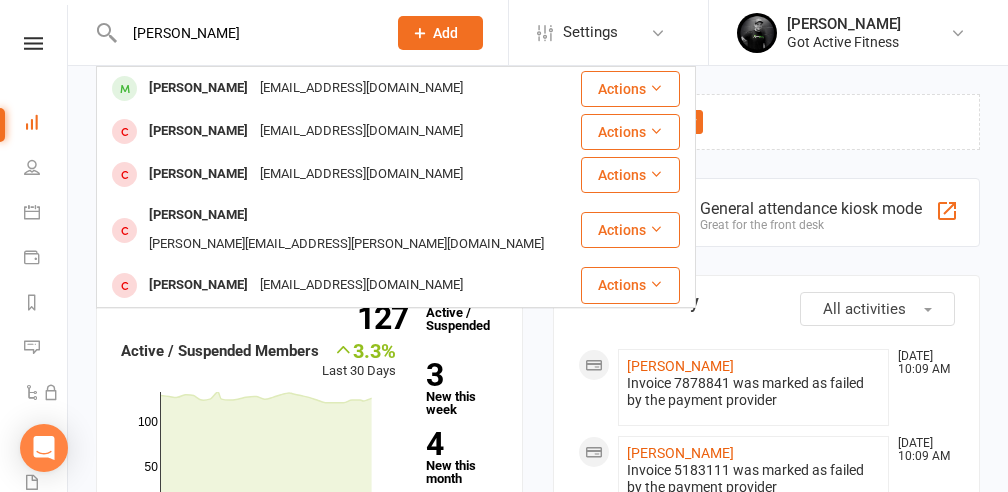 scroll, scrollTop: 0, scrollLeft: 0, axis: both 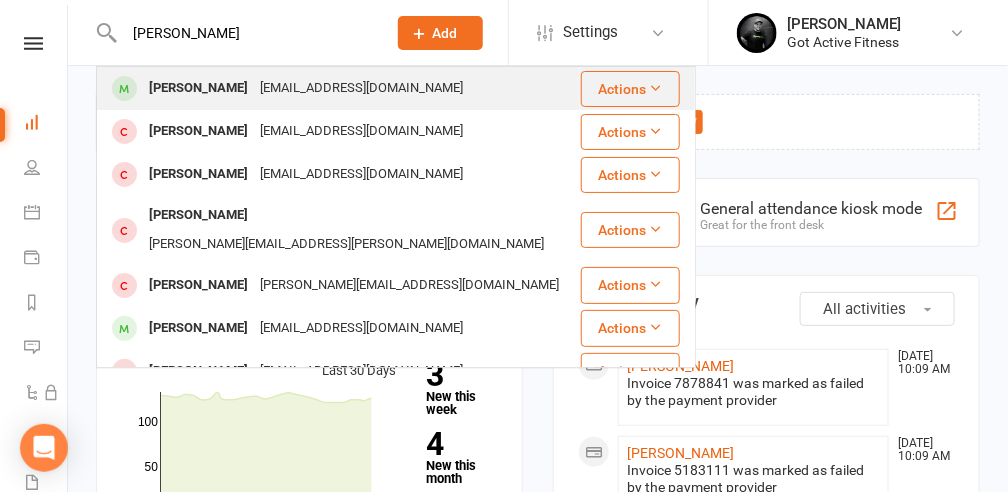 type on "[PERSON_NAME]" 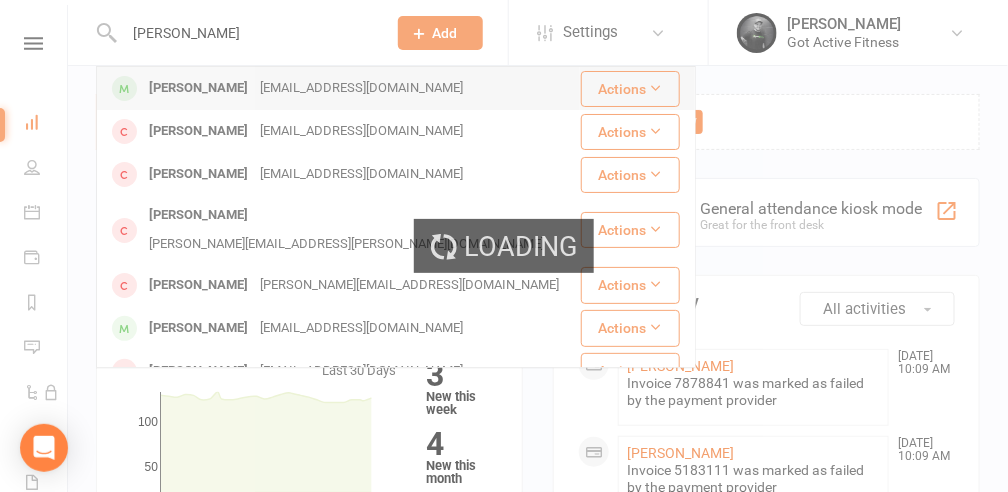 type 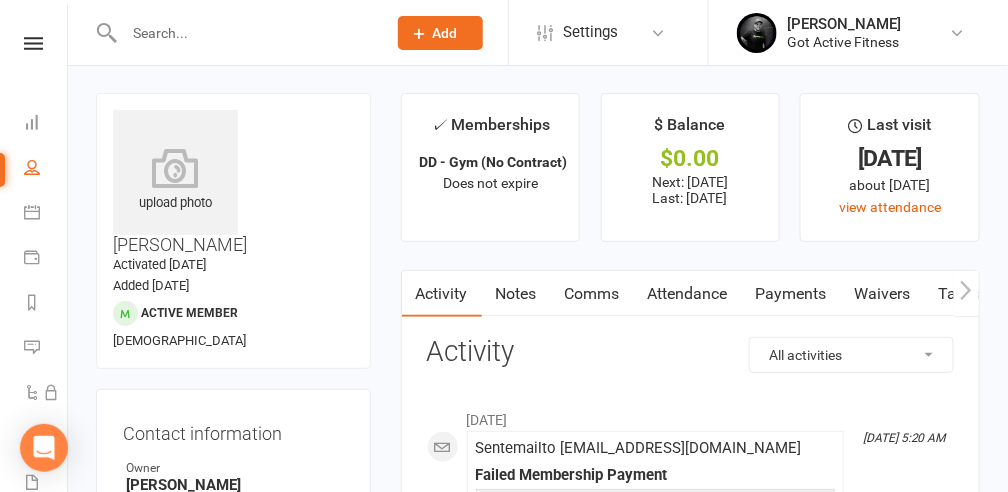 scroll, scrollTop: 0, scrollLeft: 0, axis: both 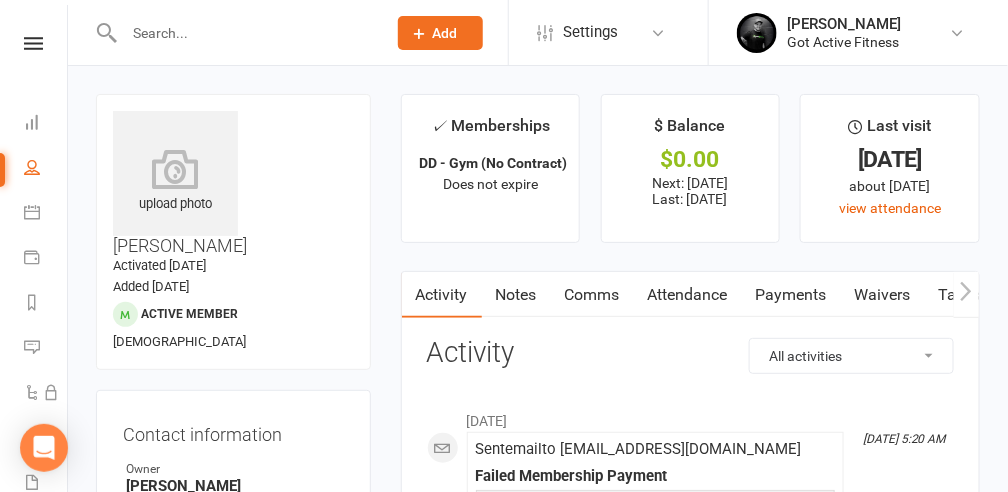 click on "Payments" at bounding box center [791, 295] 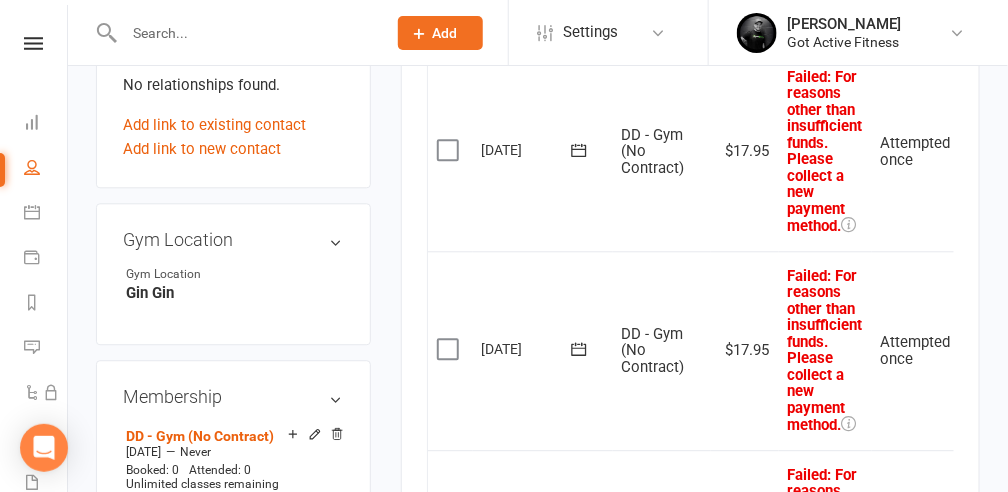 scroll, scrollTop: 1133, scrollLeft: 0, axis: vertical 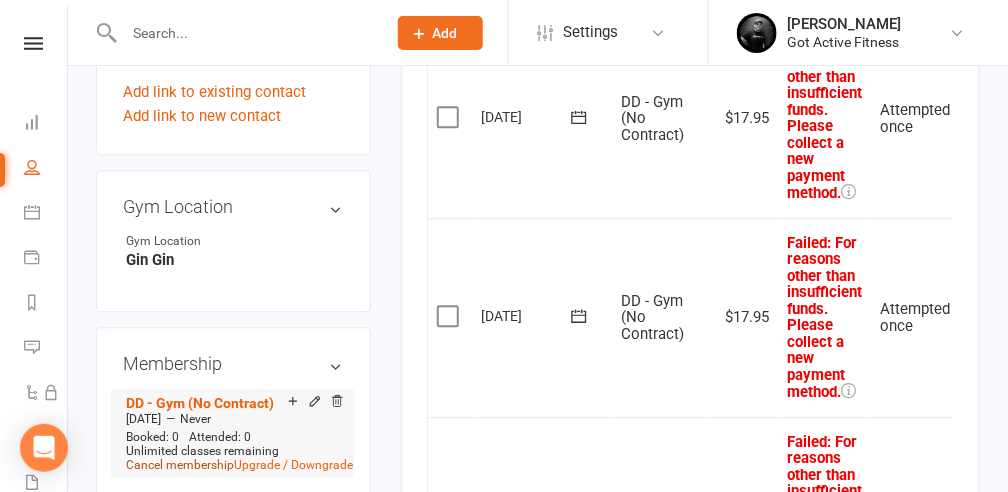 click on "Cancel membership" at bounding box center [180, 465] 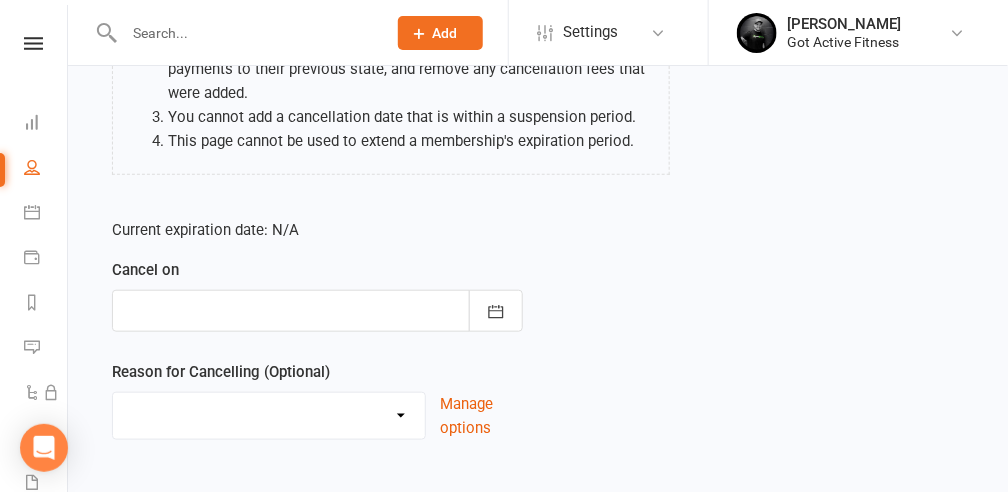 scroll, scrollTop: 400, scrollLeft: 0, axis: vertical 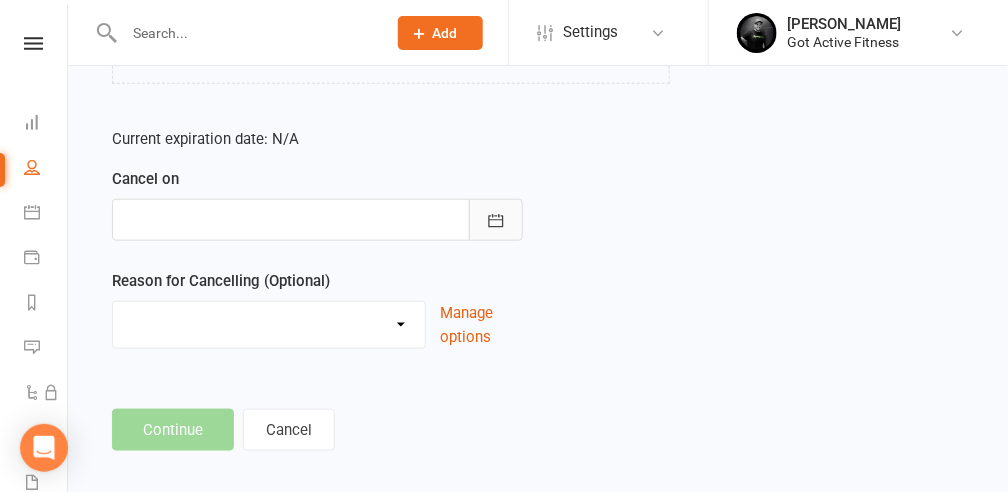click at bounding box center (496, 220) 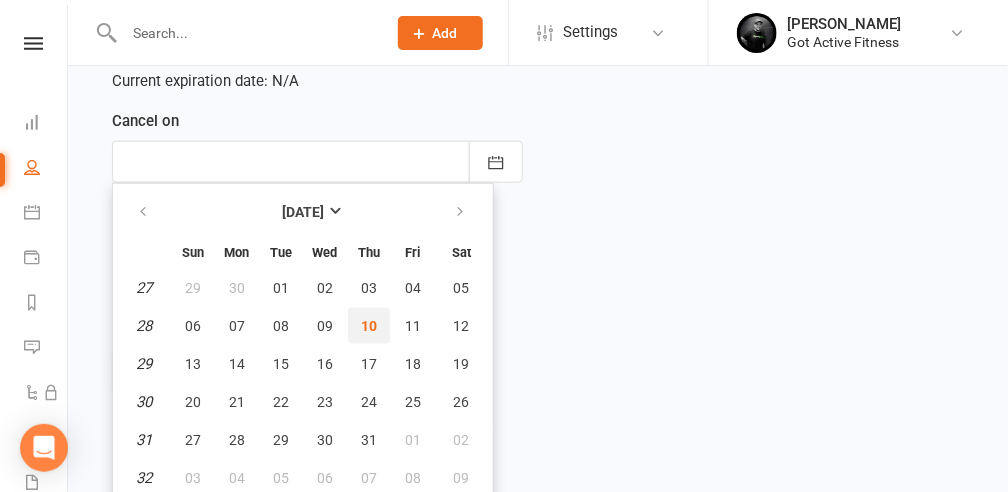 click on "10" at bounding box center [369, 326] 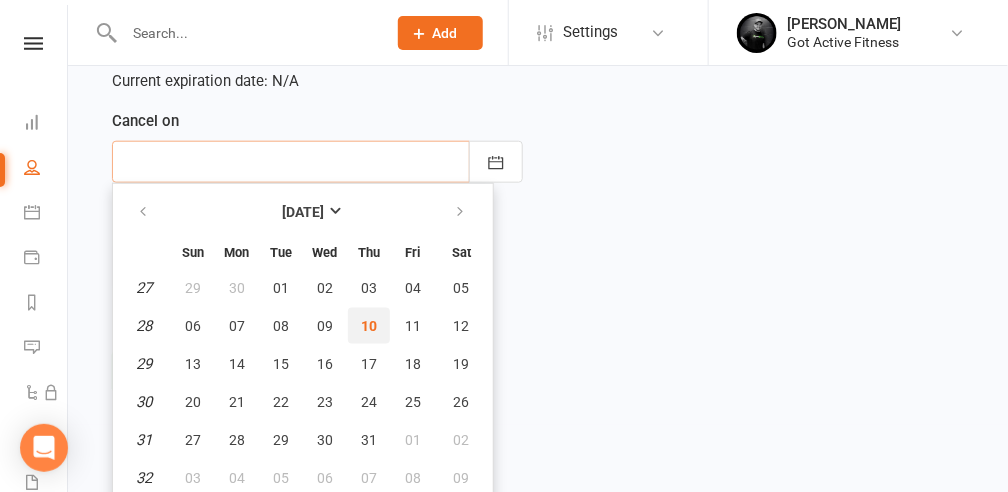 scroll, scrollTop: 416, scrollLeft: 0, axis: vertical 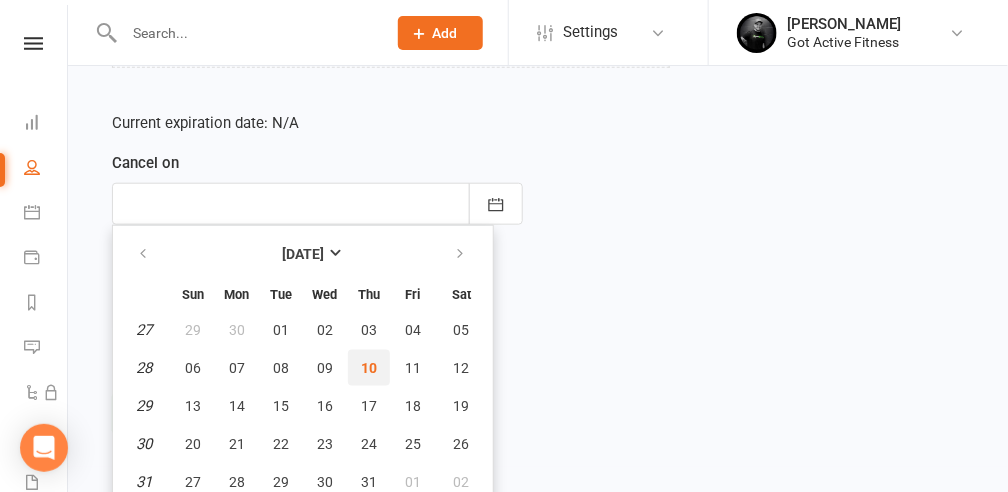 type on "[DATE]" 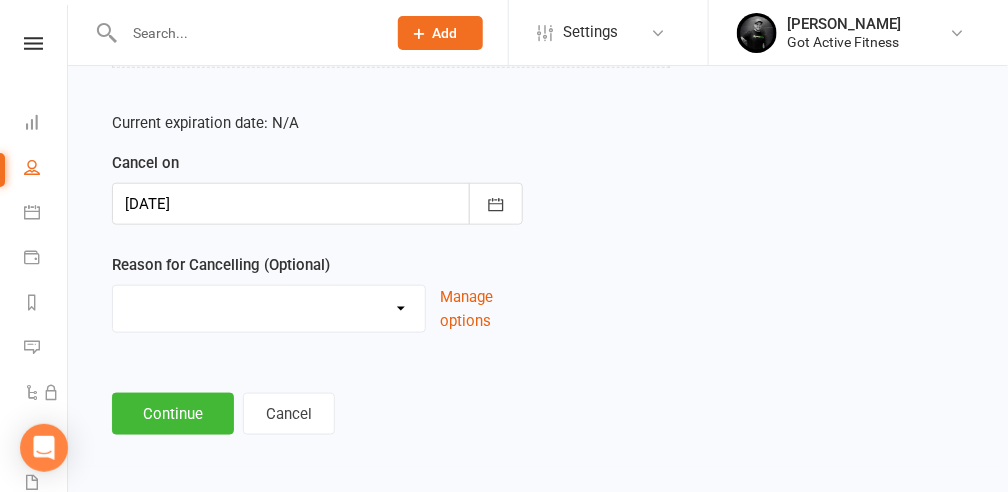click on "Holiday Injury Other reason" at bounding box center (269, 306) 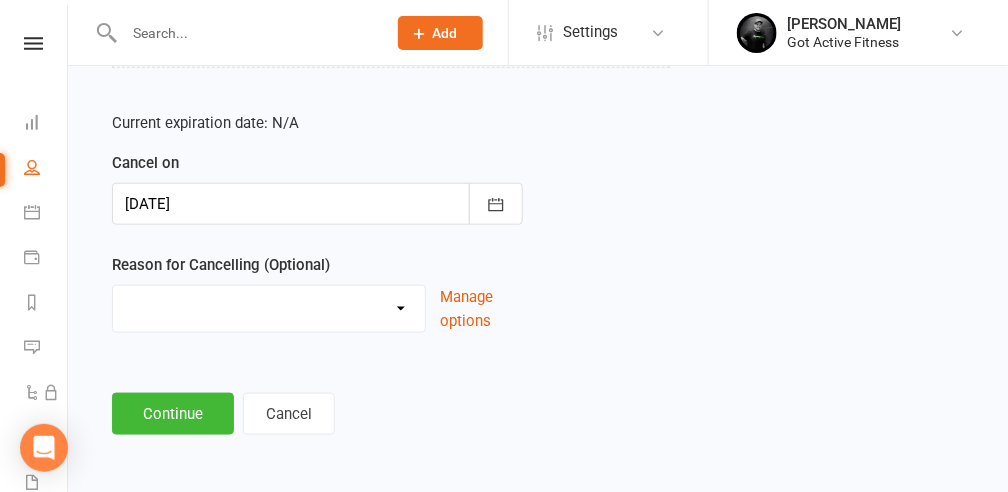 select on "2" 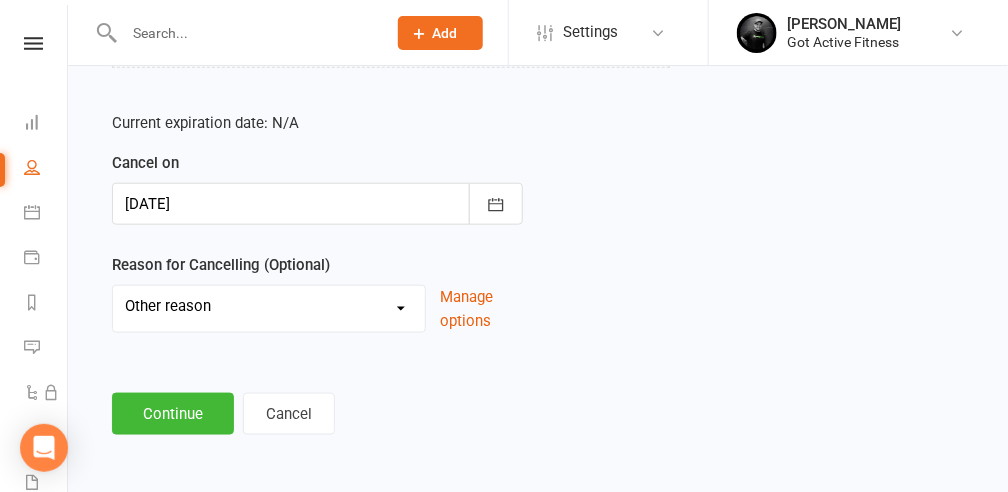click on "Holiday Injury Other reason" at bounding box center (269, 306) 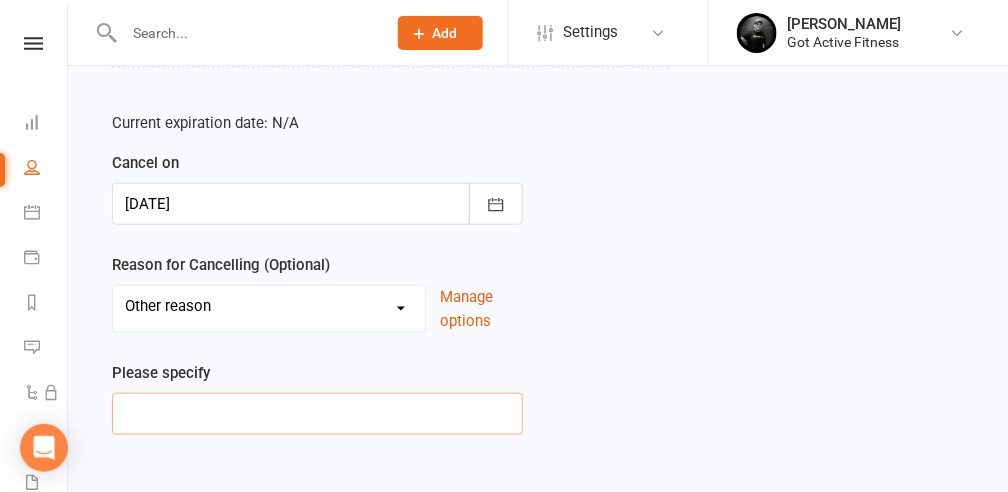 click at bounding box center [317, 414] 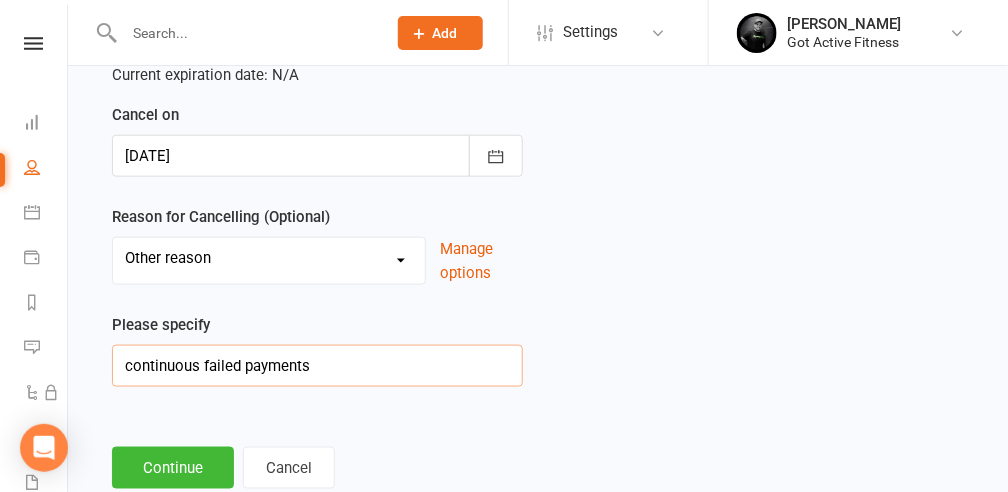 scroll, scrollTop: 517, scrollLeft: 0, axis: vertical 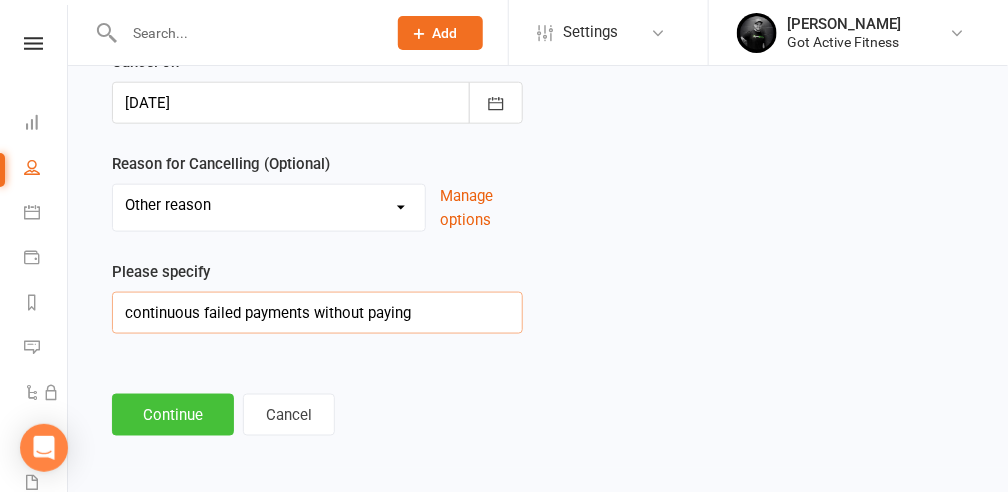 type on "continuous failed payments without paying" 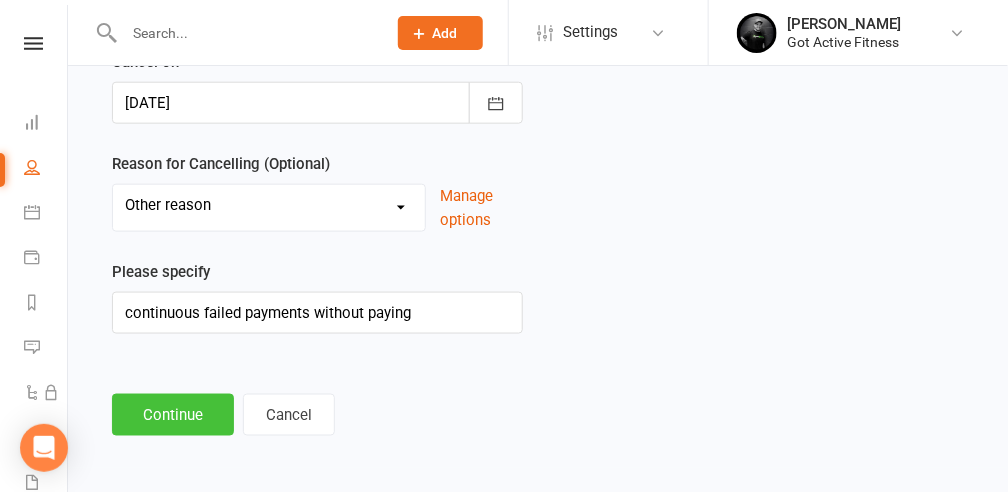 click on "Continue" at bounding box center [173, 415] 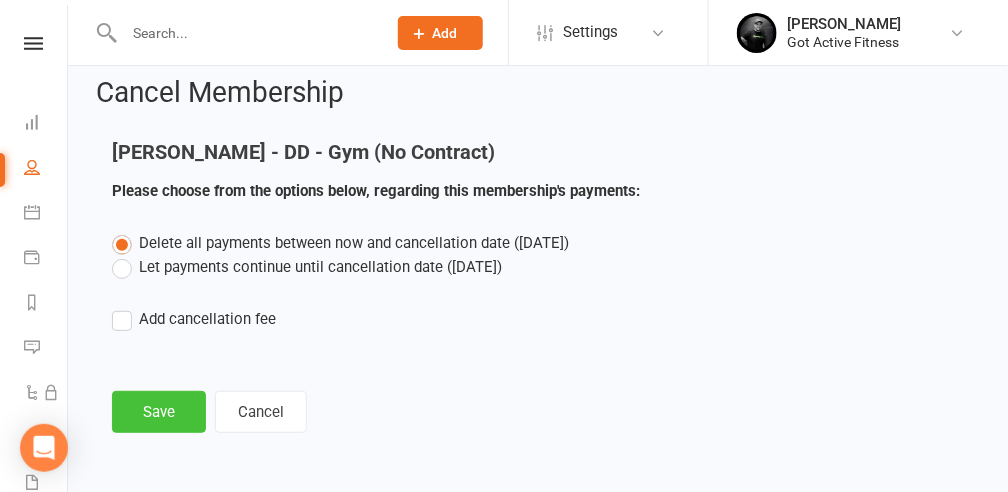 click on "Save" at bounding box center [159, 412] 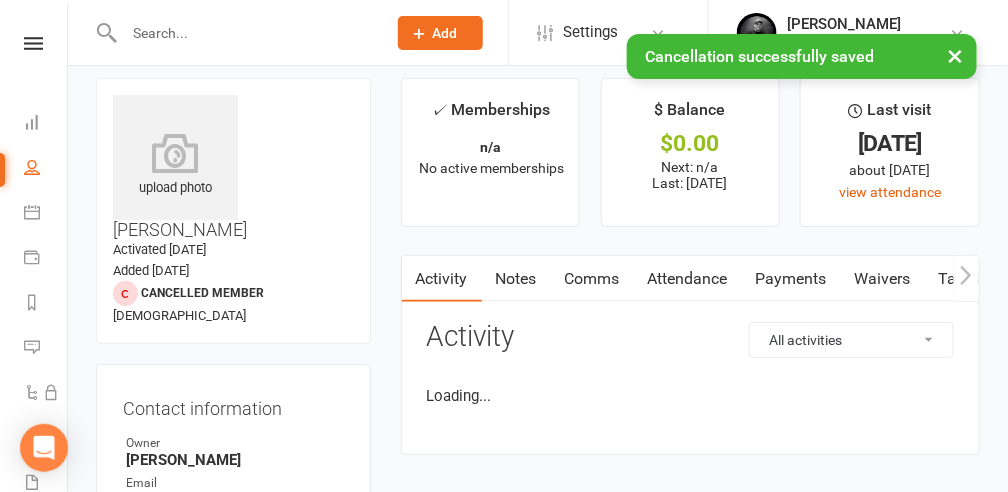 scroll, scrollTop: 0, scrollLeft: 0, axis: both 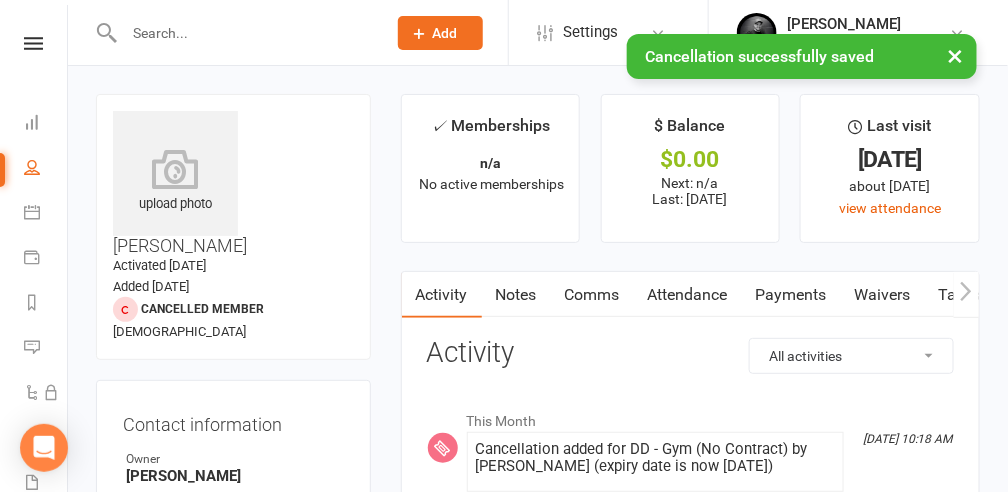 click on "× Cancellation successfully saved" at bounding box center (491, 34) 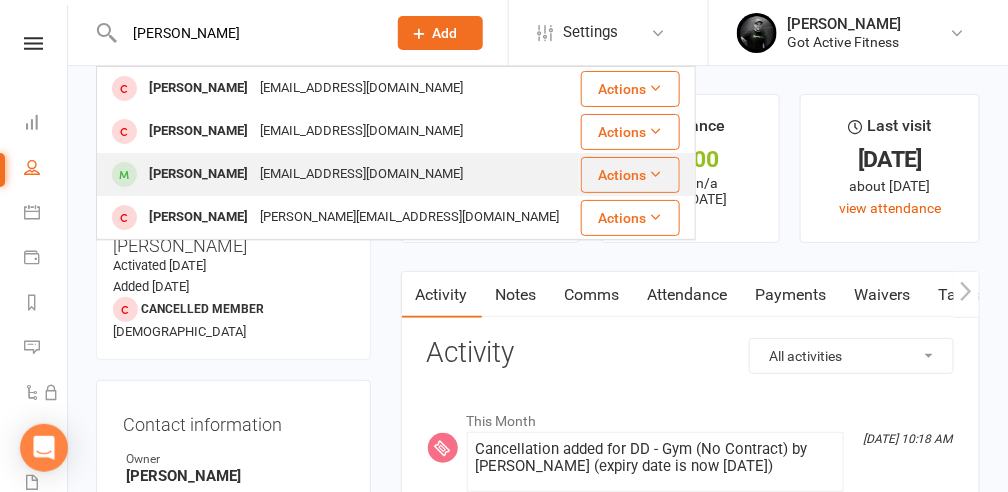 type on "[PERSON_NAME]" 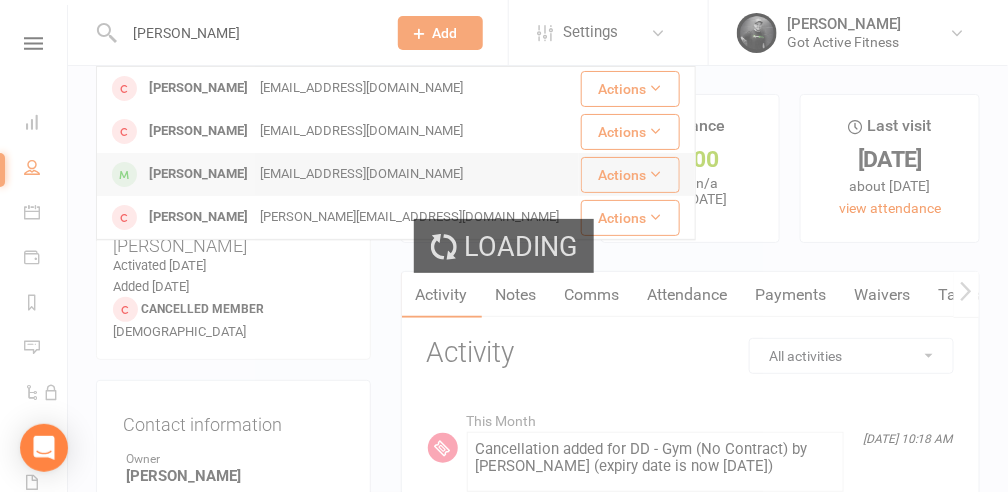 type 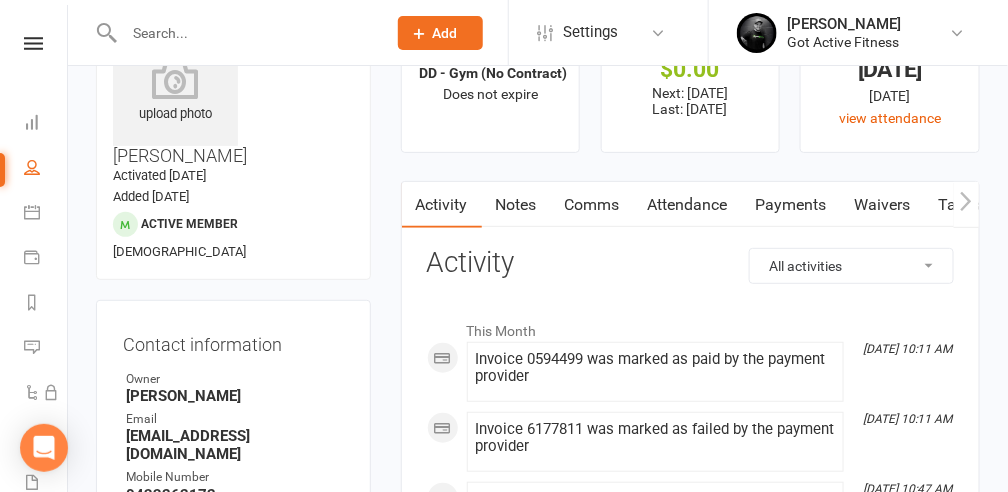 scroll, scrollTop: 89, scrollLeft: 0, axis: vertical 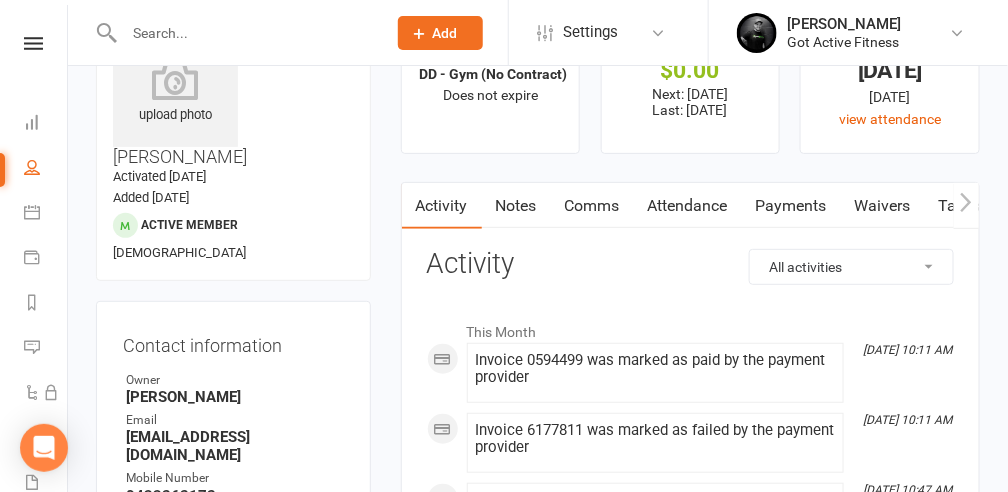click on "Payments" at bounding box center [791, 206] 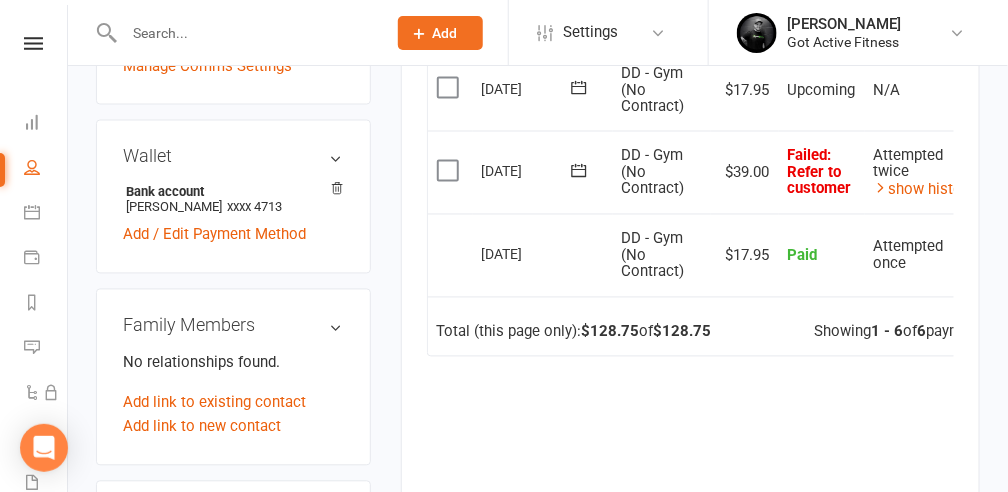 scroll, scrollTop: 755, scrollLeft: 0, axis: vertical 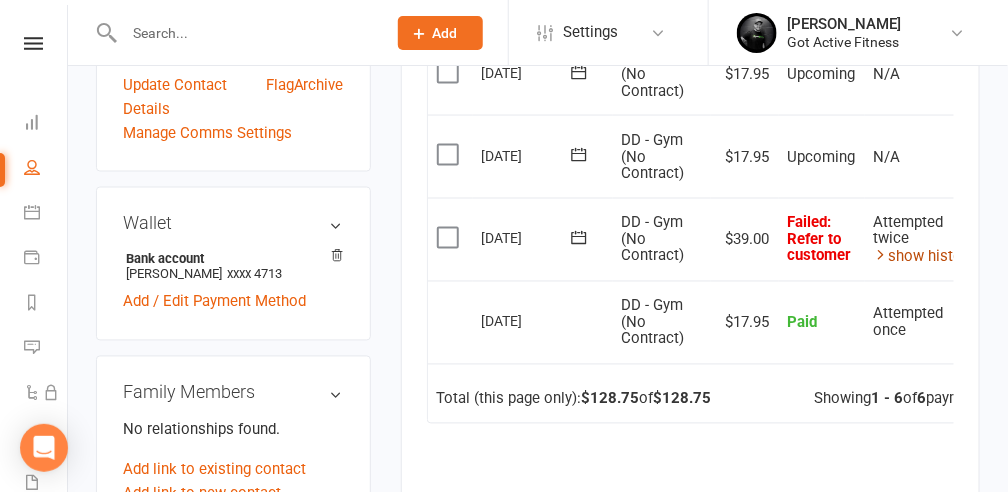 click on "show history" at bounding box center [924, 257] 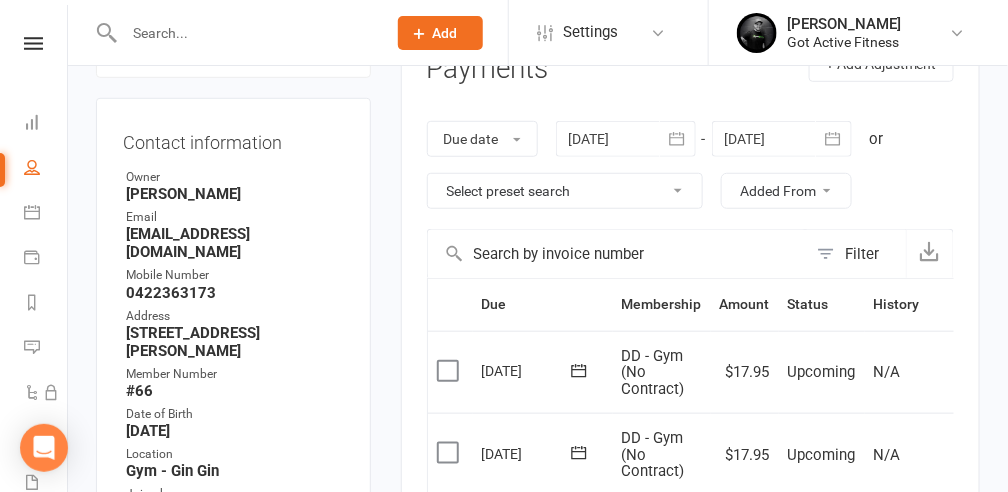 scroll, scrollTop: 222, scrollLeft: 0, axis: vertical 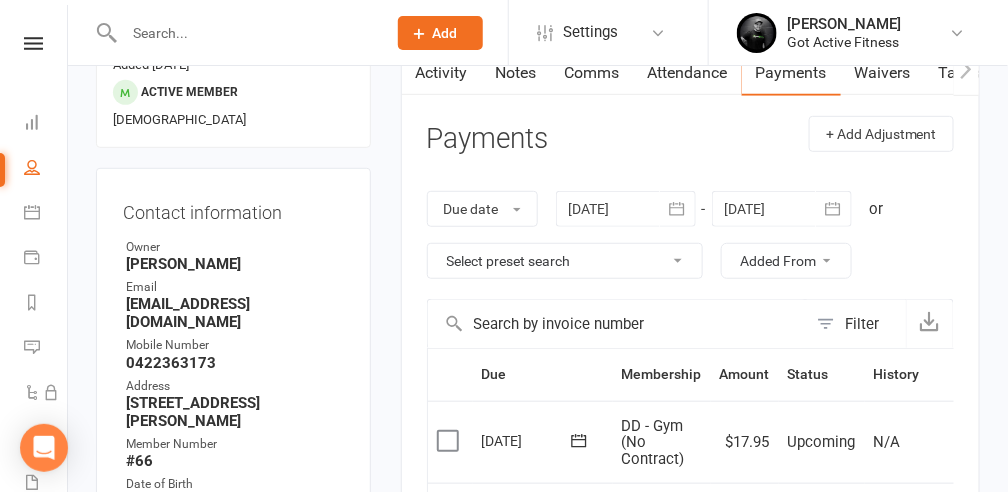 click on "Select preset search All failures All skipped payments All pending payments Successful payments (last 14 days)  Successful payments (last 30 days) Successful payments (last 90 days)" at bounding box center (565, 261) 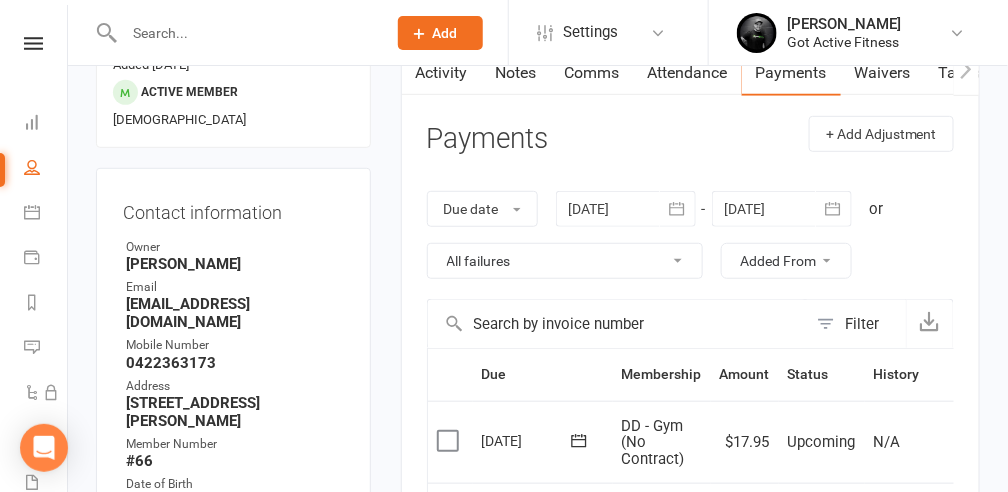 click on "Select preset search All failures All skipped payments All pending payments Successful payments (last 14 days)  Successful payments (last 30 days) Successful payments (last 90 days)" at bounding box center (565, 261) 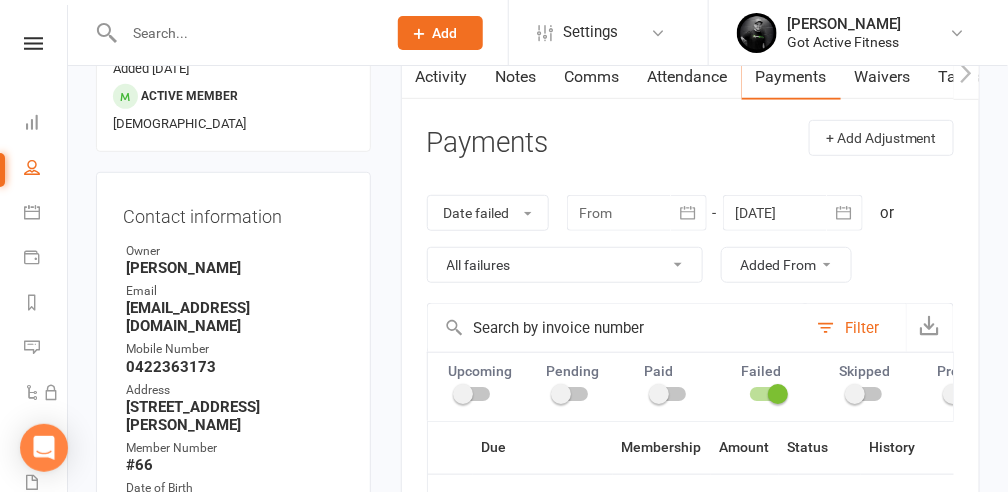 scroll, scrollTop: 89, scrollLeft: 0, axis: vertical 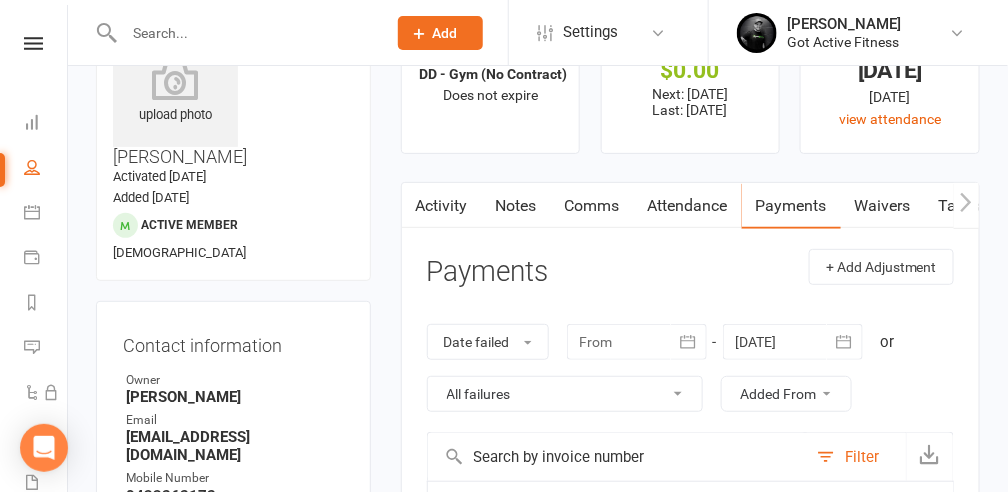 click on "Comms" at bounding box center (592, 206) 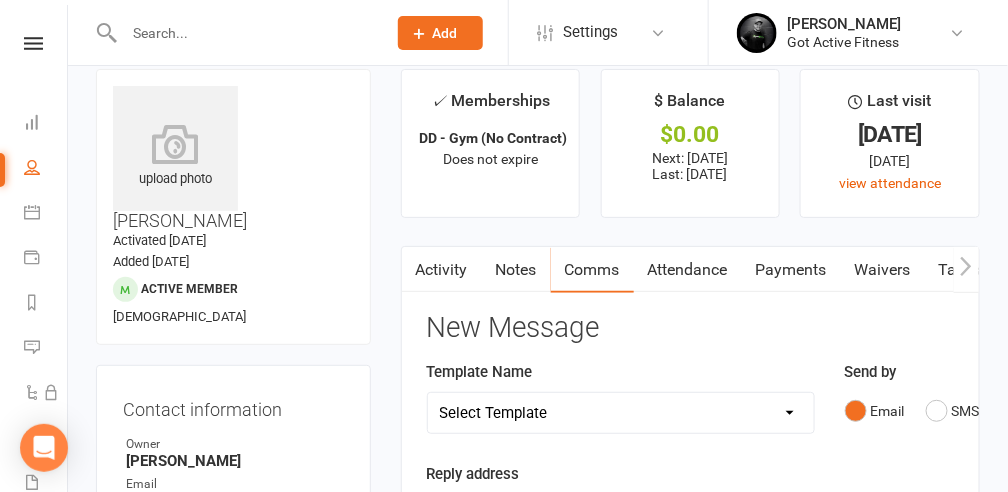 scroll, scrollTop: 22, scrollLeft: 0, axis: vertical 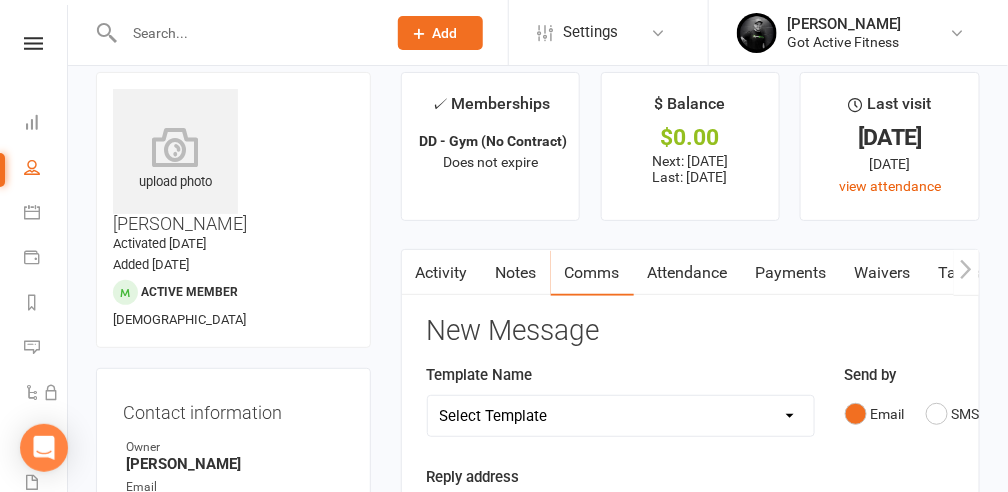 click on "Comms" at bounding box center (592, 273) 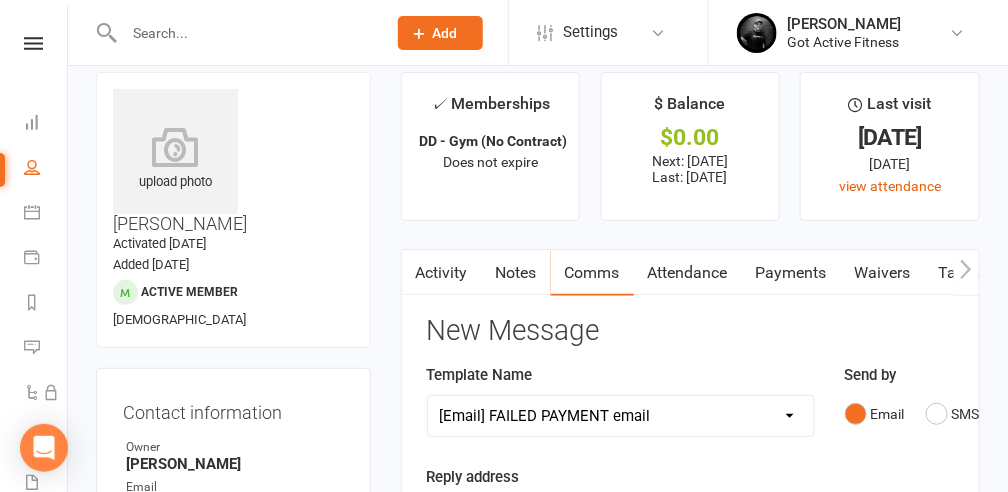 click on "Select Template [SMS] Blank [Email] FAILED PAYMENT email [Email] Failed Payment - FINAL NOTICE [SMS] Failed Payment - FINAL NOTICE (SMS) [SMS] Failed Payment (SMS) [SMS] Cancelled Membership [Email] Cancelled Memebership [Email] Membership due to expire [Email] Previous arrears on account" at bounding box center [621, 416] 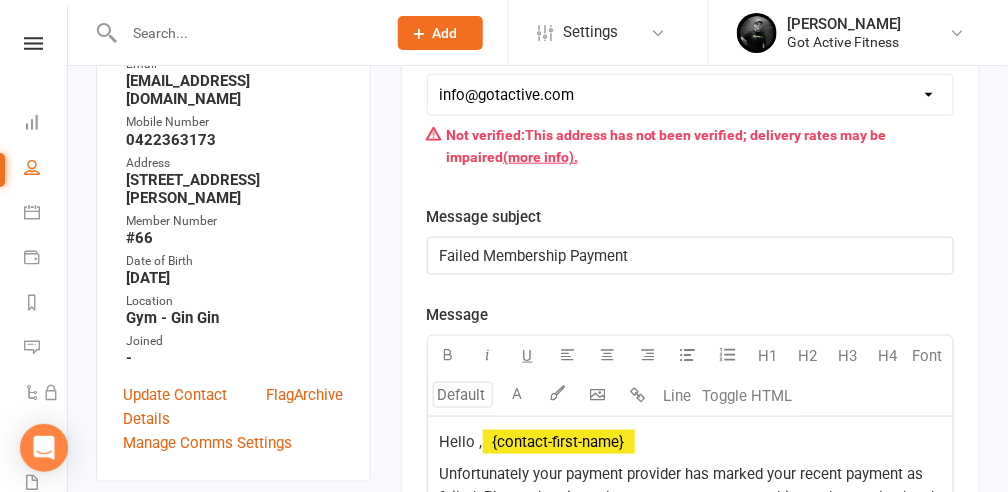 scroll, scrollTop: 622, scrollLeft: 0, axis: vertical 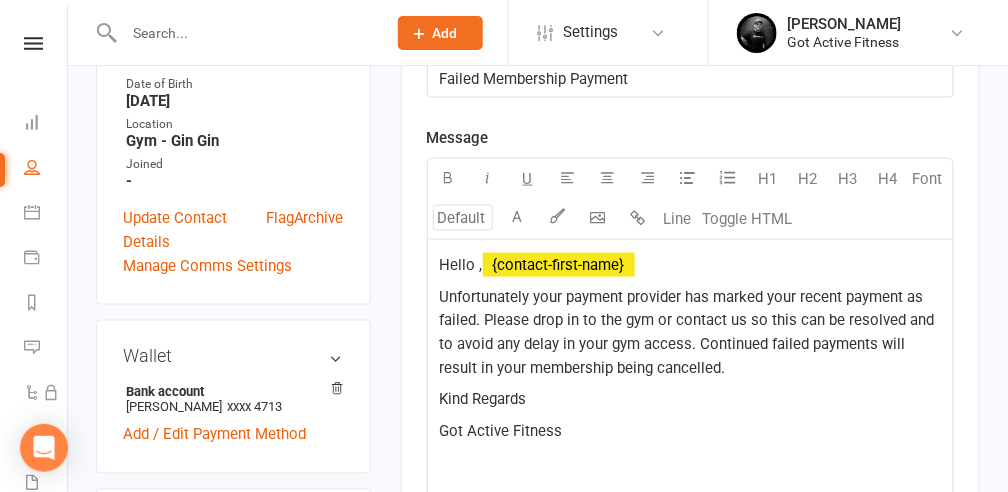 click on "﻿ {contact-first-name}" 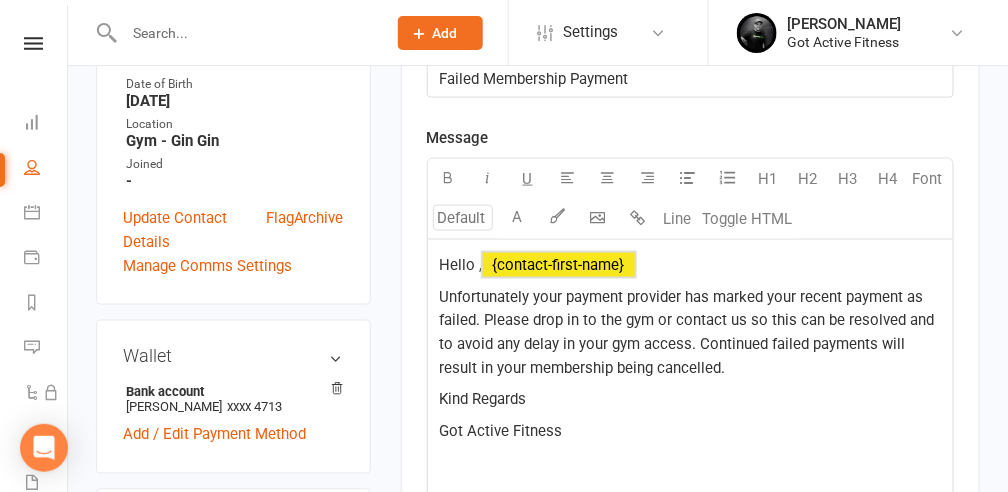 click on "﻿ {contact-first-name}" 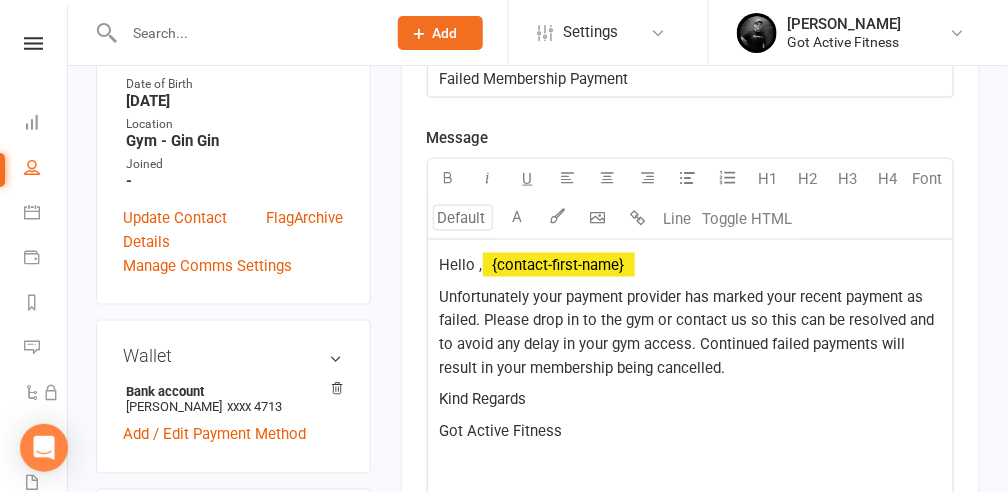 click on "﻿ {contact-first-name}" 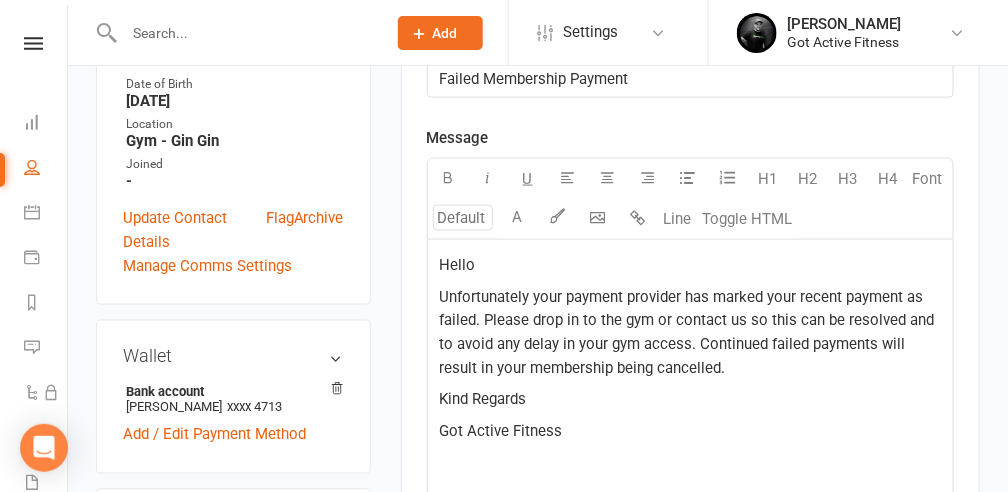 type 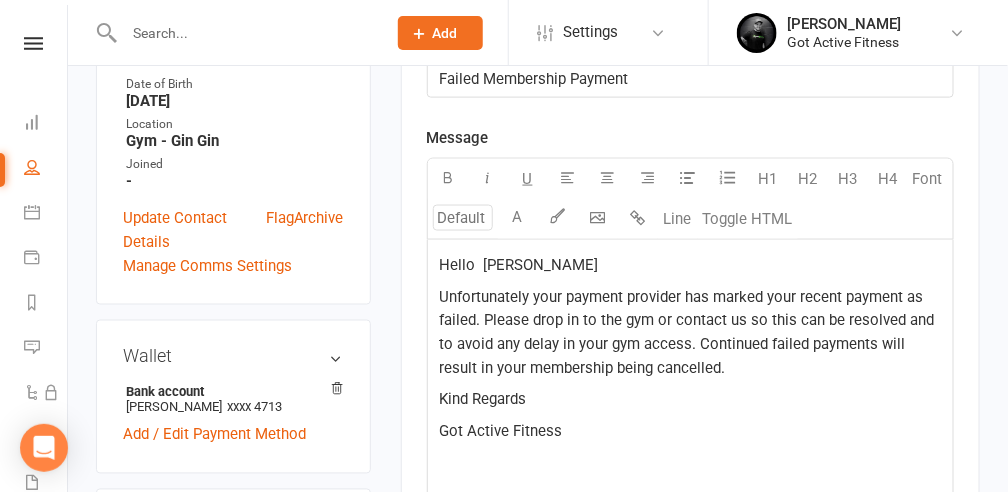 click on "Unfortunately your payment provider has marked your recent payment as failed. Please drop in to the gym or contact us so this can be resolved and to avoid any delay in your gym access. Continued failed payments will result in your membership being cancelled." 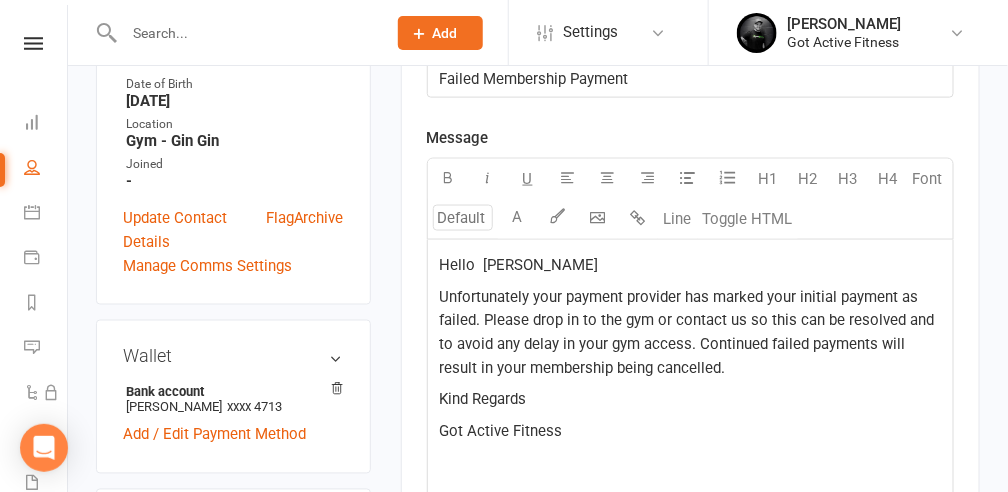 click on "Unfortunately your payment provider has marked your initial payment as failed. Please drop in to the gym or contact us so this can be resolved and to avoid any delay in your gym access. Continued failed payments will result in your membership being cancelled." 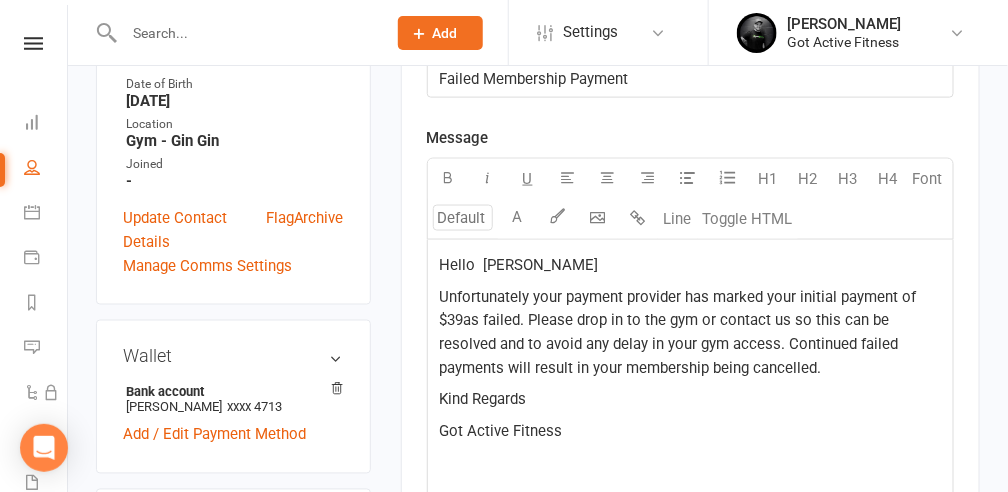 click on "Unfortunately your payment provider has marked your initial payment of $39as failed. Please drop in to the gym or contact us so this can be resolved and to avoid any delay in your gym access. Continued failed payments will result in your membership being cancelled." 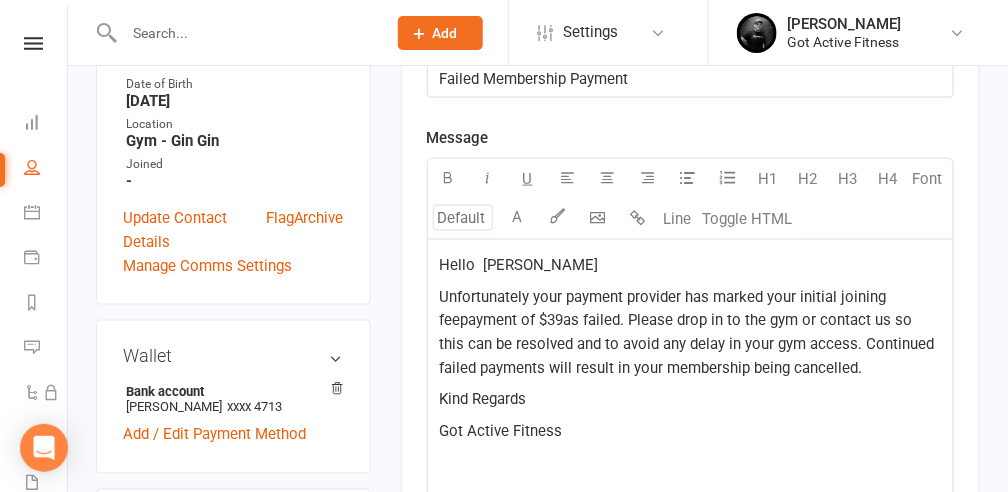 click on "Unfortunately your payment provider has marked your initial joining feepayment of $39as failed. Please drop in to the gym or contact us so this can be resolved and to avoid any delay in your gym access. Continued failed payments will result in your membership being cancelled." 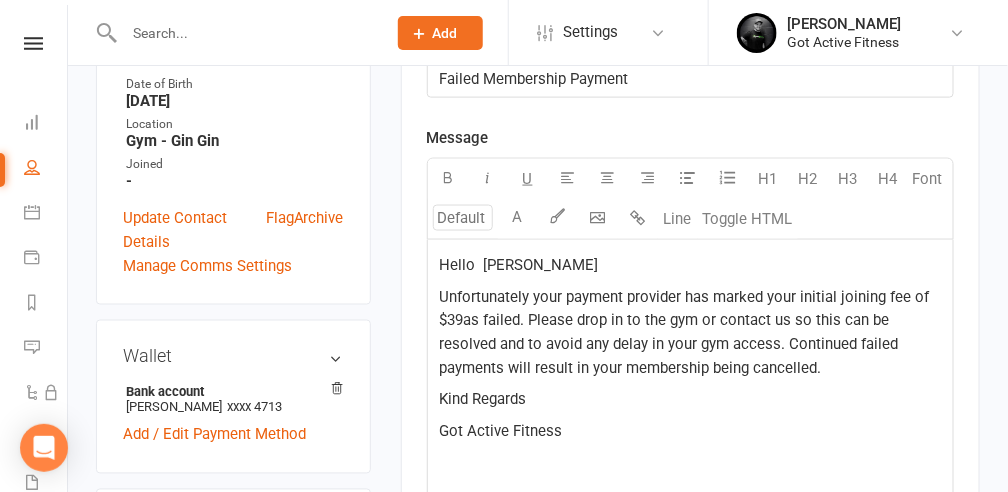 click on "Unfortunately your payment provider has marked your initial joining fee of $39as failed. Please drop in to the gym or contact us so this can be resolved and to avoid any delay in your gym access. Continued failed payments will result in your membership being cancelled." 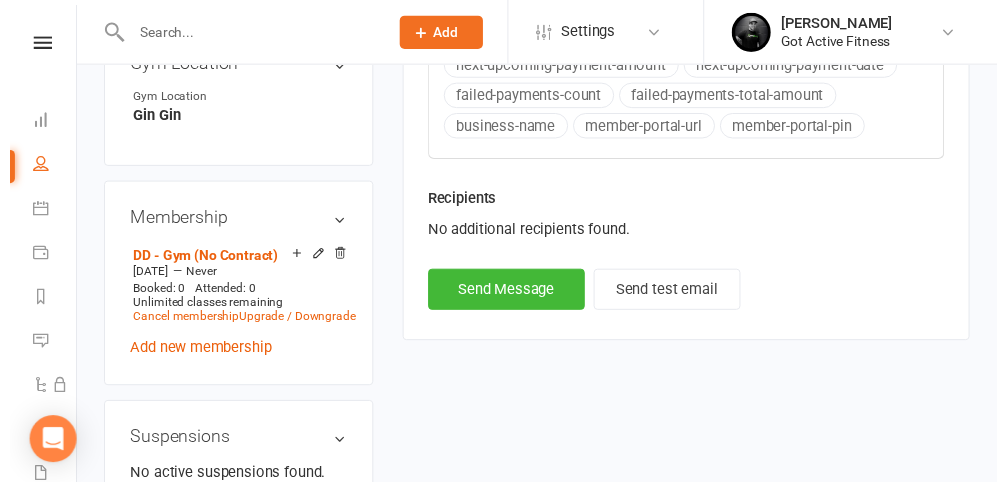 scroll, scrollTop: 1289, scrollLeft: 0, axis: vertical 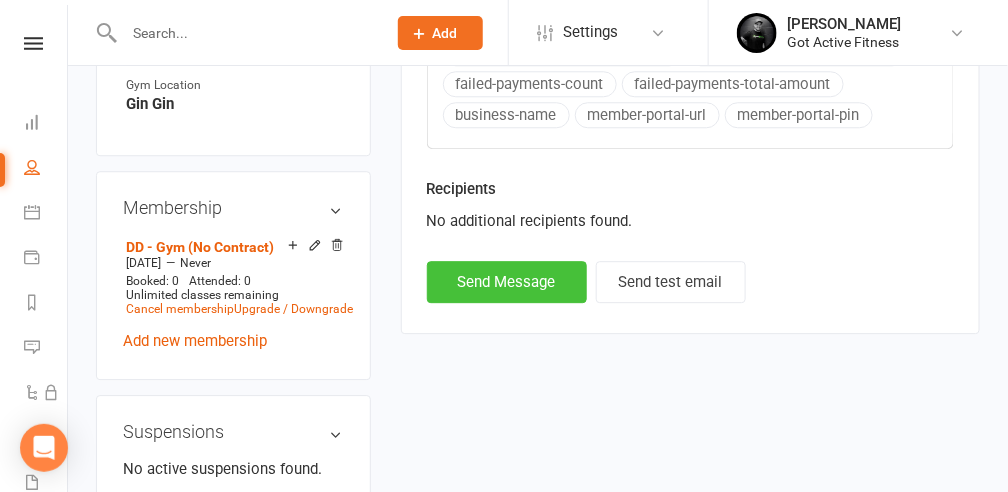 click on "Send Message" at bounding box center [507, 282] 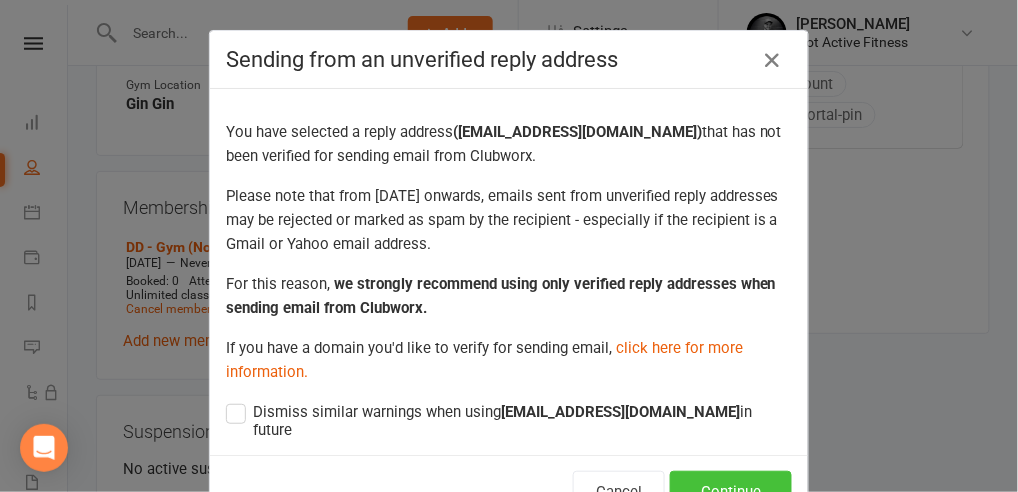 click on "Continue" at bounding box center (731, 492) 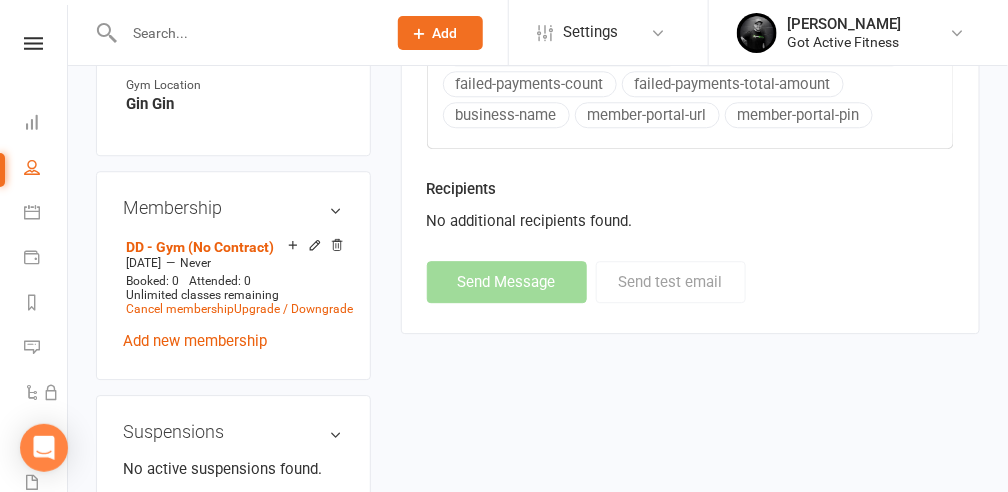 select 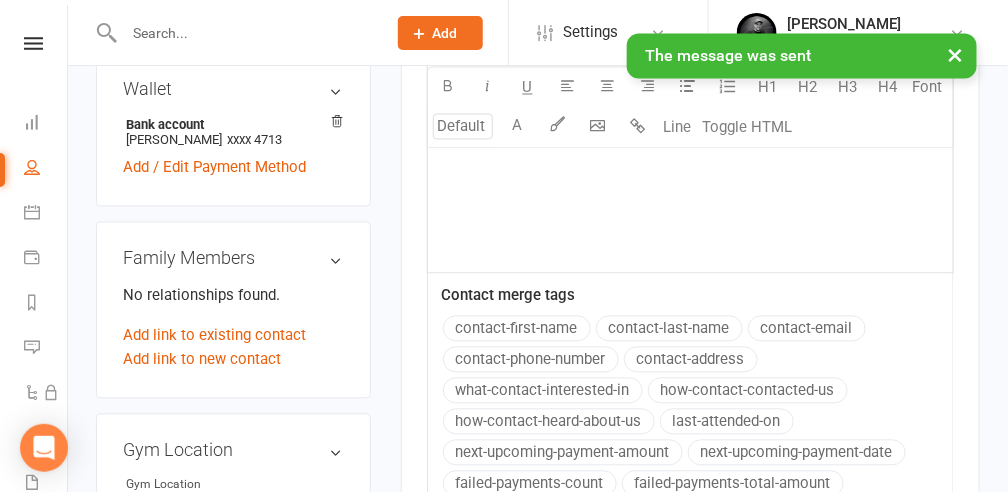 scroll, scrollTop: 489, scrollLeft: 0, axis: vertical 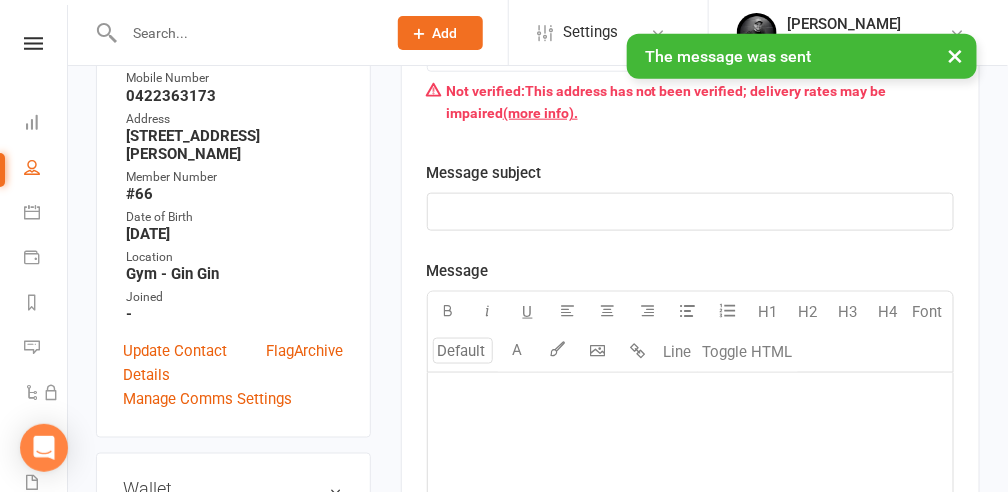 click at bounding box center [245, 33] 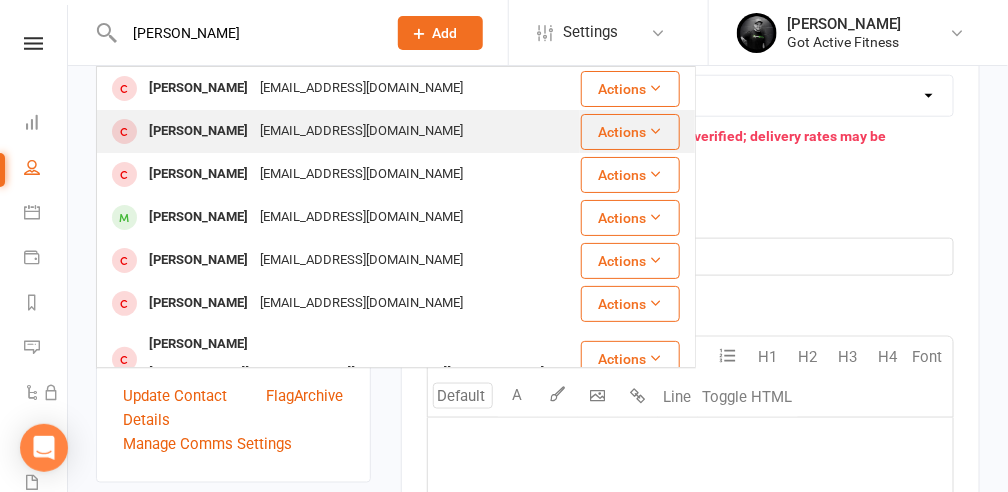 scroll, scrollTop: 422, scrollLeft: 0, axis: vertical 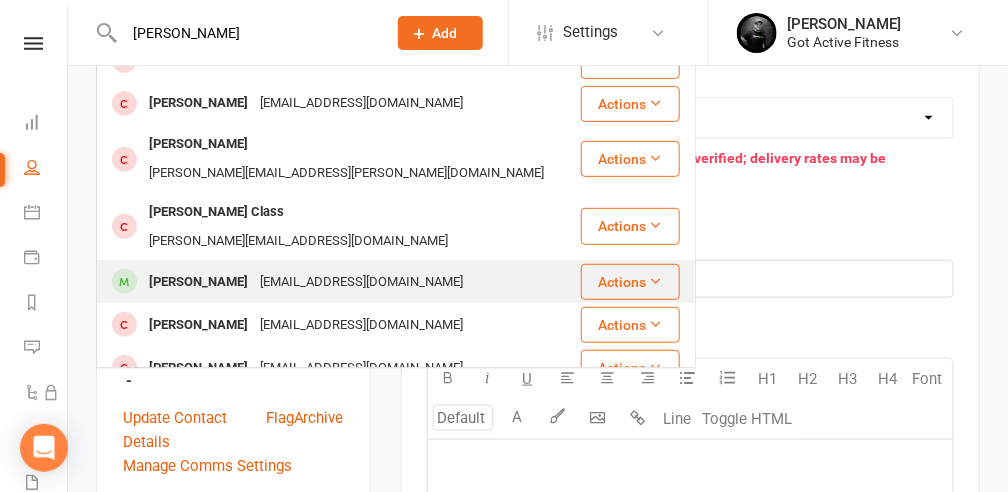 type on "[PERSON_NAME]" 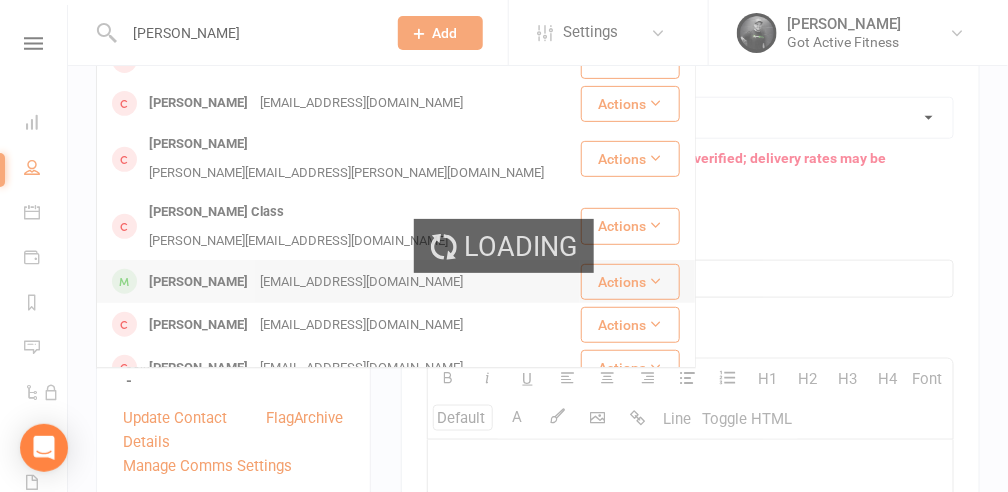 type 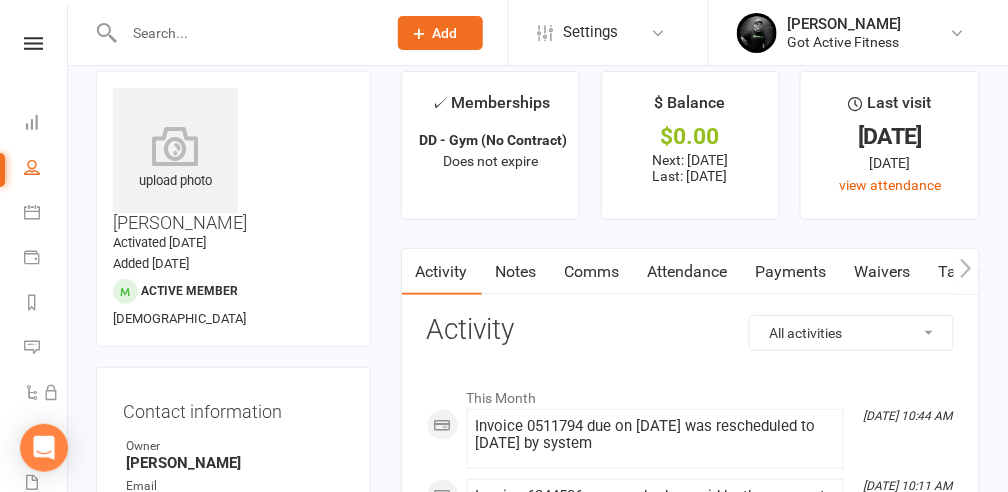 scroll, scrollTop: 0, scrollLeft: 0, axis: both 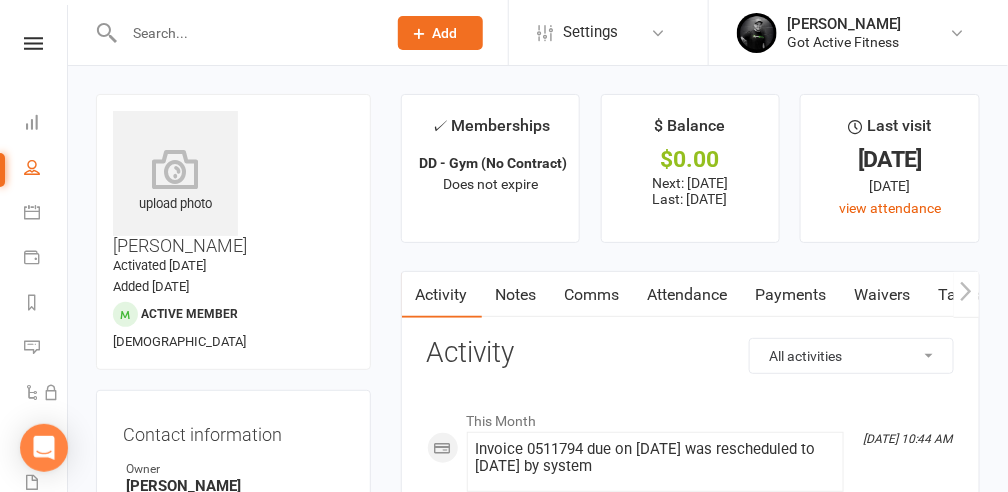 click on "Payments" at bounding box center [791, 295] 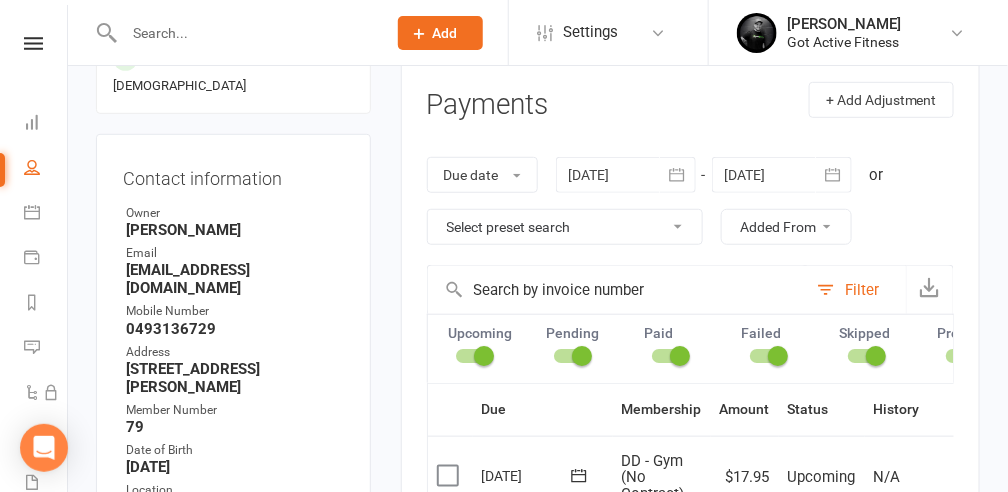 scroll, scrollTop: 200, scrollLeft: 0, axis: vertical 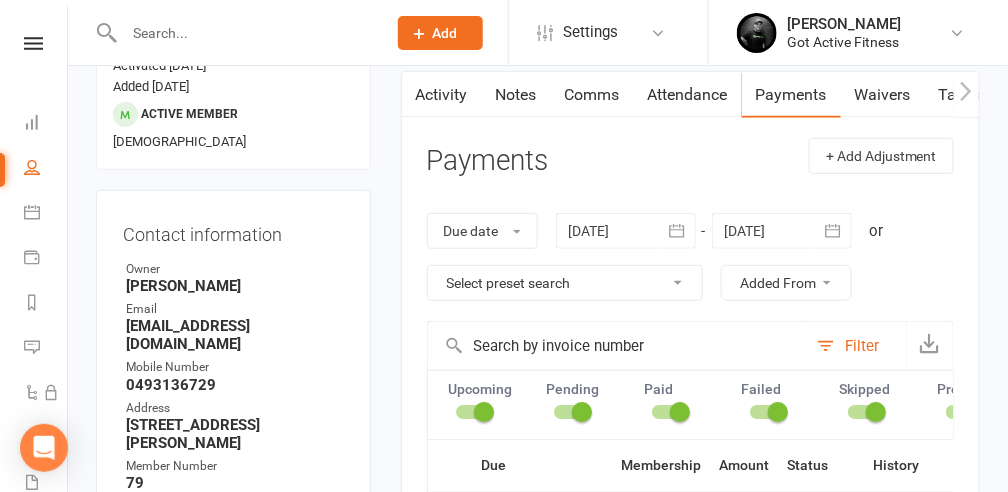 click on "Select preset search All failures All skipped payments All pending payments Successful payments (last 14 days)  Successful payments (last 30 days) Successful payments (last 90 days)" at bounding box center [565, 283] 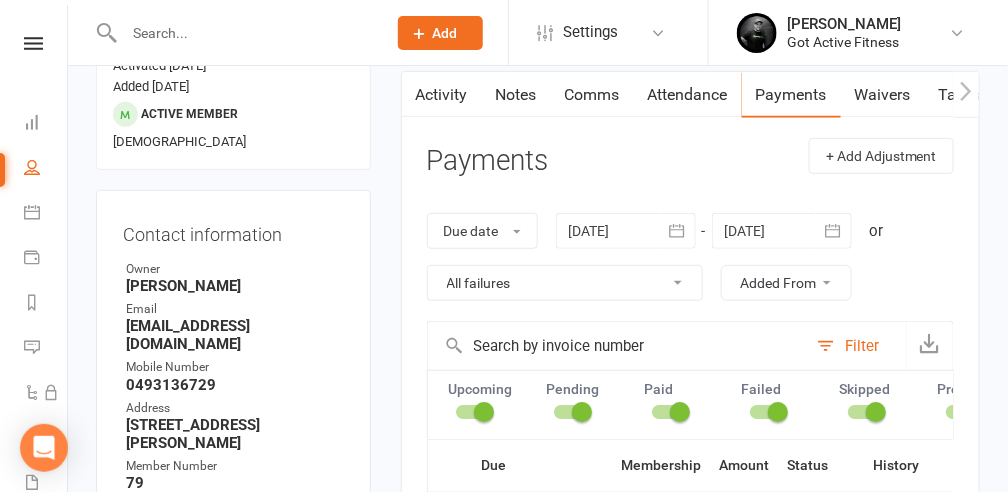 click on "Select preset search All failures All skipped payments All pending payments Successful payments (last 14 days)  Successful payments (last 30 days) Successful payments (last 90 days)" at bounding box center [565, 283] 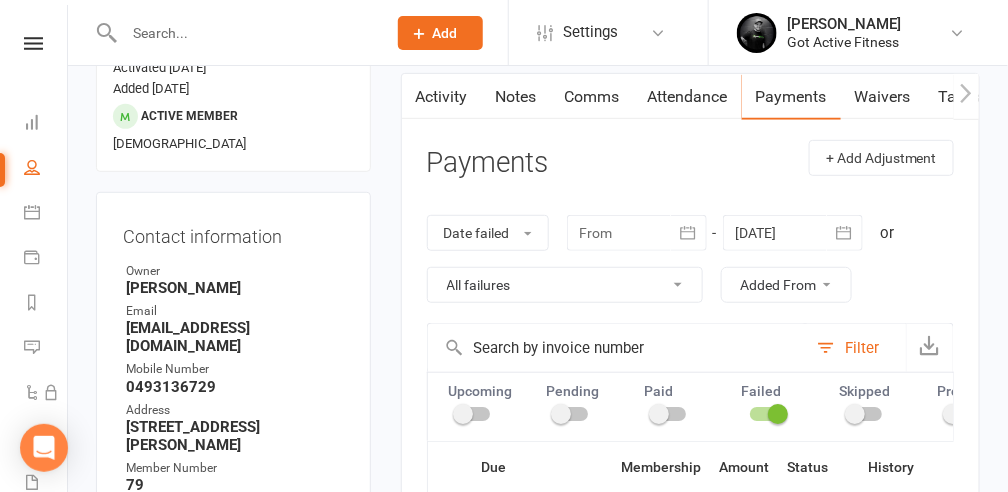scroll, scrollTop: 200, scrollLeft: 0, axis: vertical 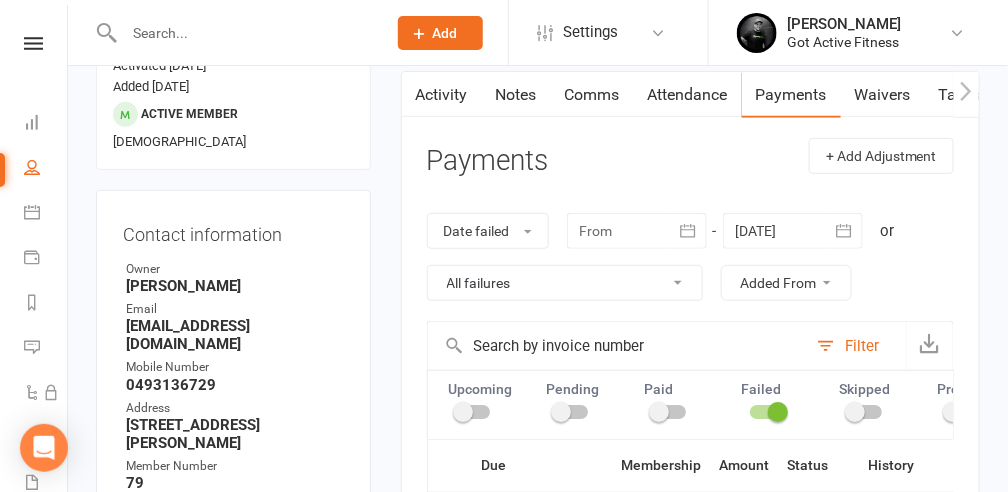 click on "Comms" at bounding box center (592, 95) 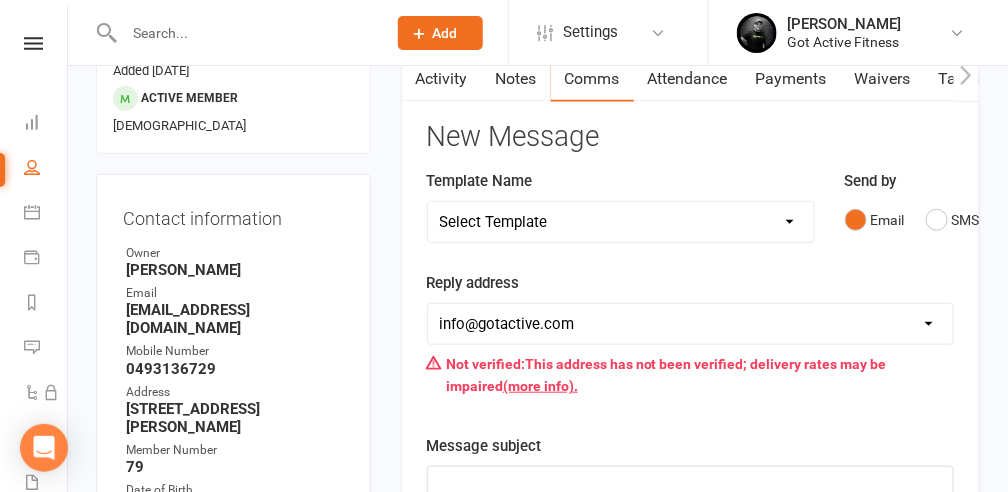 scroll, scrollTop: 266, scrollLeft: 0, axis: vertical 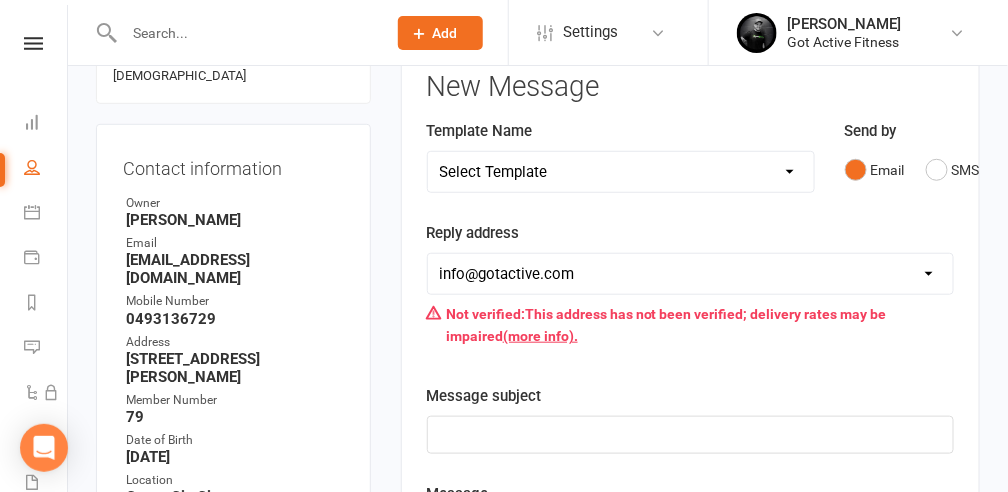 click on "Select Template [SMS] Blank [Email] FAILED PAYMENT email [Email] Failed Payment - FINAL NOTICE [SMS] Failed Payment - FINAL NOTICE (SMS) [SMS] Failed Payment (SMS) [SMS] Cancelled Membership [Email] Cancelled Memebership [Email] Membership due to expire [Email] Previous arrears on account" at bounding box center (621, 172) 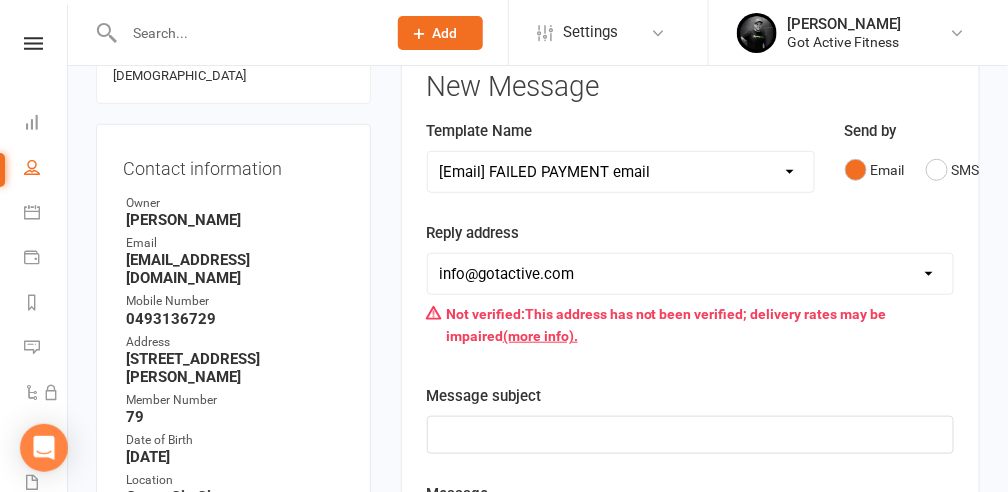 click on "Select Template [SMS] Blank [Email] FAILED PAYMENT email [Email] Failed Payment - FINAL NOTICE [SMS] Failed Payment - FINAL NOTICE (SMS) [SMS] Failed Payment (SMS) [SMS] Cancelled Membership [Email] Cancelled Memebership [Email] Membership due to expire [Email] Previous arrears on account" at bounding box center (621, 172) 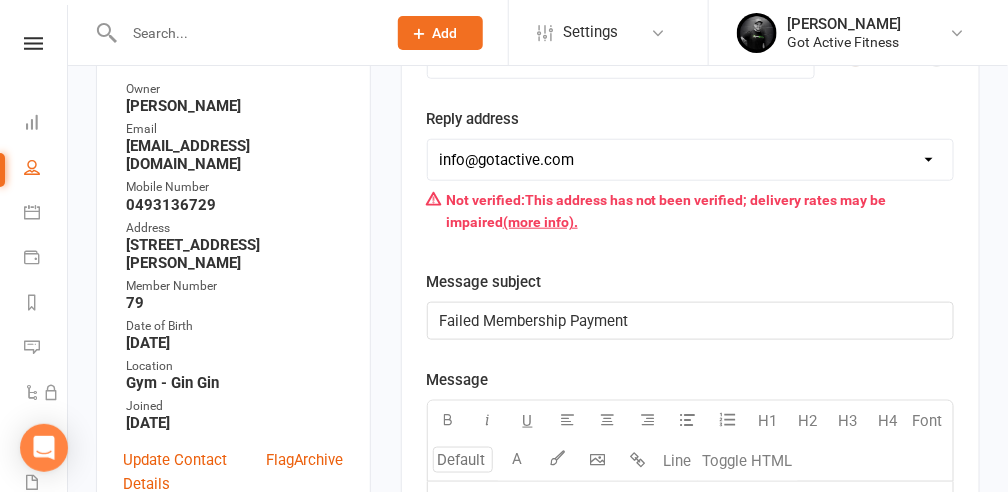 scroll, scrollTop: 600, scrollLeft: 0, axis: vertical 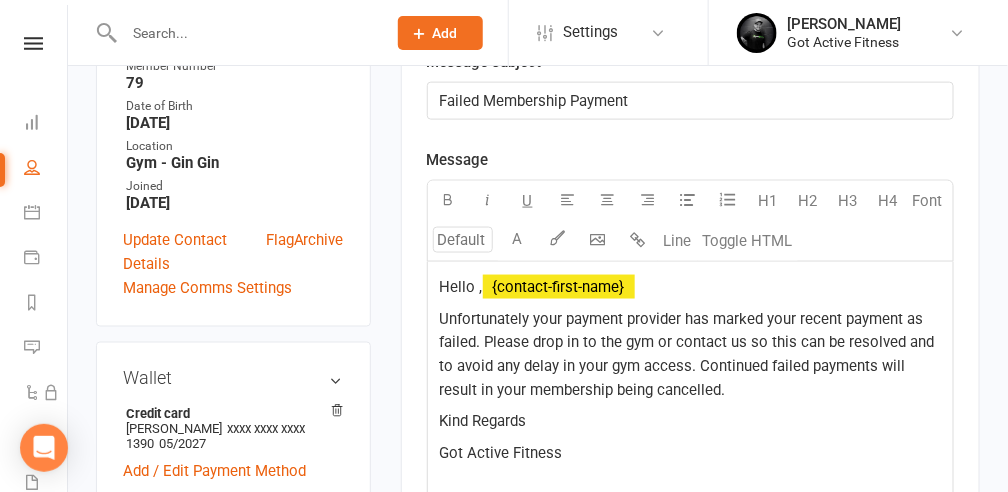 click on "Hello ,  ﻿ {contact-first-name}" 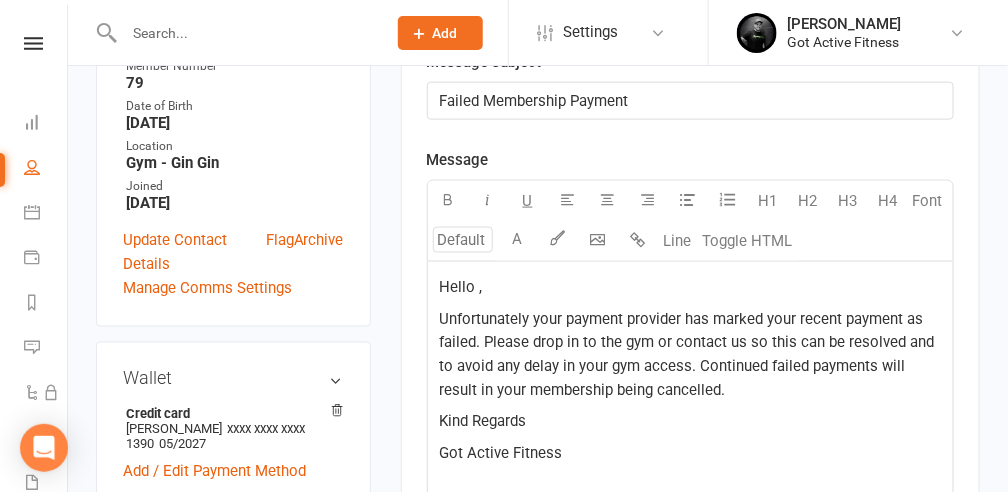 type 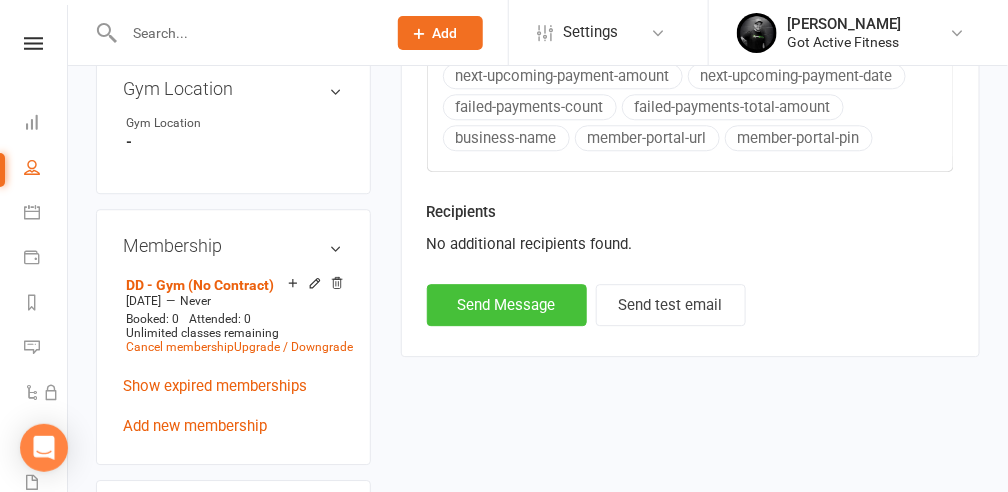 click on "Send Message" at bounding box center [507, 305] 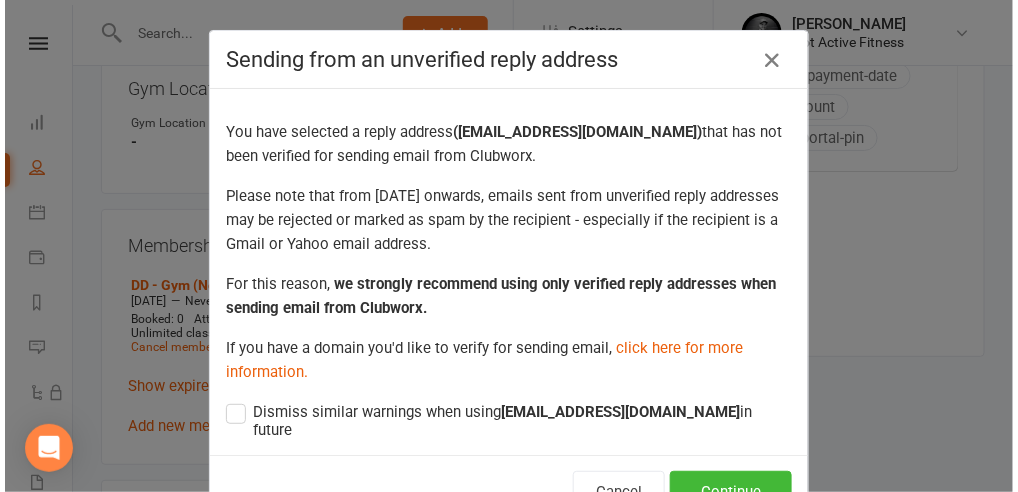 scroll, scrollTop: 1248, scrollLeft: 0, axis: vertical 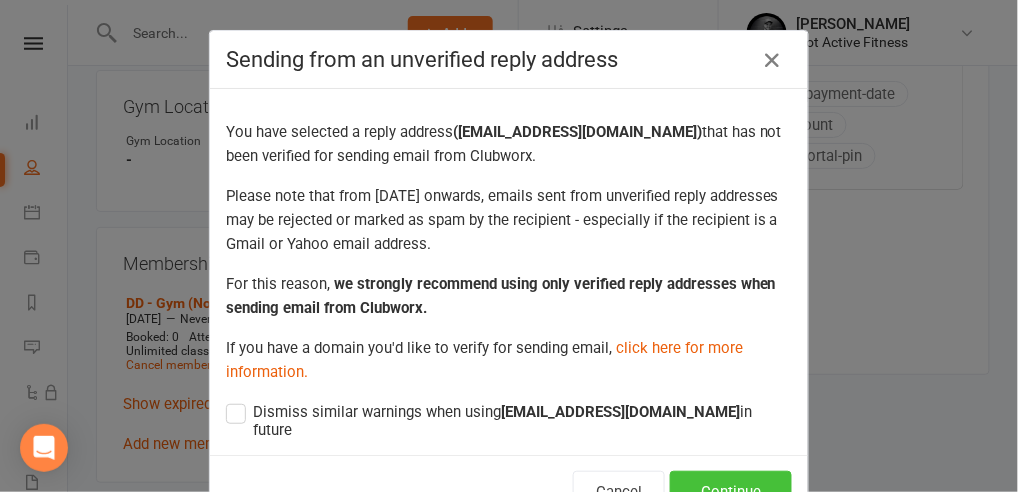 click on "Continue" at bounding box center [731, 492] 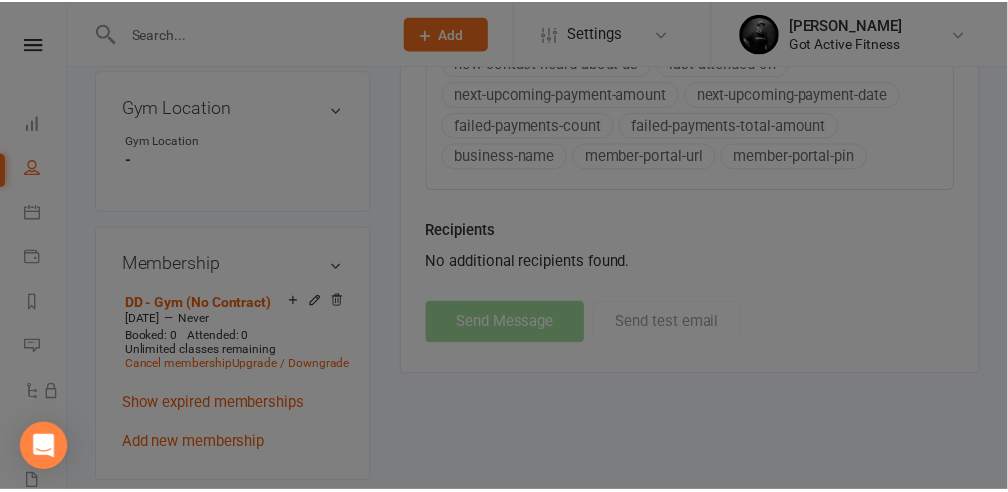 scroll, scrollTop: 1266, scrollLeft: 0, axis: vertical 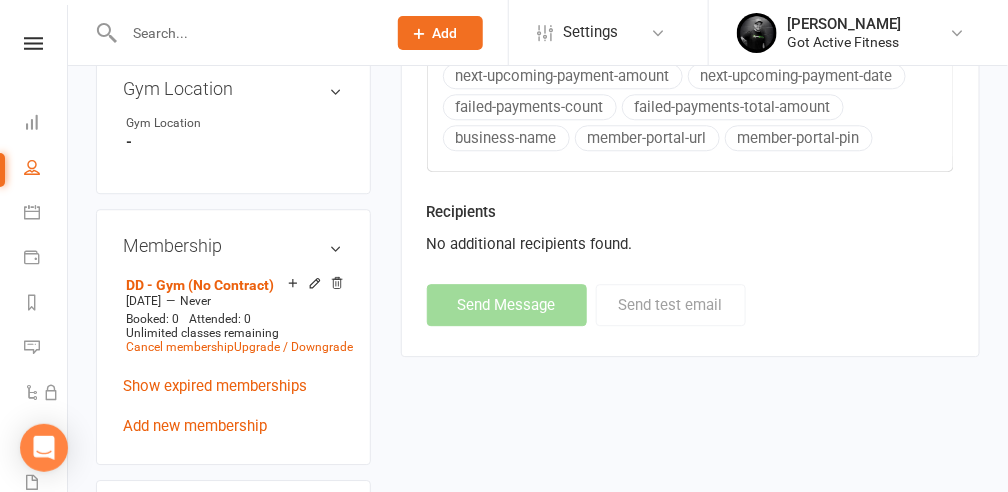 select 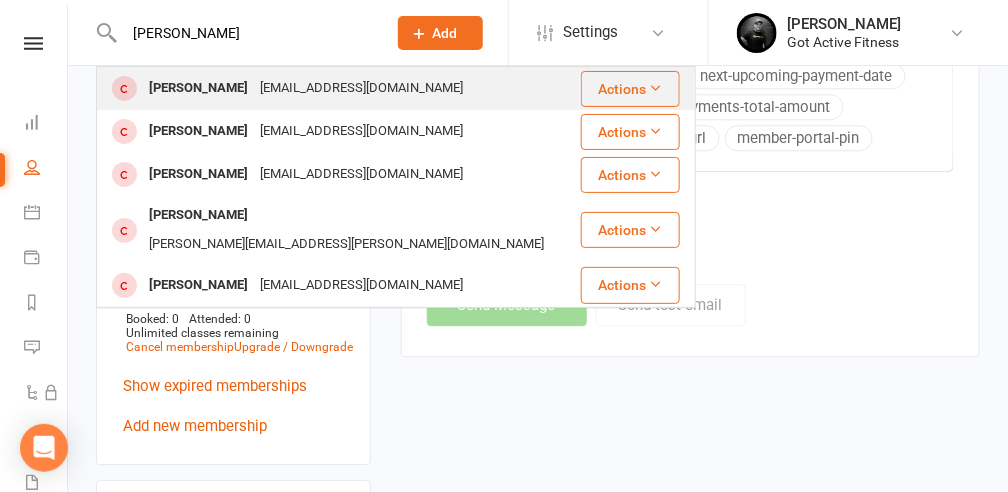 type on "[PERSON_NAME]" 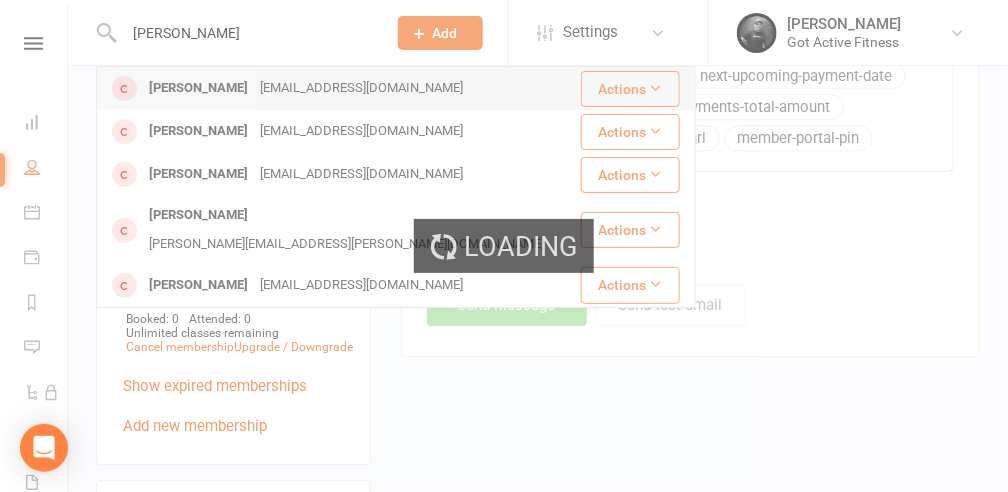 type 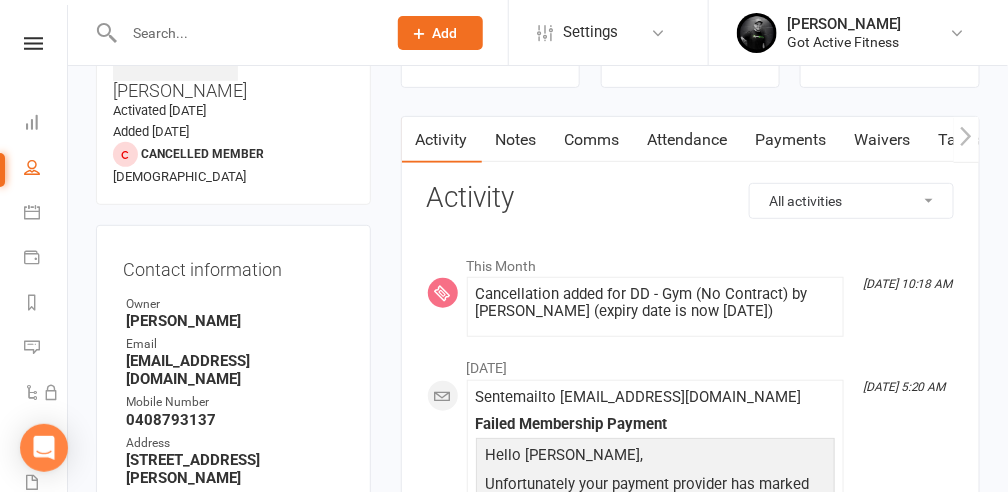 scroll, scrollTop: 66, scrollLeft: 0, axis: vertical 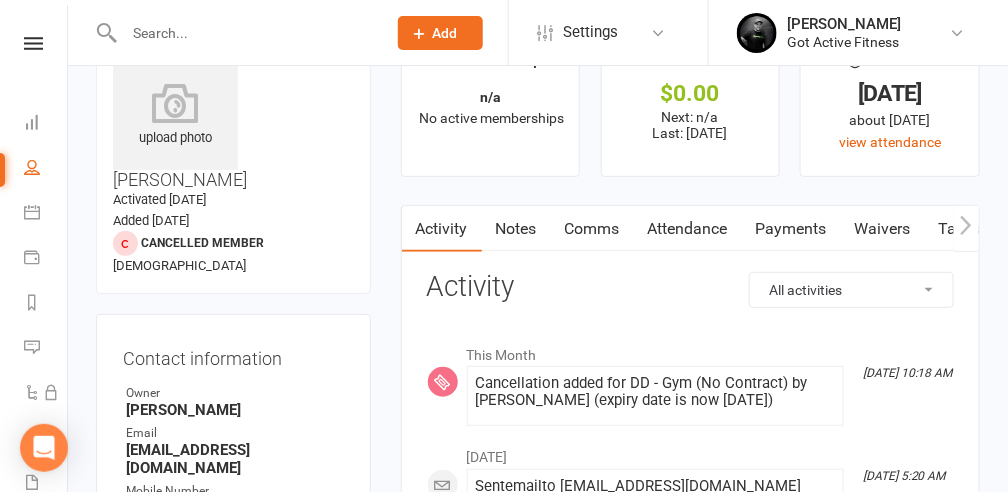 click on "Comms" at bounding box center [592, 229] 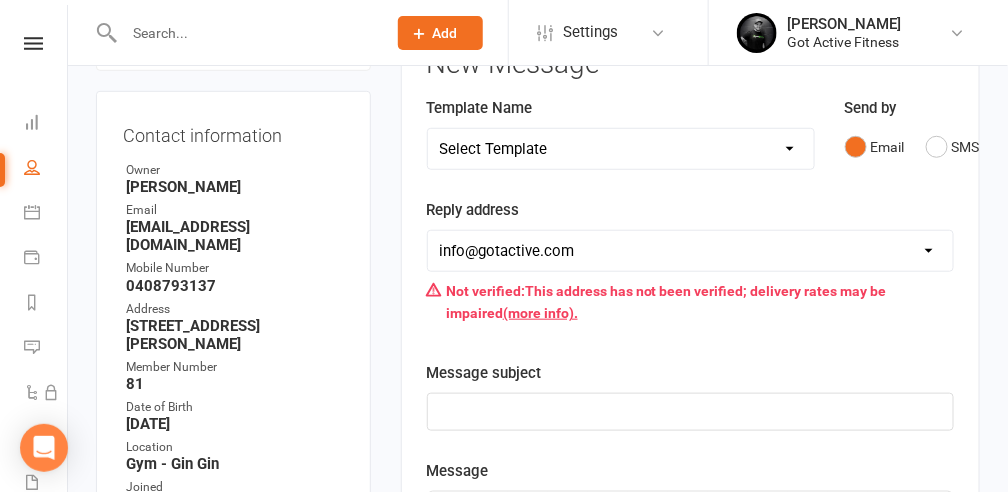 scroll, scrollTop: 266, scrollLeft: 0, axis: vertical 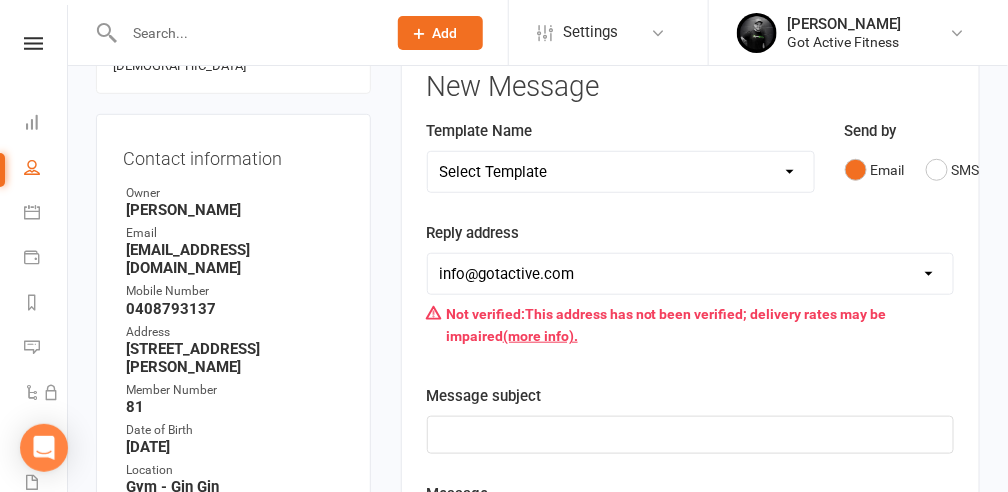 click on "Select Template [SMS] Blank [Email] FAILED PAYMENT email [Email] Failed Payment - FINAL NOTICE [SMS] Failed Payment - FINAL NOTICE (SMS) [SMS] Failed Payment (SMS) [SMS] Cancelled Membership [Email] Cancelled Memebership [Email] Membership due to expire [Email] Previous arrears on account" at bounding box center [621, 172] 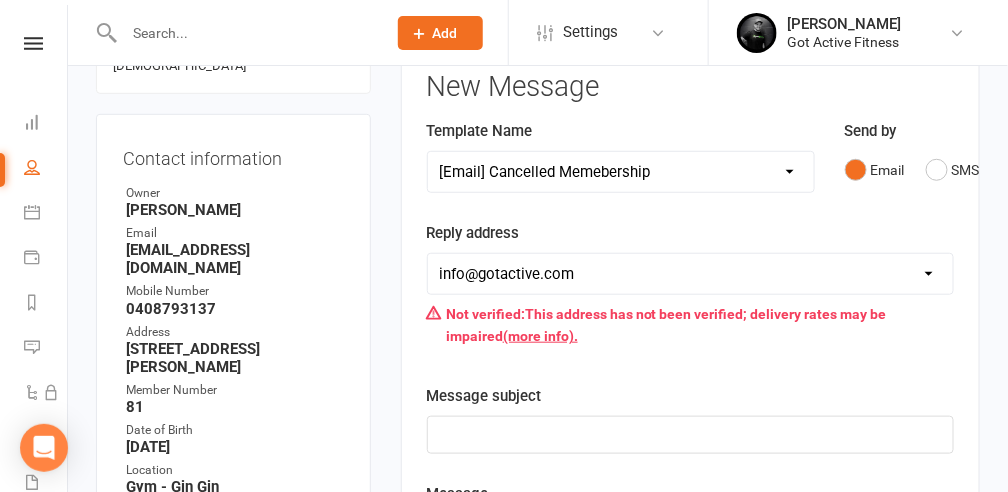 click on "Select Template [SMS] Blank [Email] FAILED PAYMENT email [Email] Failed Payment - FINAL NOTICE [SMS] Failed Payment - FINAL NOTICE (SMS) [SMS] Failed Payment (SMS) [SMS] Cancelled Membership [Email] Cancelled Memebership [Email] Membership due to expire [Email] Previous arrears on account" at bounding box center (621, 172) 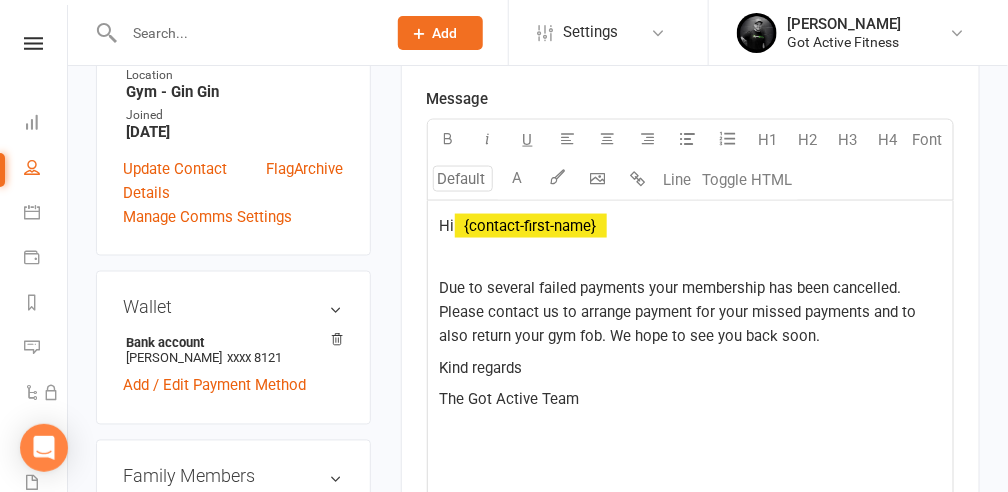 scroll, scrollTop: 666, scrollLeft: 0, axis: vertical 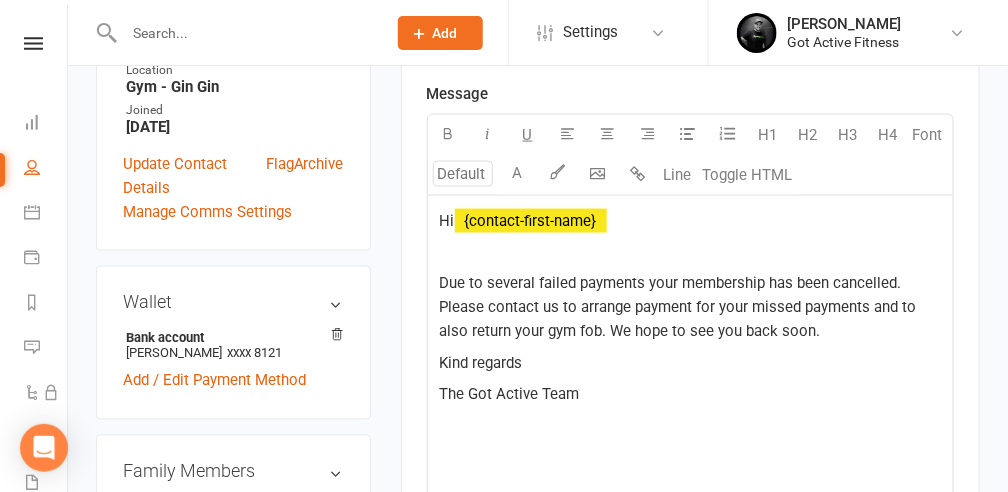 click on "﻿ {contact-first-name}" 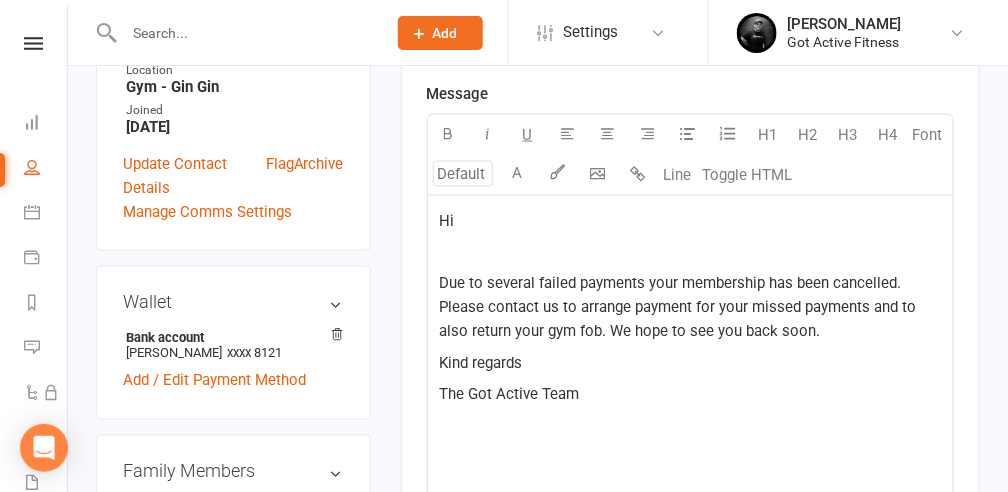type 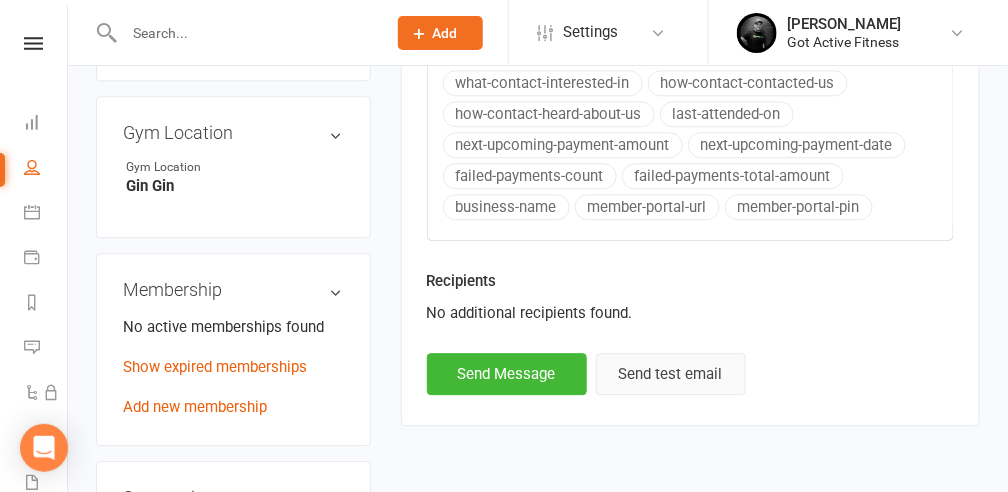 scroll, scrollTop: 1200, scrollLeft: 0, axis: vertical 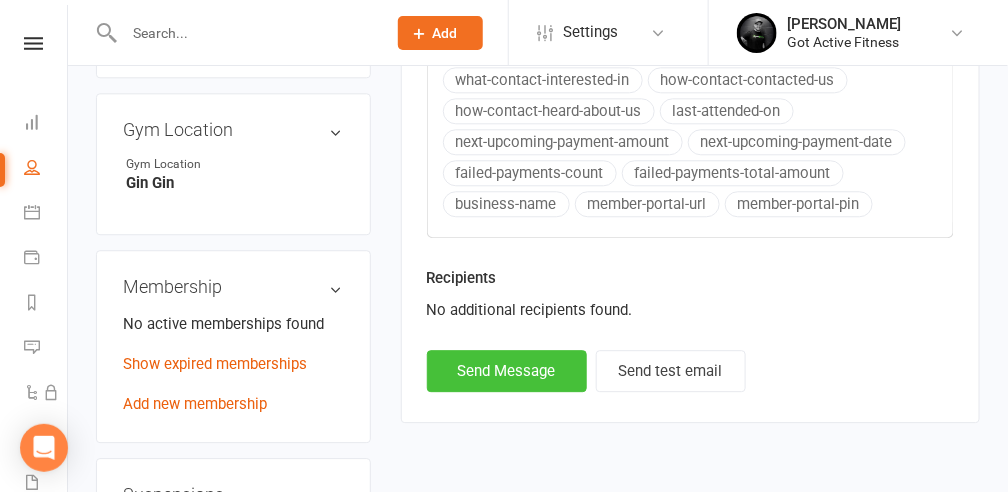 click on "Send Message" at bounding box center (507, 371) 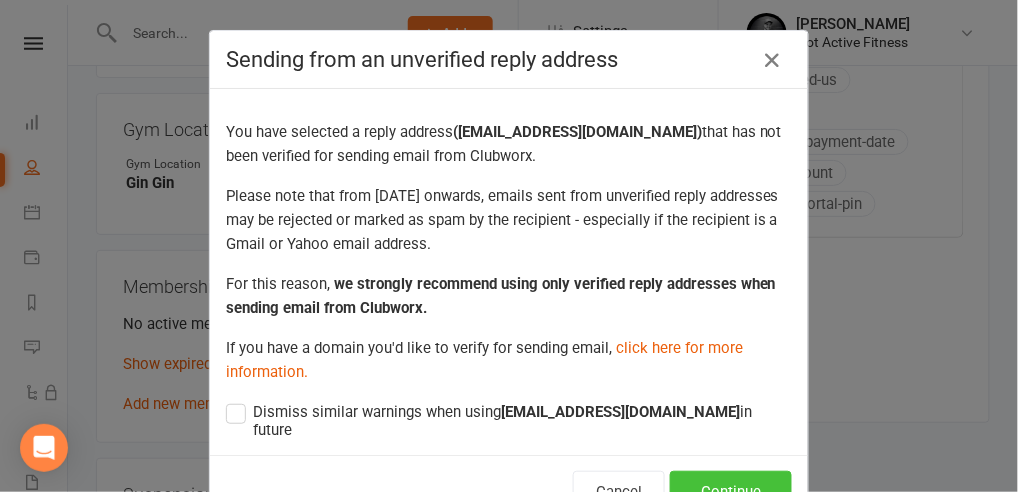 click on "Continue" at bounding box center [731, 492] 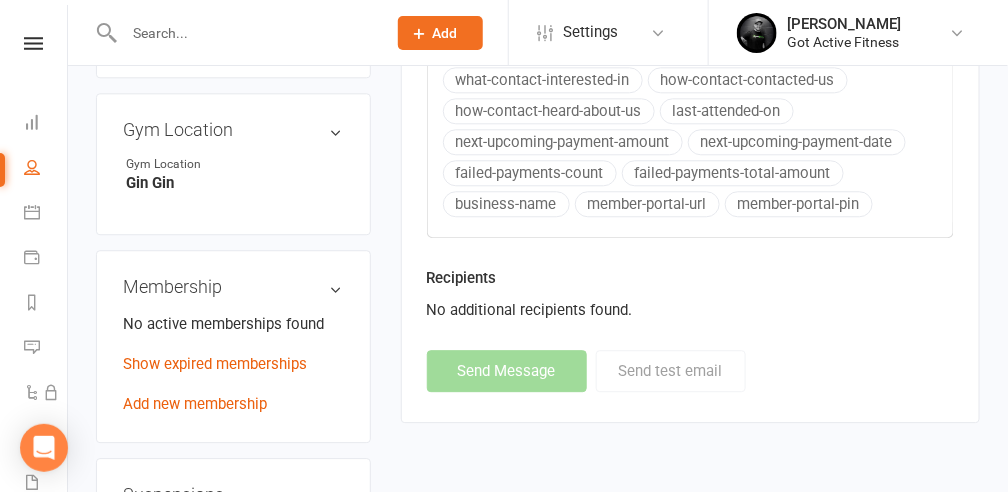 select 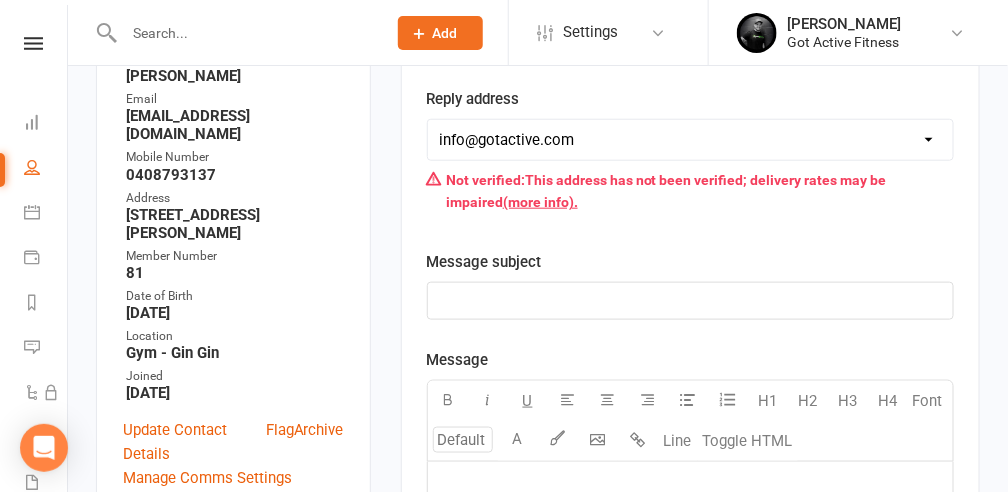 scroll, scrollTop: 333, scrollLeft: 0, axis: vertical 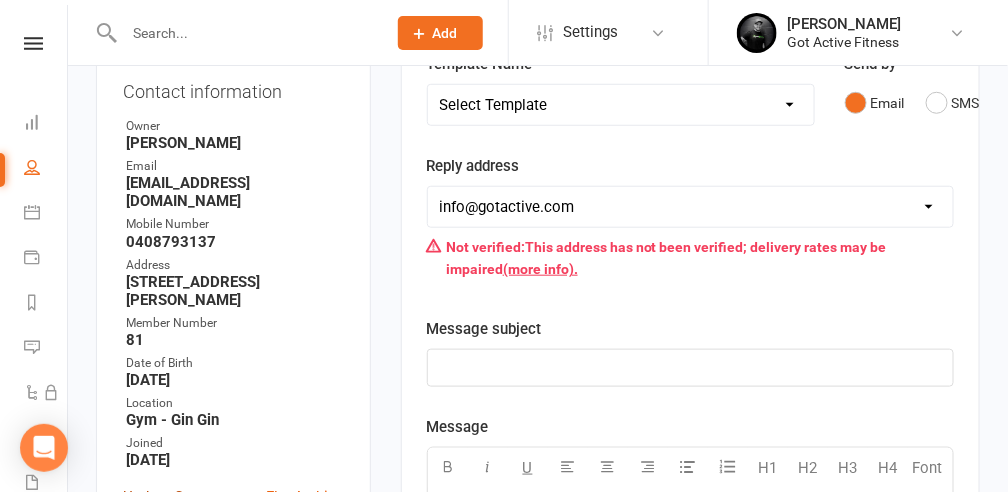 click on "Update Contact Details" at bounding box center (194, 509) 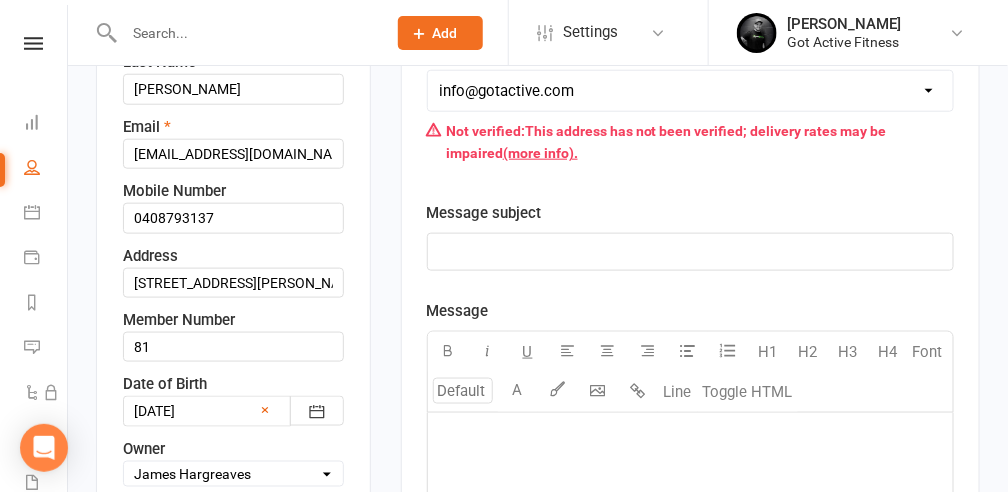 scroll, scrollTop: 493, scrollLeft: 0, axis: vertical 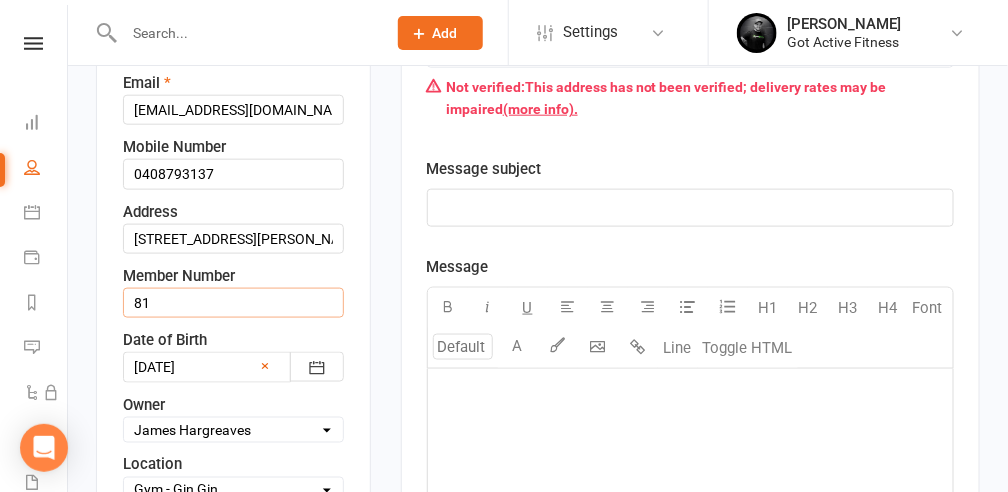 click on "81" at bounding box center [233, 303] 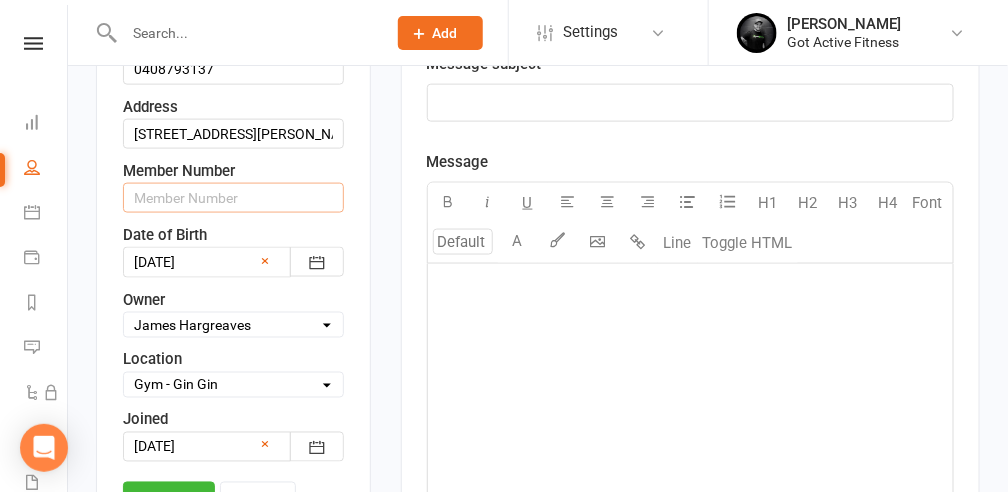 scroll, scrollTop: 827, scrollLeft: 0, axis: vertical 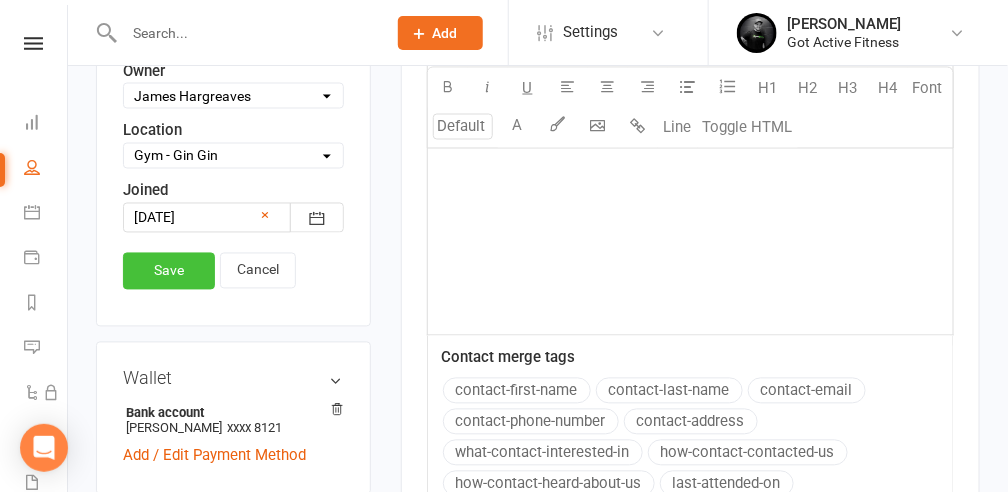 type 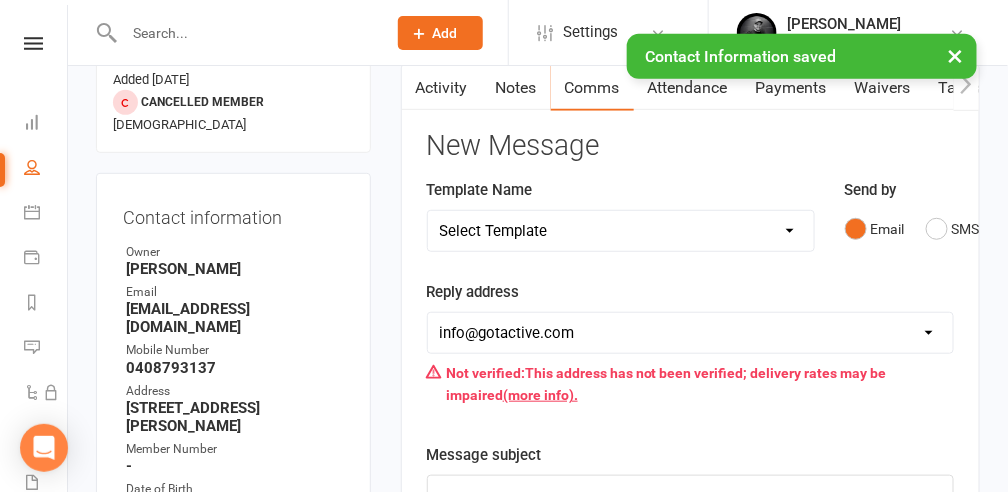 scroll, scrollTop: 0, scrollLeft: 0, axis: both 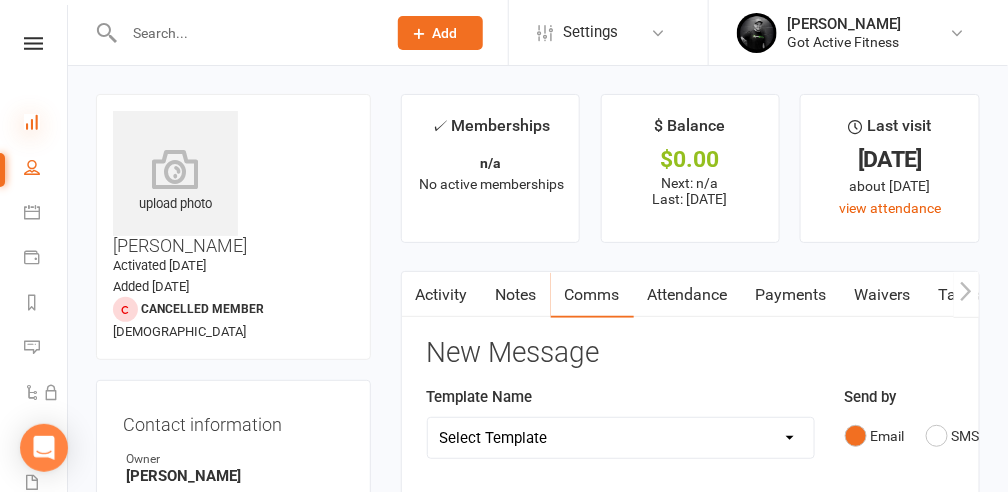 click at bounding box center [32, 122] 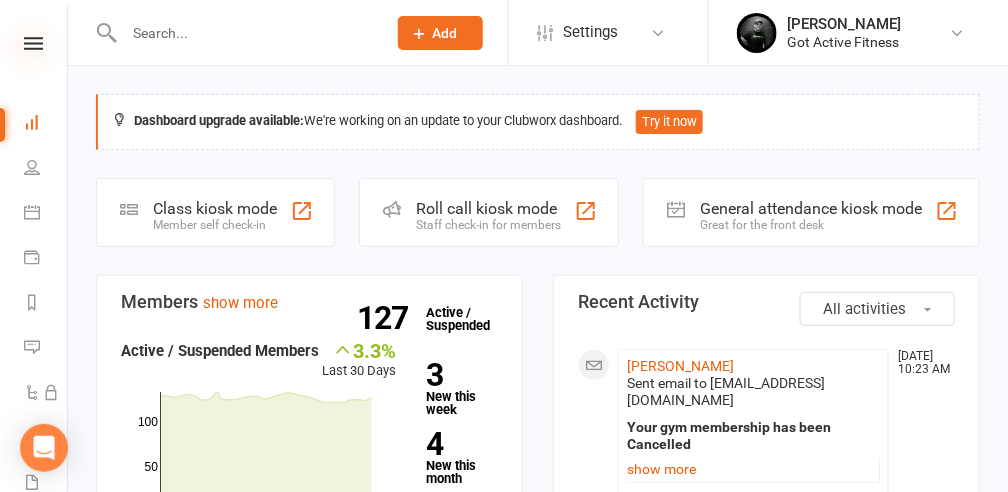 click at bounding box center (33, 43) 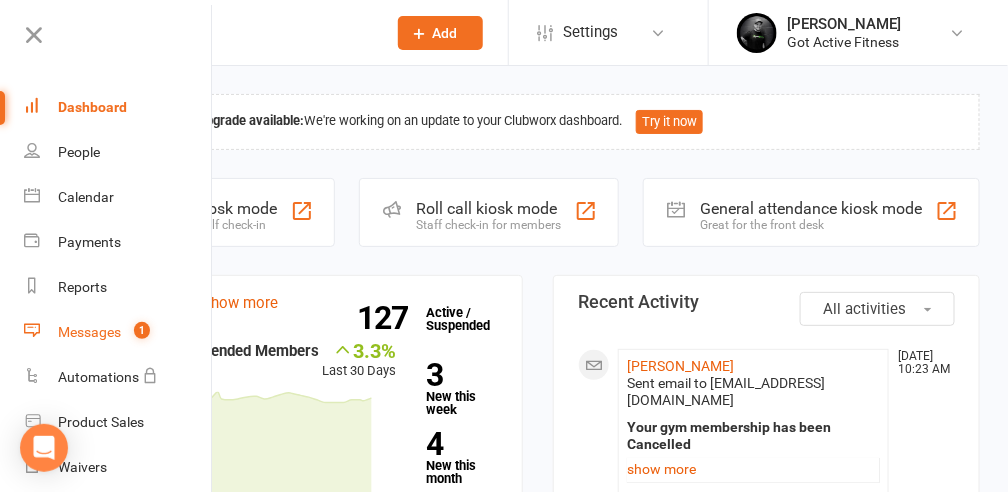 click on "Messages" at bounding box center (89, 332) 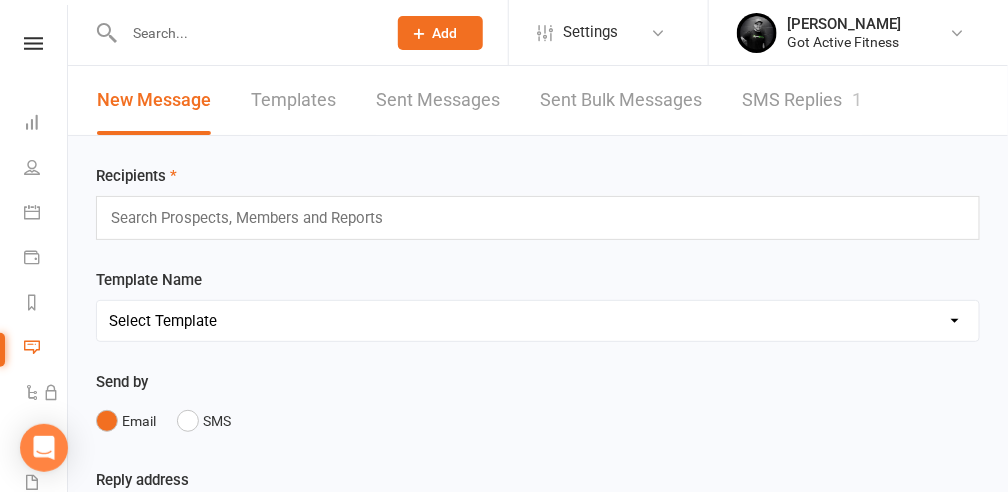 click on "SMS Replies  1" at bounding box center (802, 100) 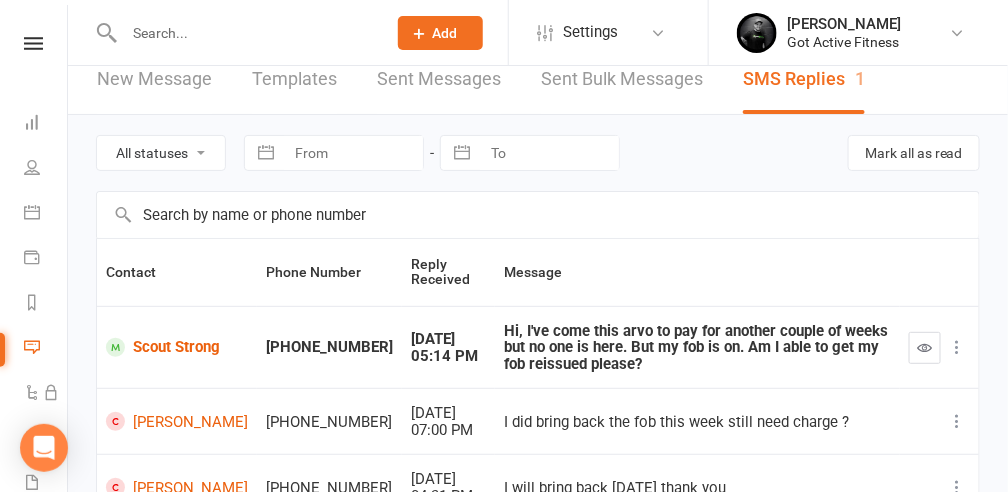 scroll, scrollTop: 0, scrollLeft: 0, axis: both 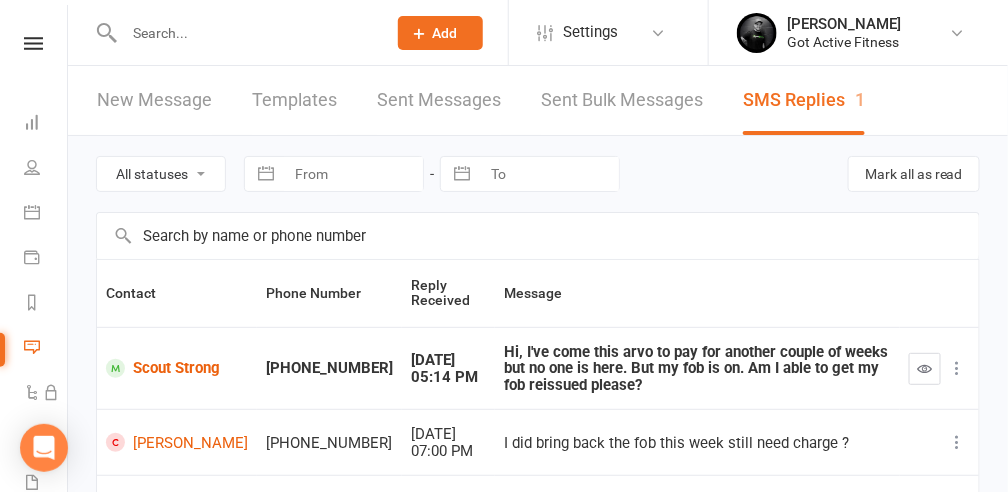 click on "New Message" at bounding box center [154, 100] 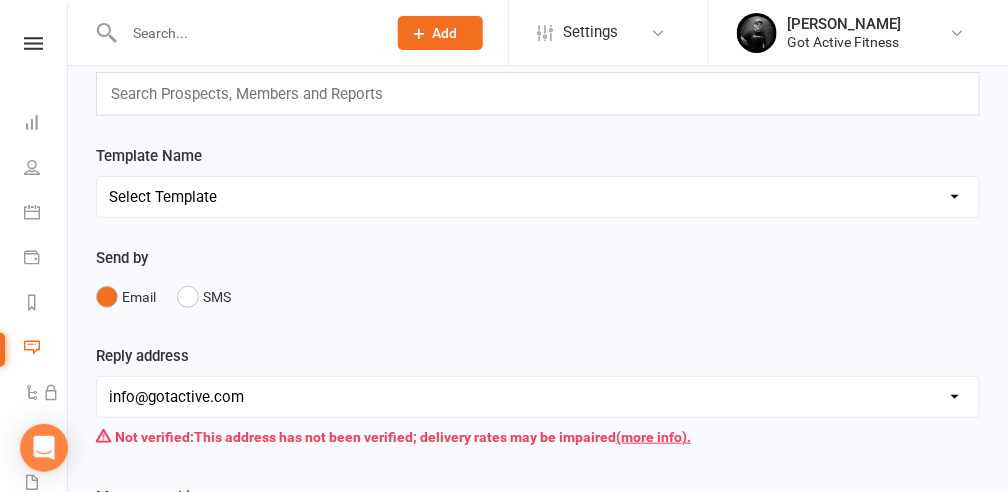 scroll, scrollTop: 133, scrollLeft: 0, axis: vertical 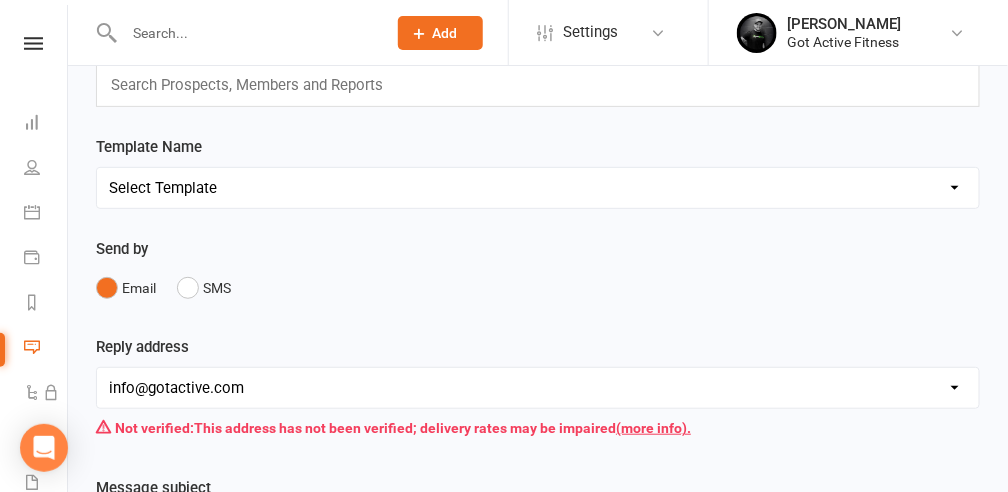 click on "Select Template [SMS] Blank [Email] FAILED PAYMENT email [Email] Failed Payment - FINAL NOTICE [SMS] Failed Payment - FINAL NOTICE (SMS) [SMS] Failed Payment (SMS) [SMS] Cancelled Membership [Email] Cancelled Memebership [Email] Membership due to expire [Email] Previous arrears on account" at bounding box center [538, 188] 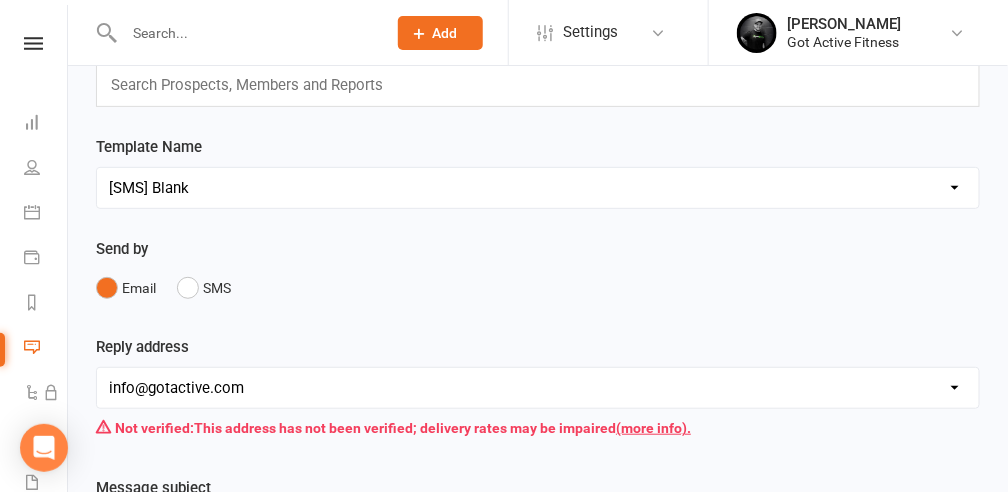 click on "Select Template [SMS] Blank [Email] FAILED PAYMENT email [Email] Failed Payment - FINAL NOTICE [SMS] Failed Payment - FINAL NOTICE (SMS) [SMS] Failed Payment (SMS) [SMS] Cancelled Membership [Email] Cancelled Memebership [Email] Membership due to expire [Email] Previous arrears on account" at bounding box center [538, 188] 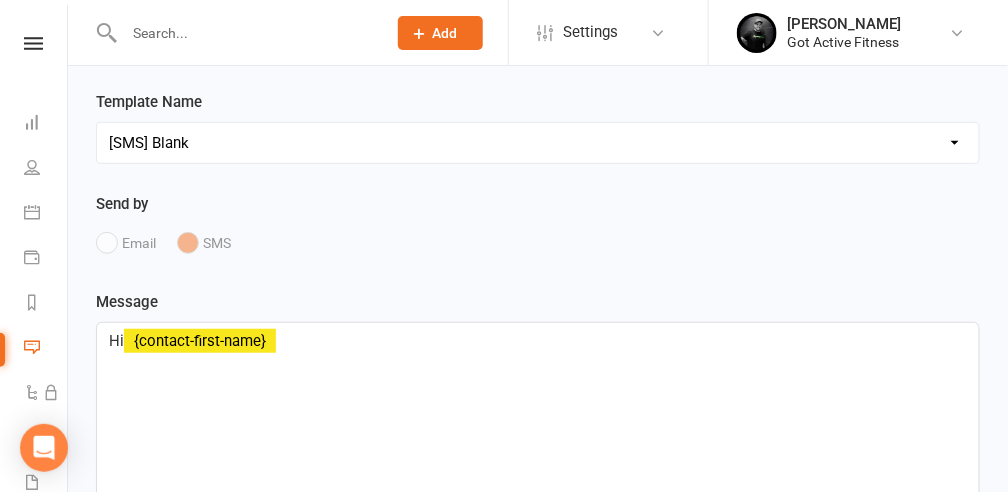 scroll, scrollTop: 200, scrollLeft: 0, axis: vertical 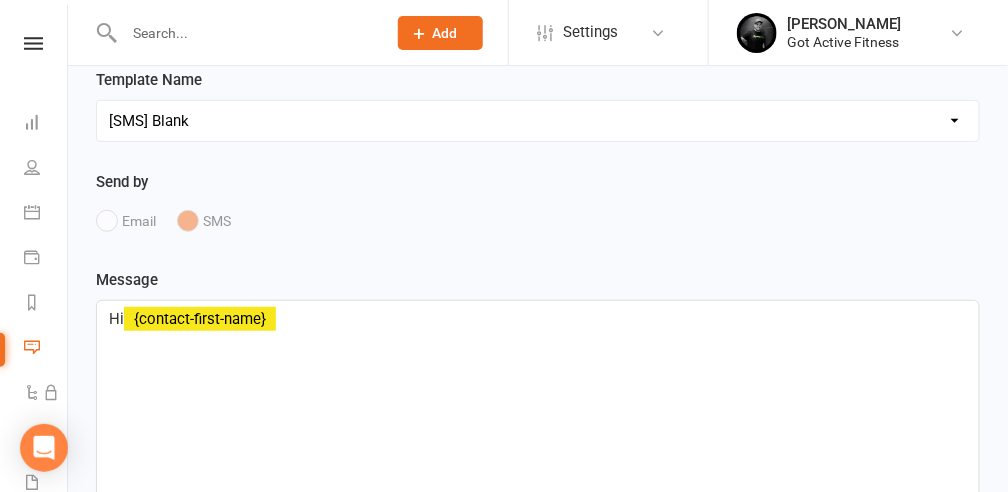 click on "Email SMS" at bounding box center (538, 221) 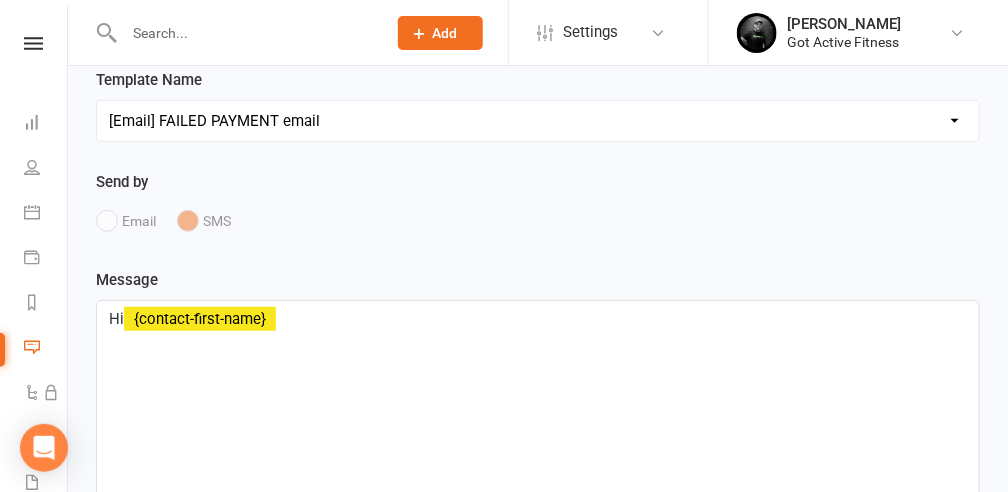 click on "Select Template [SMS] Blank [Email] FAILED PAYMENT email [Email] Failed Payment - FINAL NOTICE [SMS] Failed Payment - FINAL NOTICE (SMS) [SMS] Failed Payment (SMS) [SMS] Cancelled Membership [Email] Cancelled Memebership [Email] Membership due to expire [Email] Previous arrears on account" at bounding box center [538, 121] 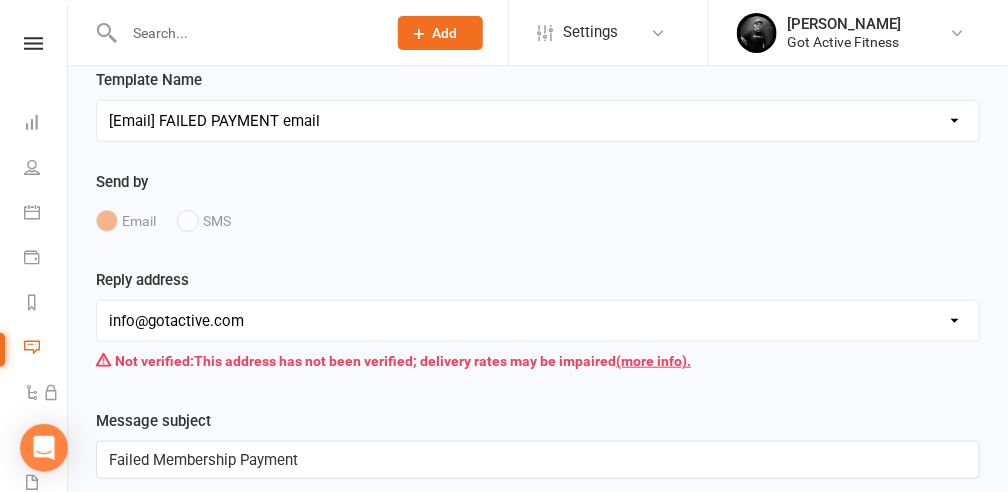 click on "Select Template [SMS] Blank [Email] FAILED PAYMENT email [Email] Failed Payment - FINAL NOTICE [SMS] Failed Payment - FINAL NOTICE (SMS) [SMS] Failed Payment (SMS) [SMS] Cancelled Membership [Email] Cancelled Memebership [Email] Membership due to expire [Email] Previous arrears on account" at bounding box center (538, 121) 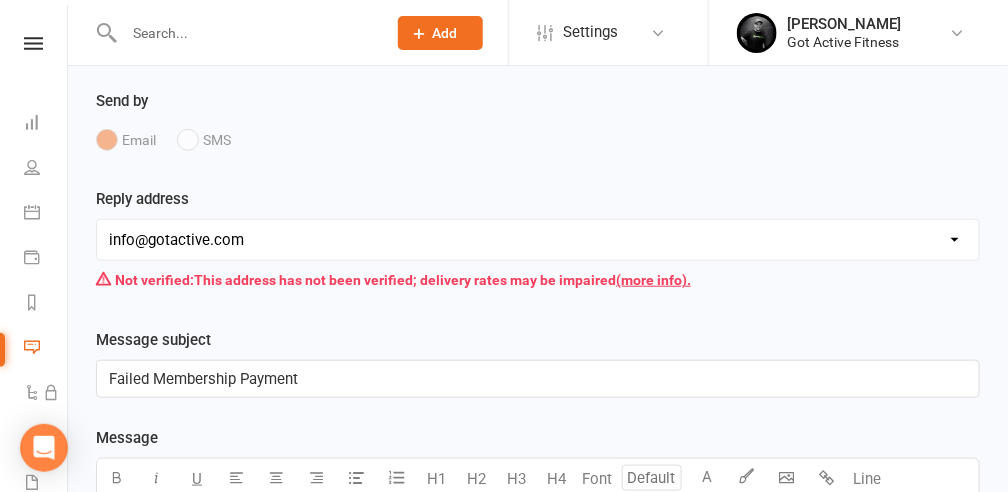 scroll, scrollTop: 200, scrollLeft: 0, axis: vertical 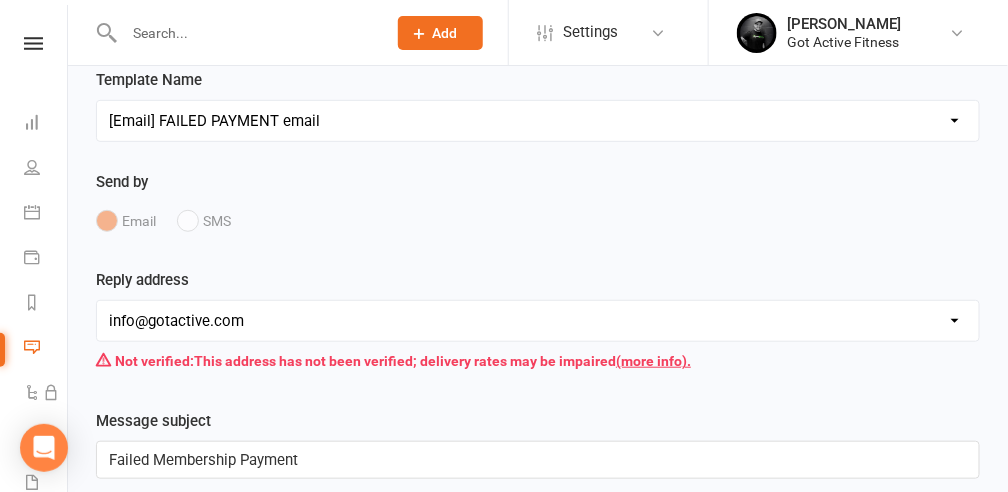 click on "Select Template [SMS] Blank [Email] FAILED PAYMENT email [Email] Failed Payment - FINAL NOTICE [SMS] Failed Payment - FINAL NOTICE (SMS) [SMS] Failed Payment (SMS) [SMS] Cancelled Membership [Email] Cancelled Memebership [Email] Membership due to expire [Email] Previous arrears on account" at bounding box center [538, 121] 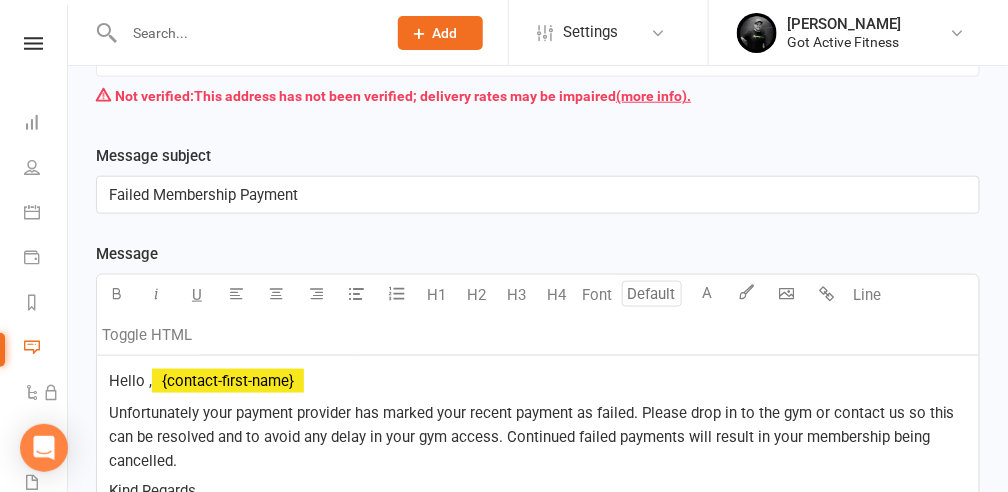 scroll, scrollTop: 466, scrollLeft: 0, axis: vertical 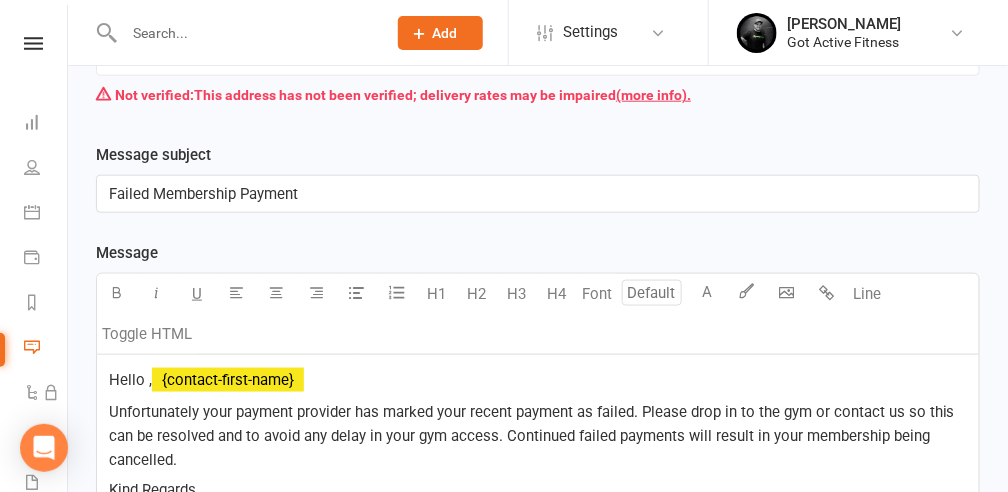 click on "Failed Membership Payment" at bounding box center (538, 194) 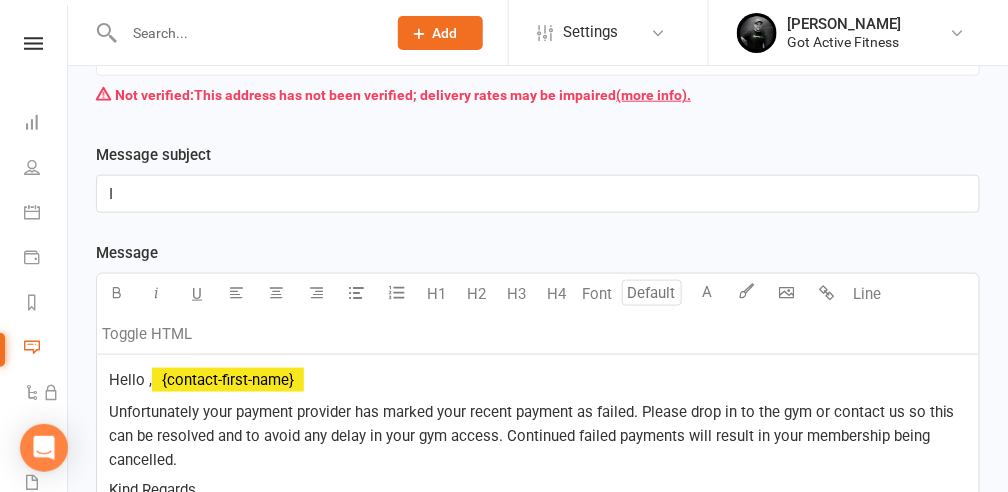 type 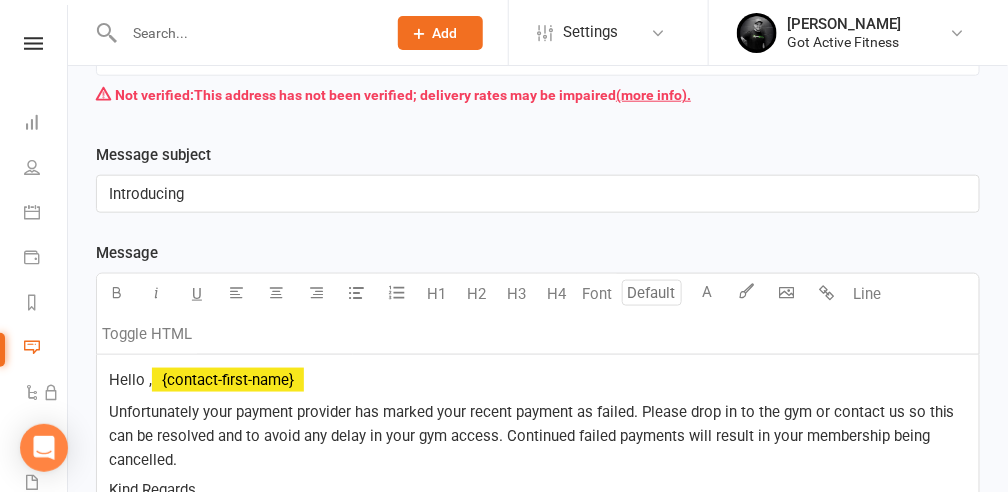 click on "Introducing" at bounding box center (538, 194) 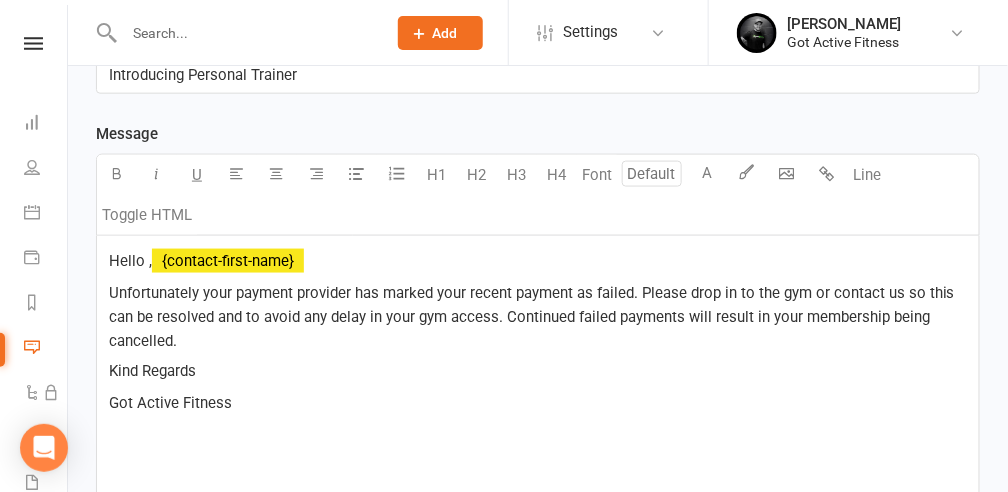 scroll, scrollTop: 600, scrollLeft: 0, axis: vertical 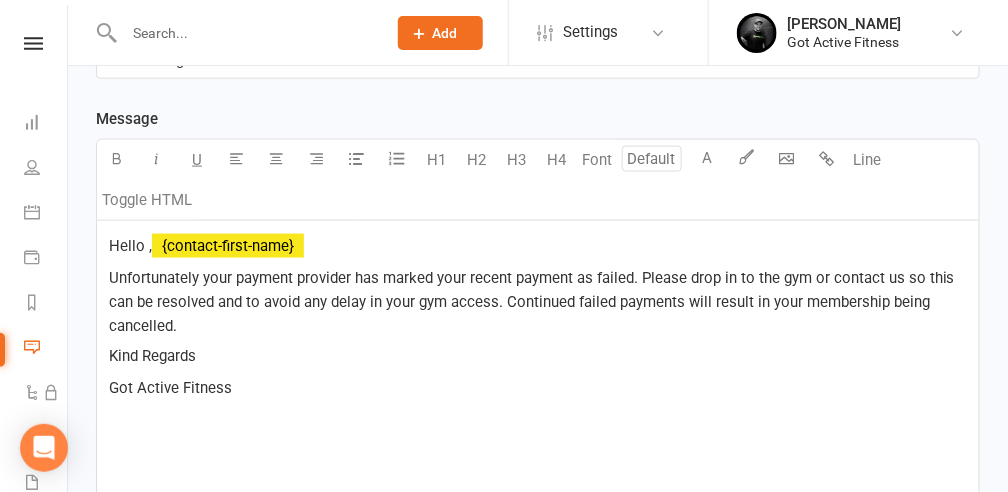 click on "﻿ {contact-first-name}" at bounding box center (228, 246) 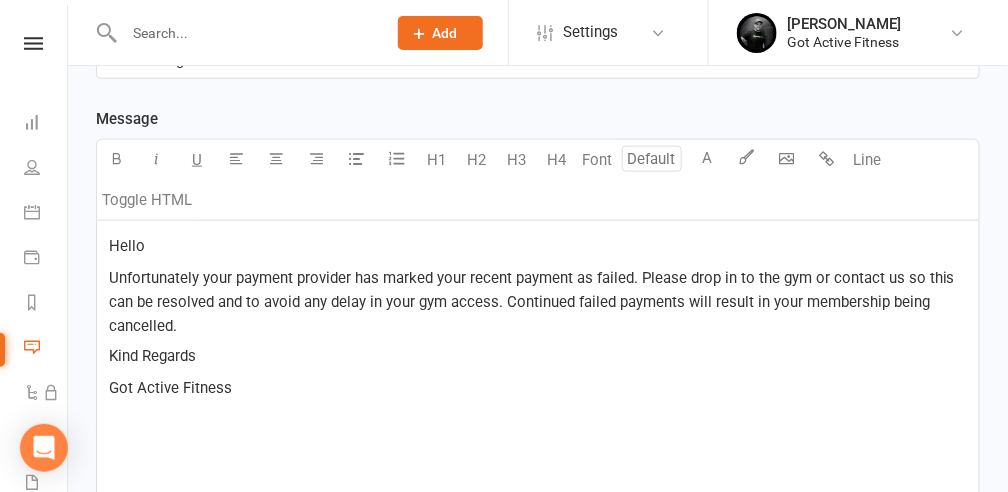 type 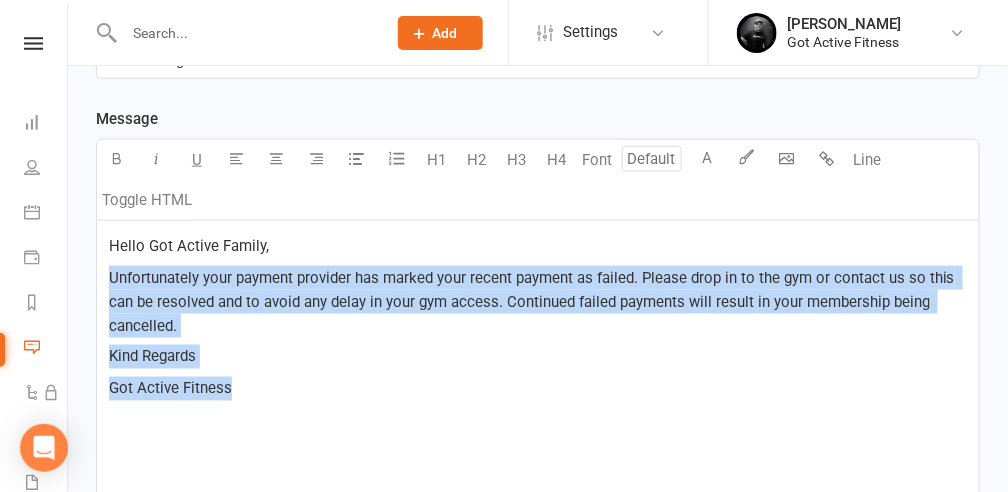 drag, startPoint x: 244, startPoint y: 381, endPoint x: 100, endPoint y: 280, distance: 175.88918 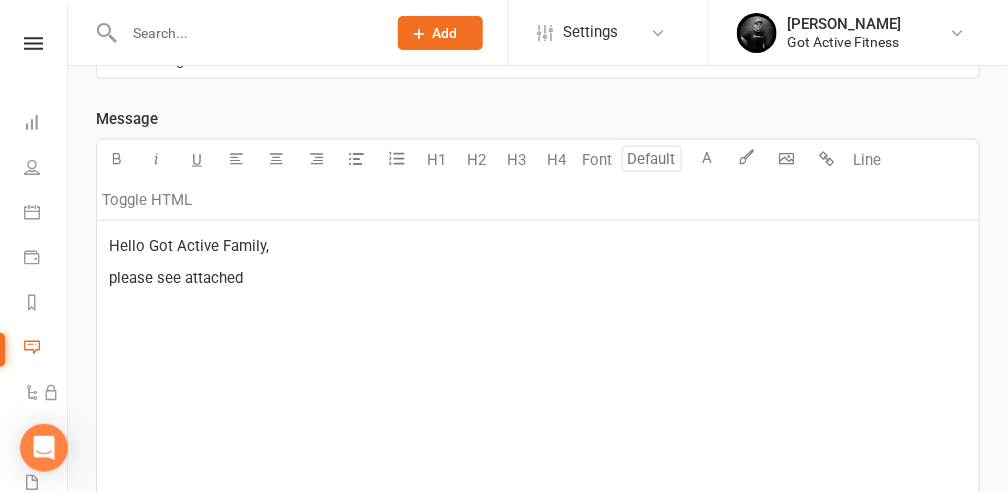 click on "please see attached" at bounding box center [176, 278] 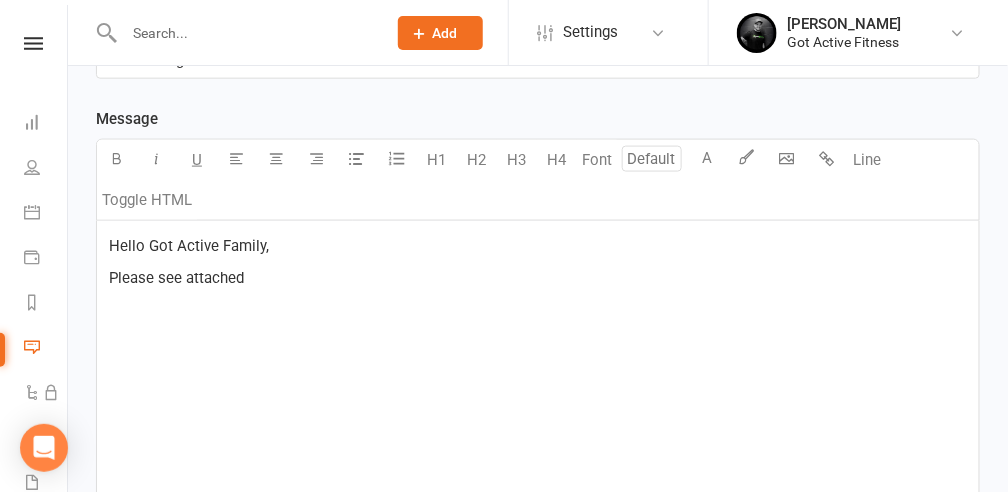 click on "Please see attached" at bounding box center [538, 278] 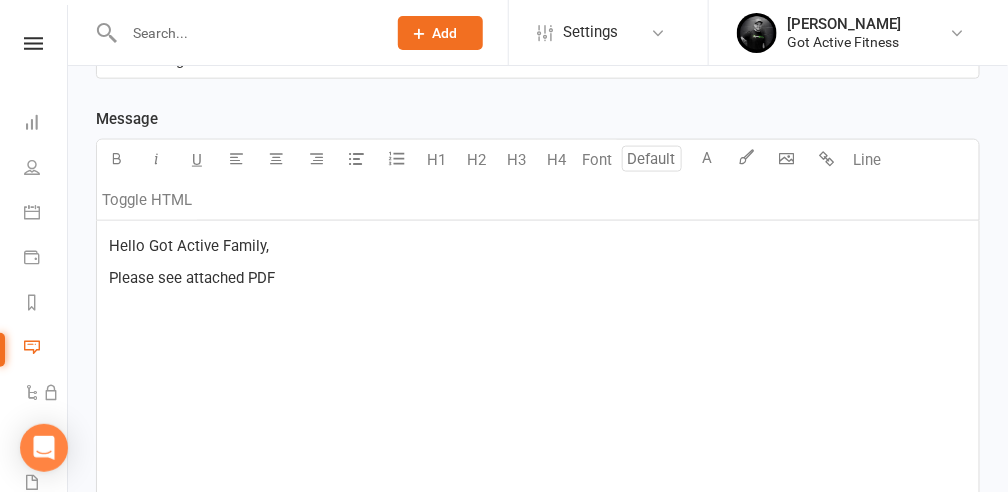 click on "Please see attached PDF" at bounding box center (538, 278) 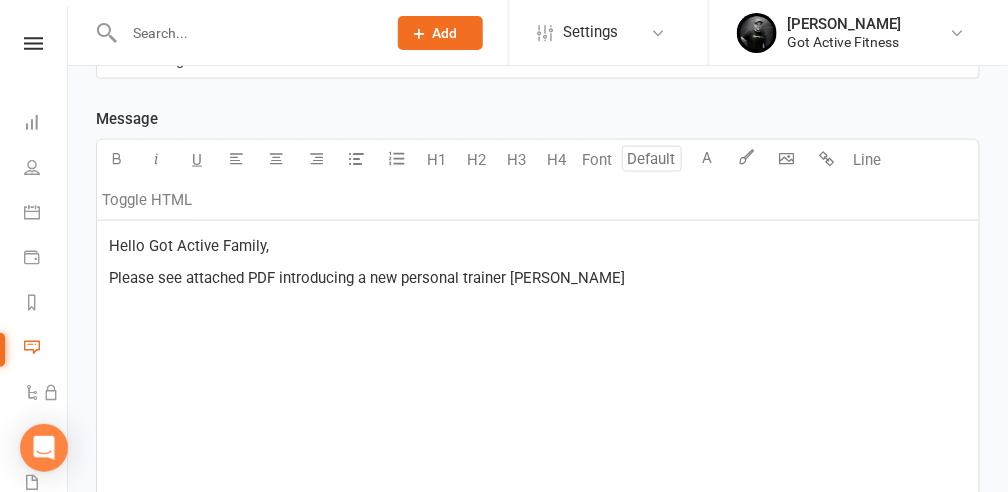 scroll, scrollTop: 924, scrollLeft: 0, axis: vertical 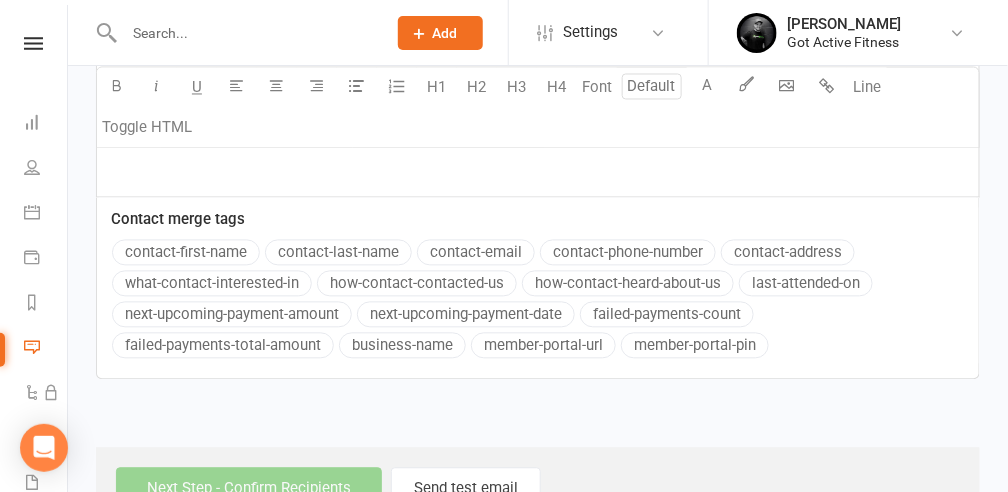 type 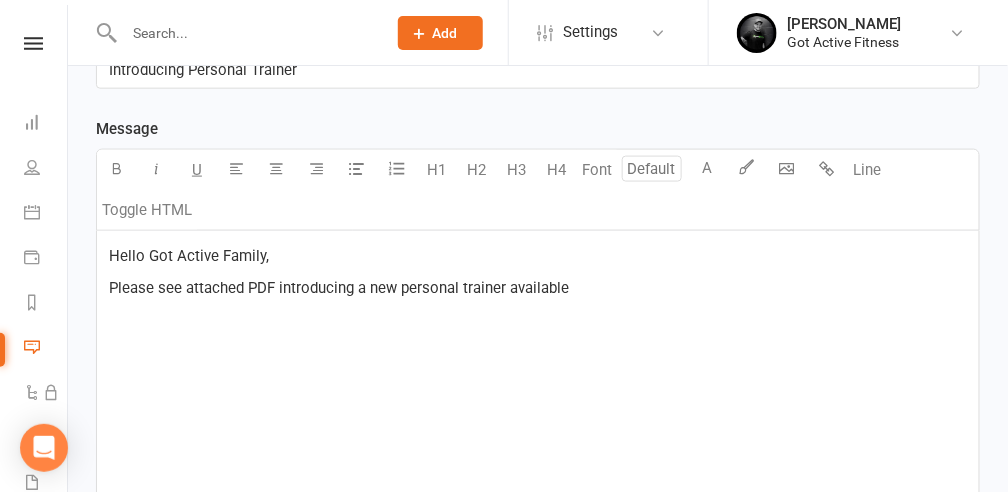 scroll, scrollTop: 591, scrollLeft: 0, axis: vertical 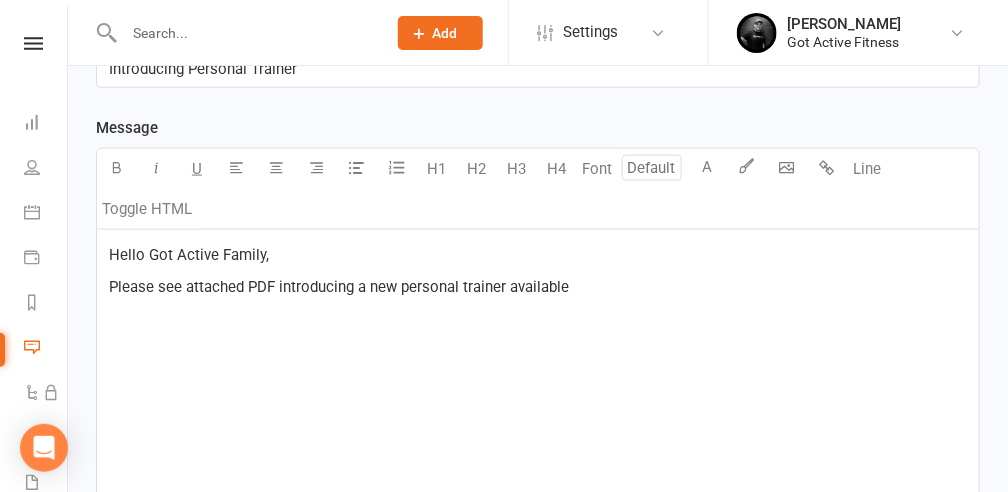 click on "Please see attached PDF introducing a new personal trainer available" at bounding box center [538, 287] 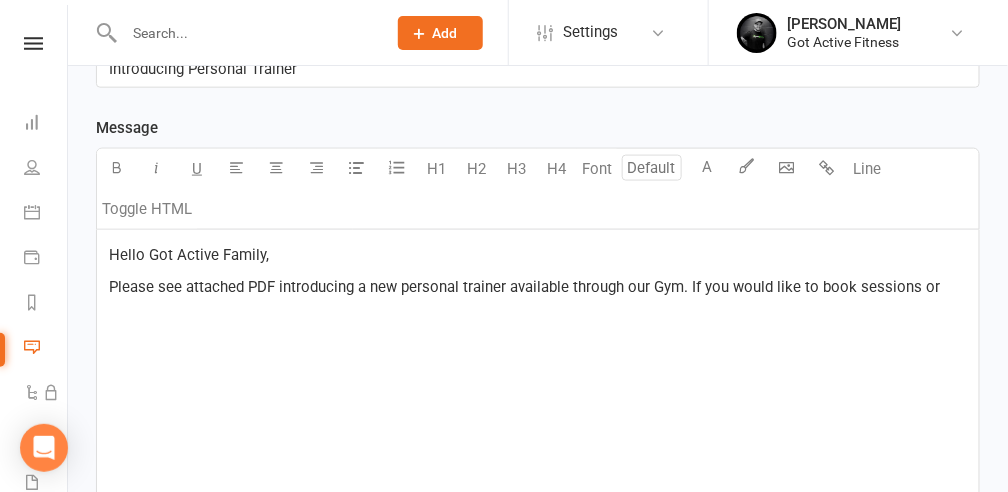 click on "Please see attached PDF introducing a new personal trainer available through our Gym. If you would like to book sessions or" at bounding box center (538, 287) 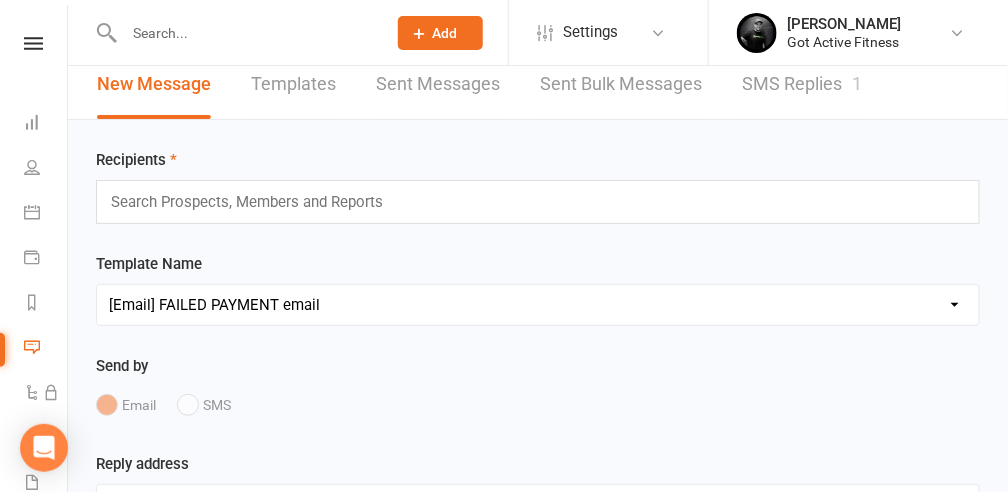 scroll, scrollTop: 0, scrollLeft: 0, axis: both 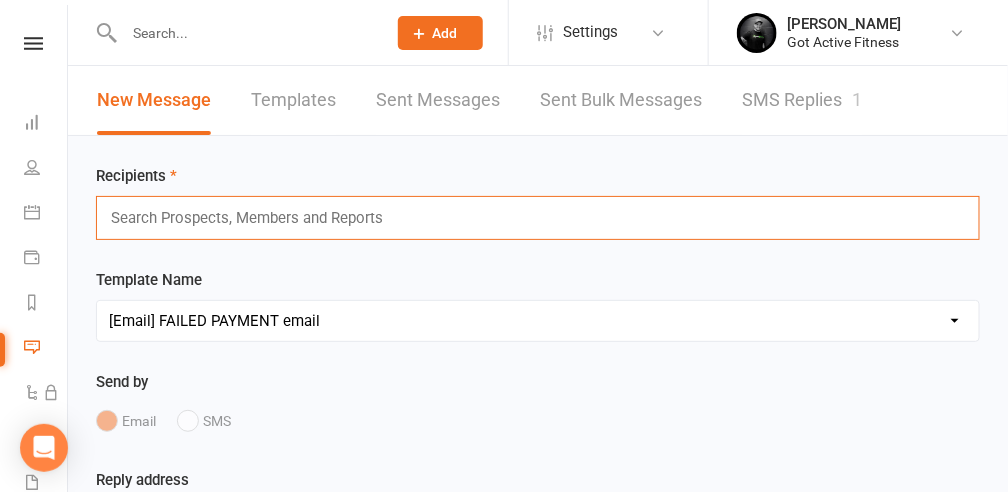 click at bounding box center [255, 218] 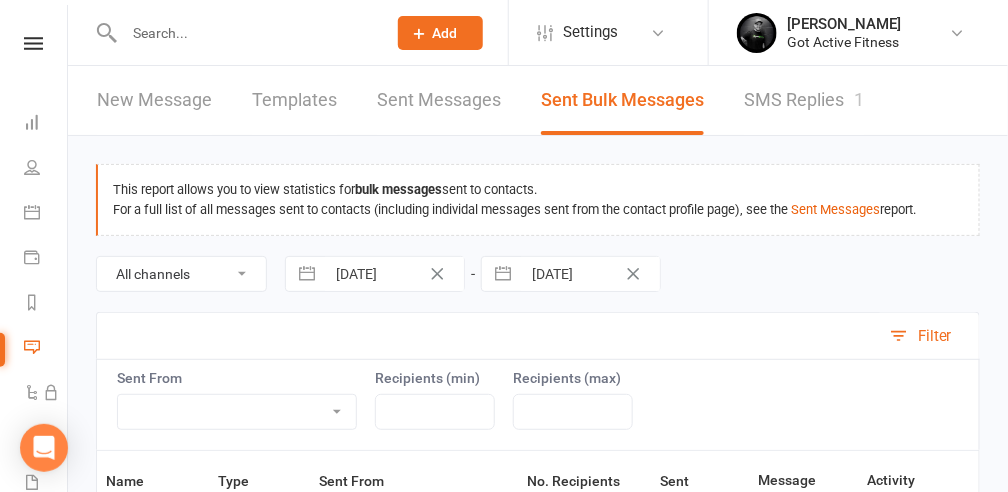 select on "10" 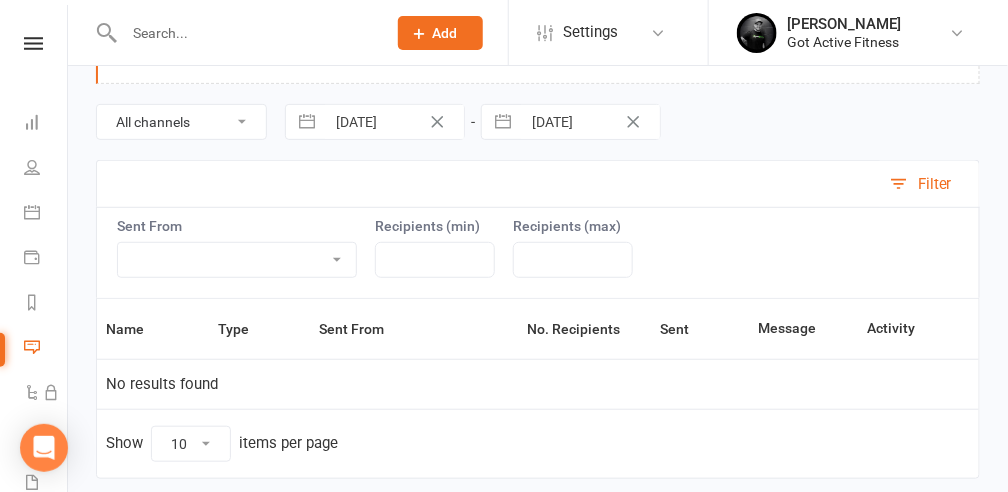 scroll, scrollTop: 0, scrollLeft: 0, axis: both 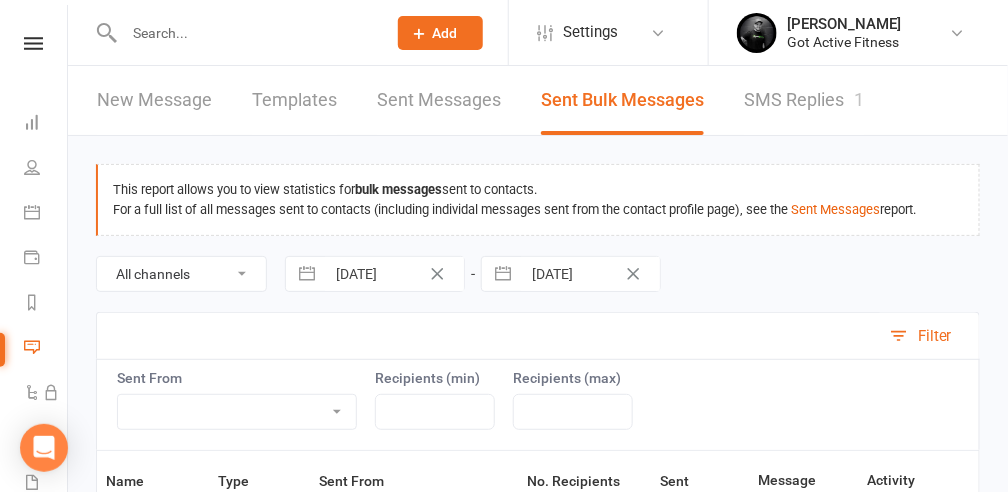 click on "New Message" at bounding box center [154, 100] 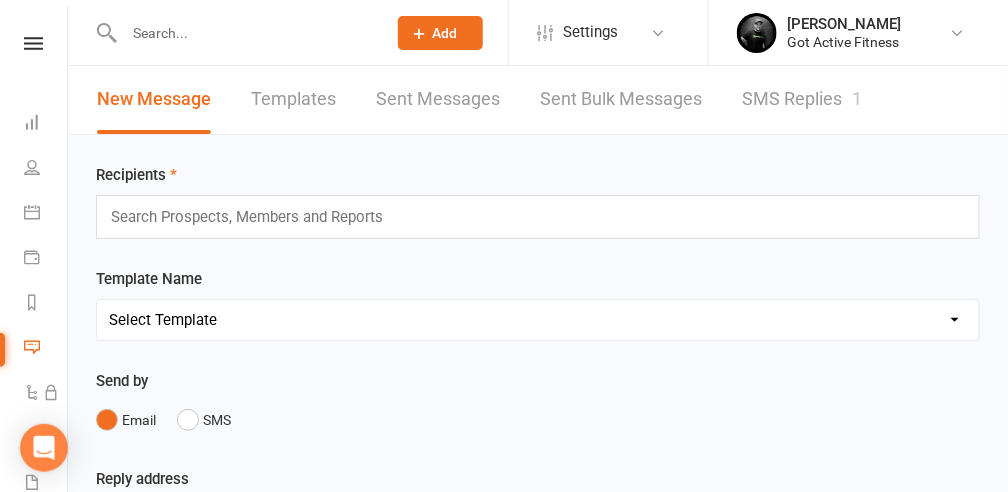 scroll, scrollTop: 0, scrollLeft: 0, axis: both 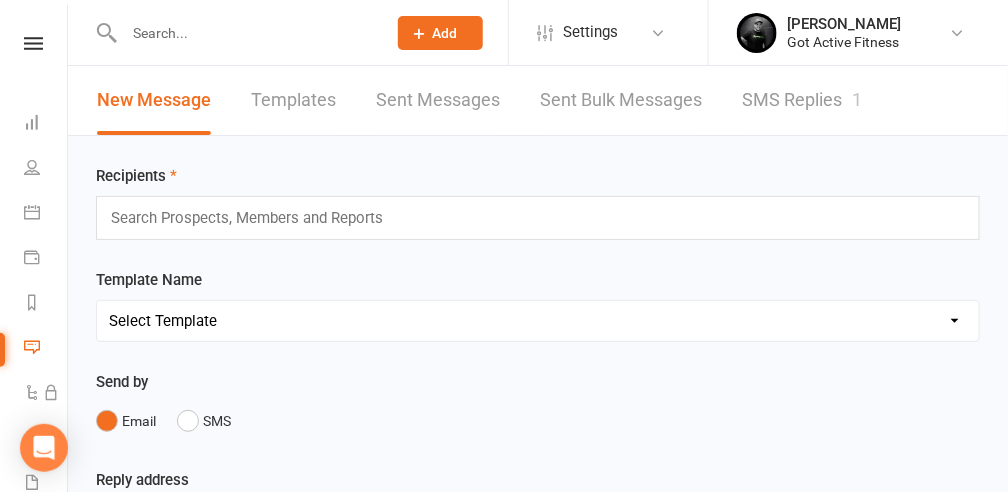 click on "Templates" at bounding box center [293, 100] 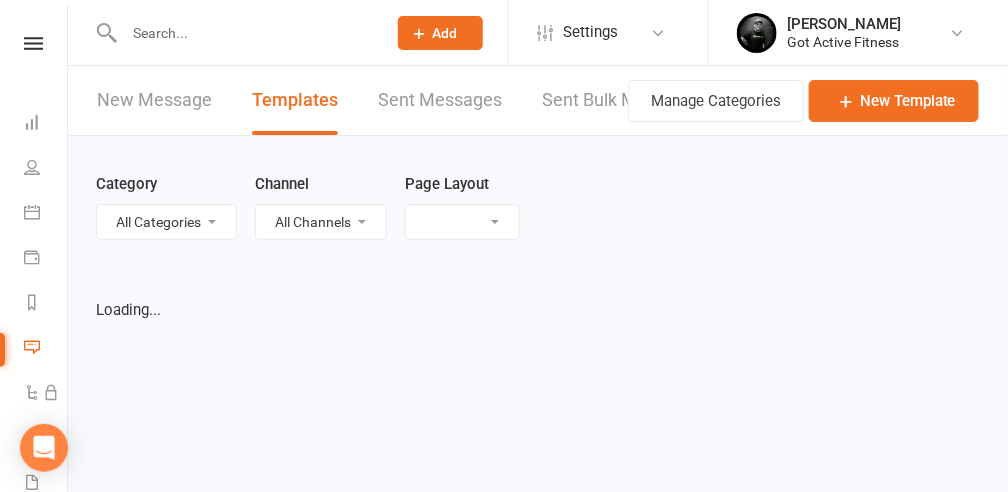 select on "grid" 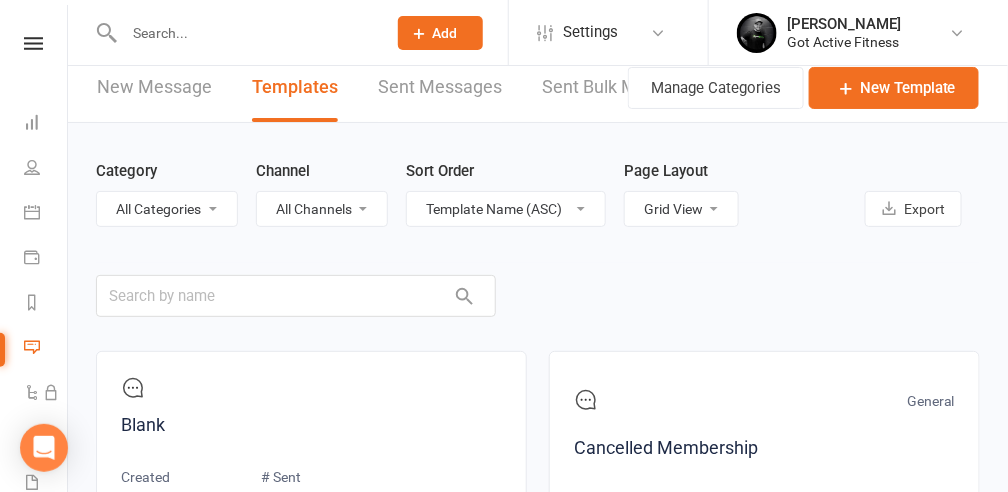 scroll, scrollTop: 0, scrollLeft: 0, axis: both 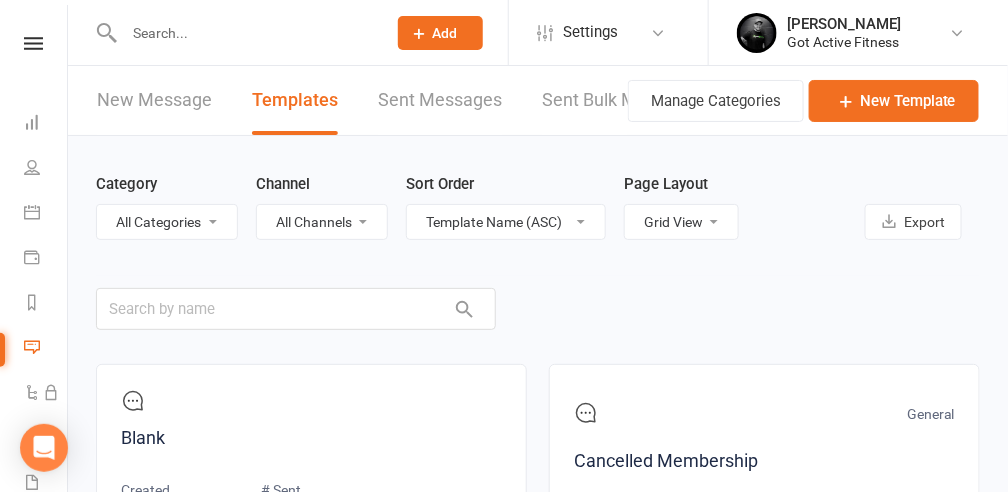 click on "Sent Bulk Messages" at bounding box center [623, 100] 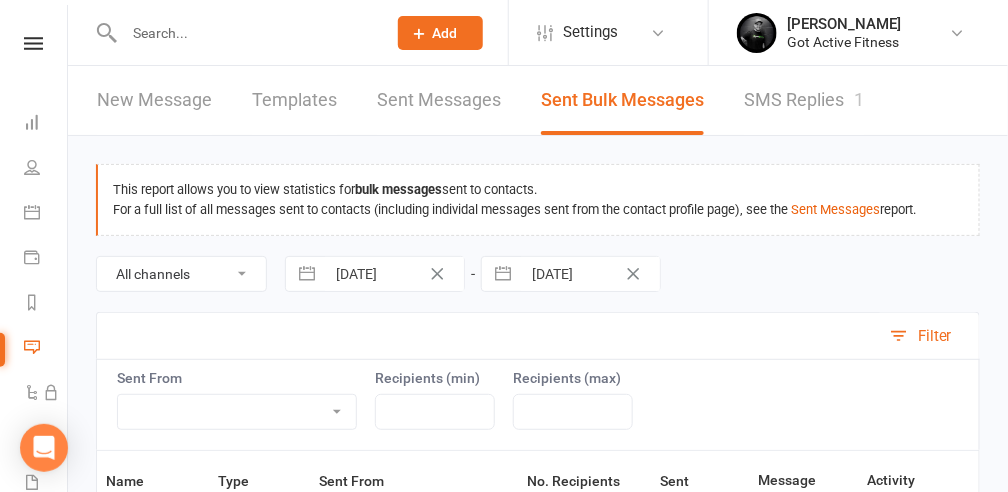 select on "10" 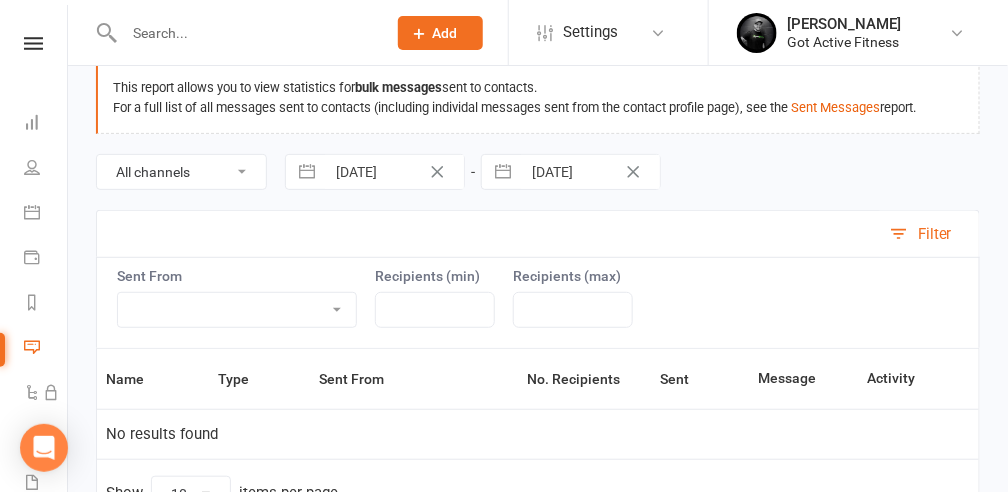 scroll, scrollTop: 0, scrollLeft: 0, axis: both 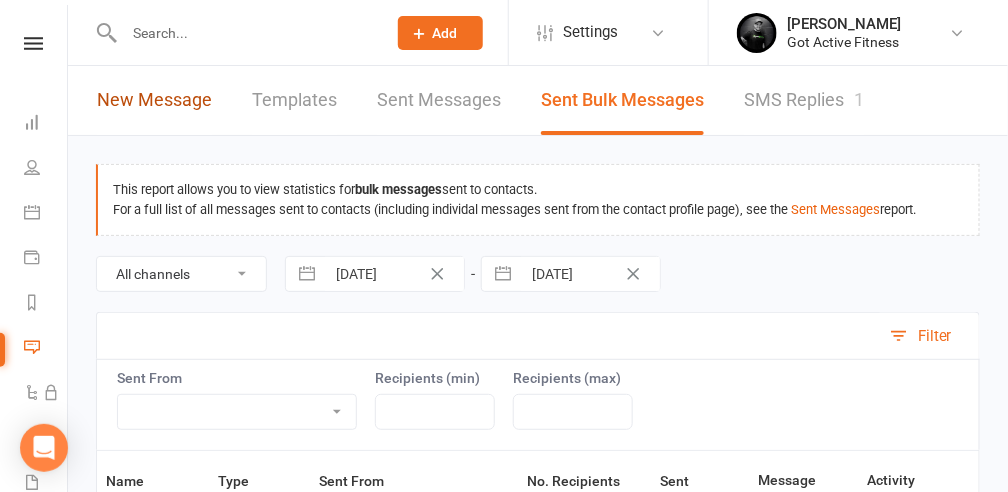 click on "New Message" at bounding box center (154, 100) 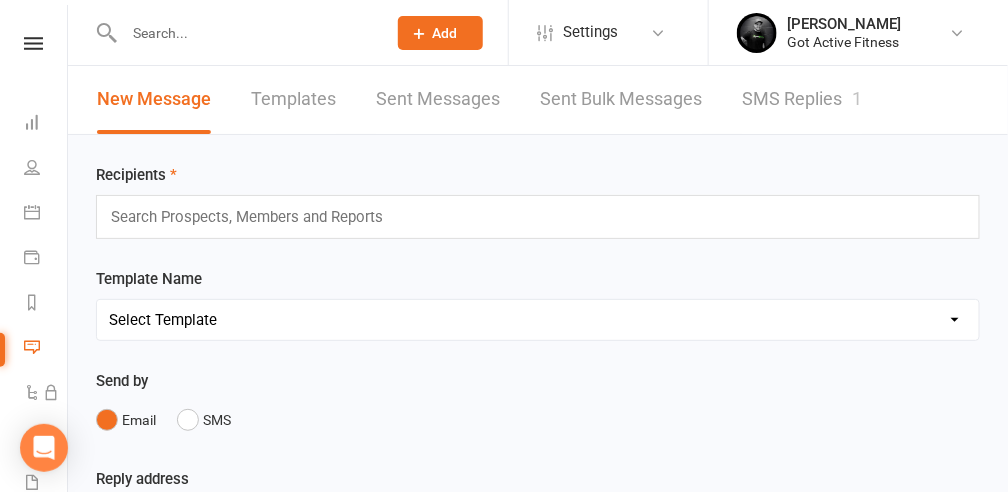 scroll, scrollTop: 0, scrollLeft: 0, axis: both 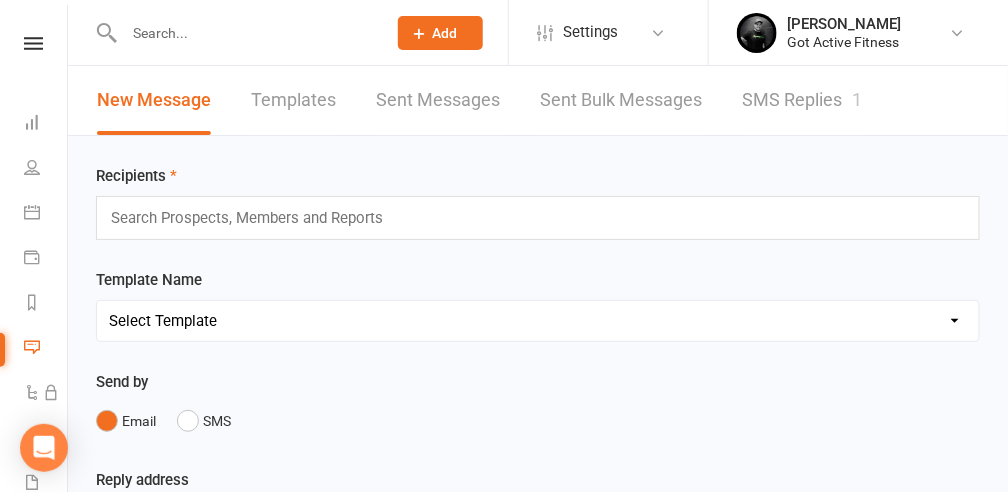 click on "Search Prospects, Members and Reports" at bounding box center [538, 218] 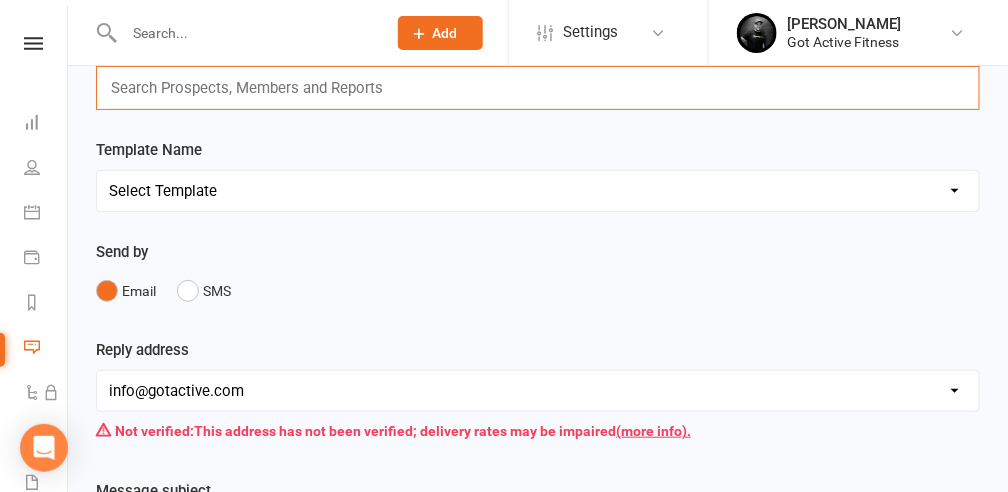 scroll, scrollTop: 0, scrollLeft: 0, axis: both 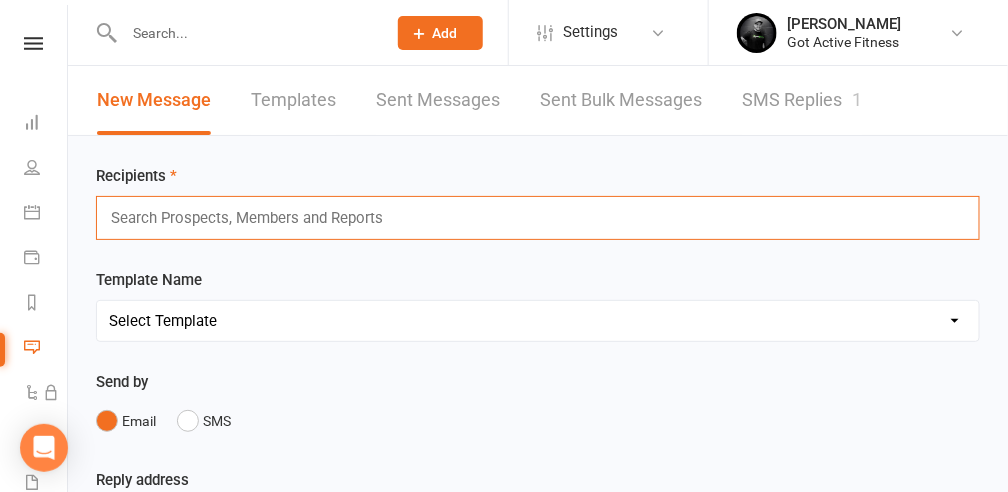 click on "Search Prospects, Members and Reports" at bounding box center [538, 218] 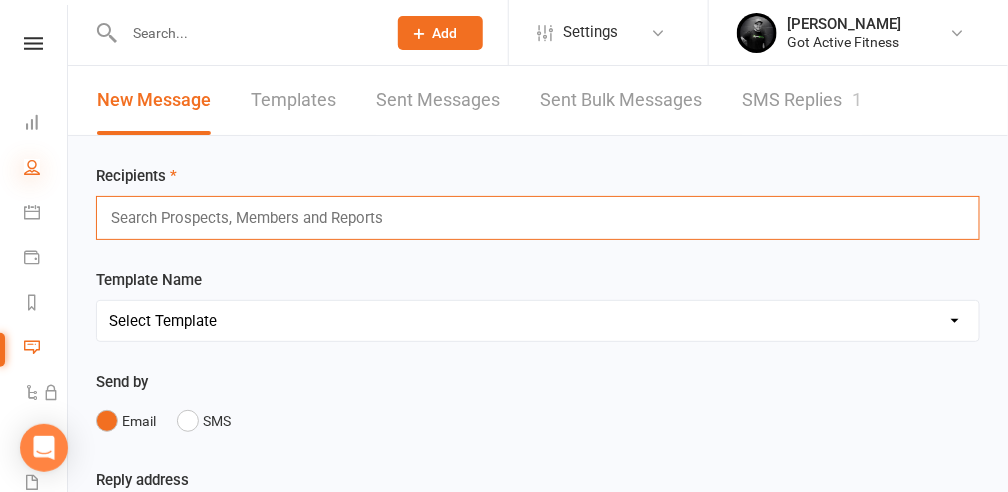click at bounding box center [32, 167] 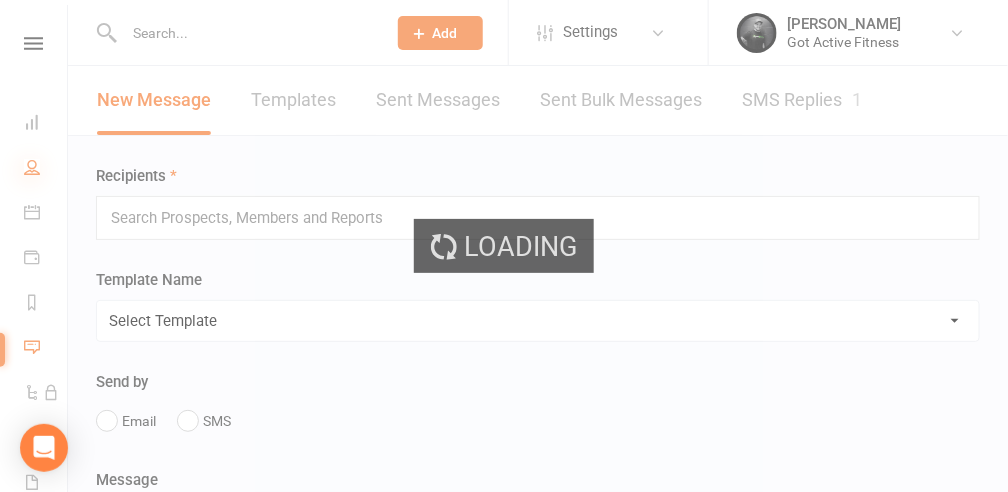select on "100" 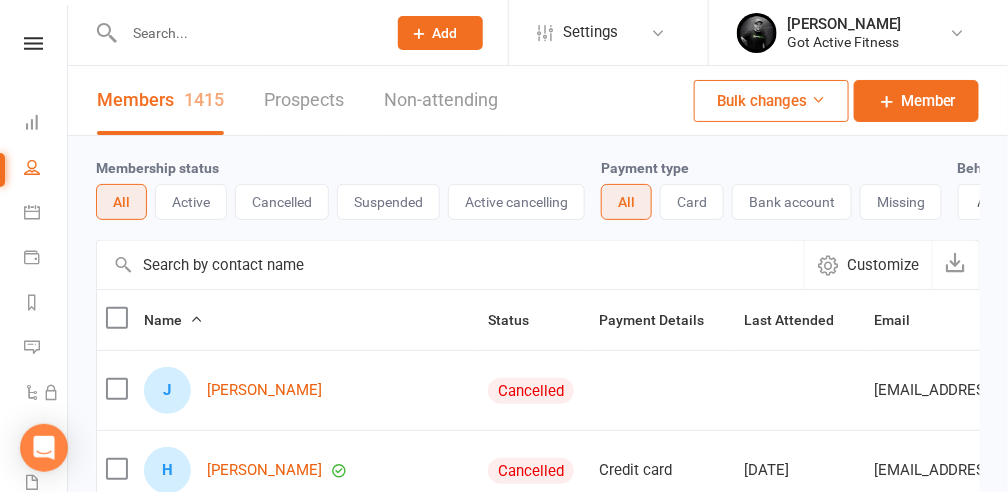 click on "Active" at bounding box center [191, 202] 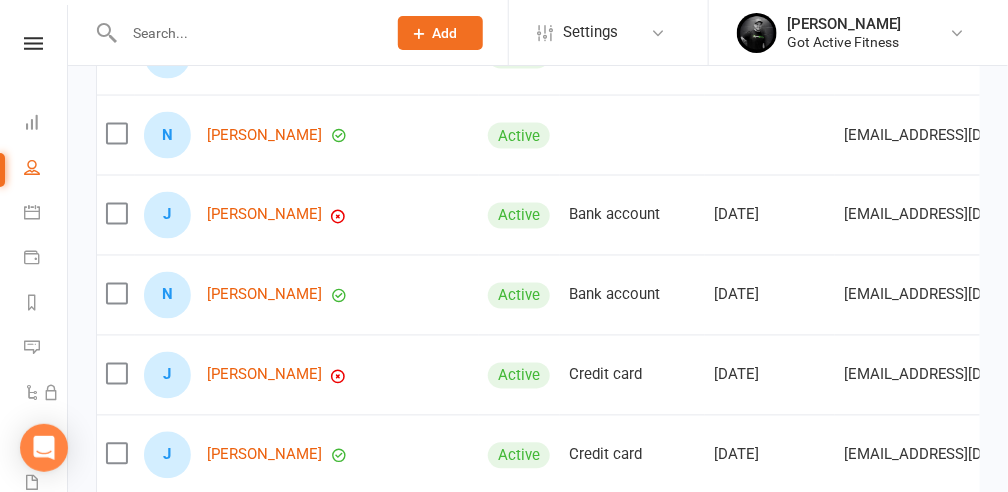 scroll, scrollTop: 2733, scrollLeft: 0, axis: vertical 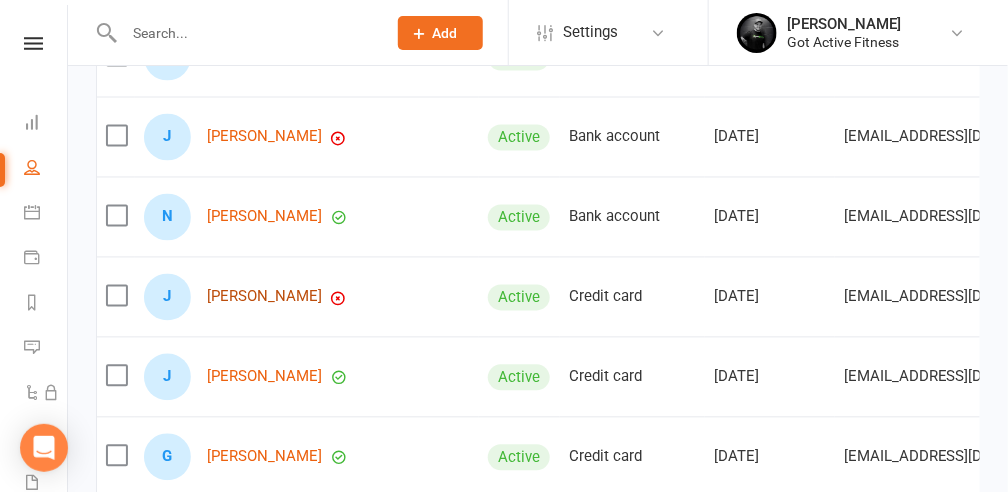 click on "[PERSON_NAME]" at bounding box center [264, 297] 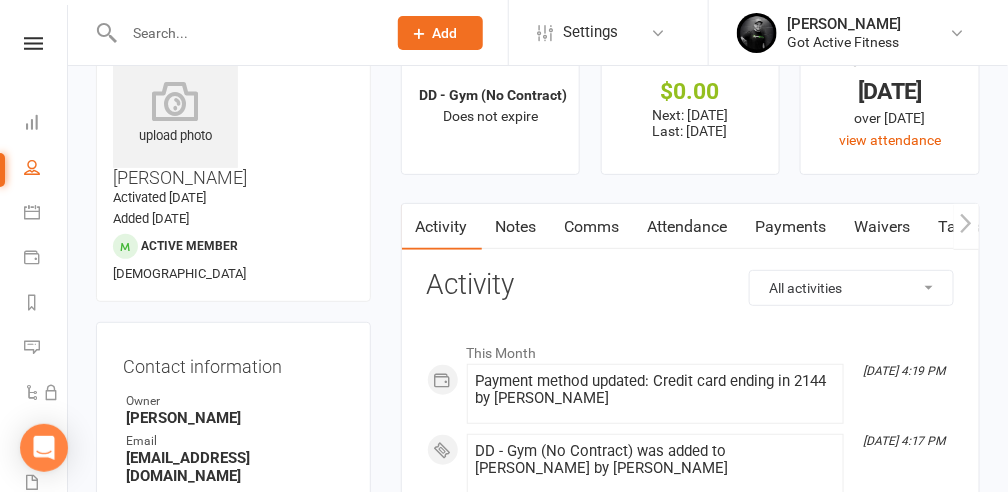 scroll, scrollTop: 66, scrollLeft: 0, axis: vertical 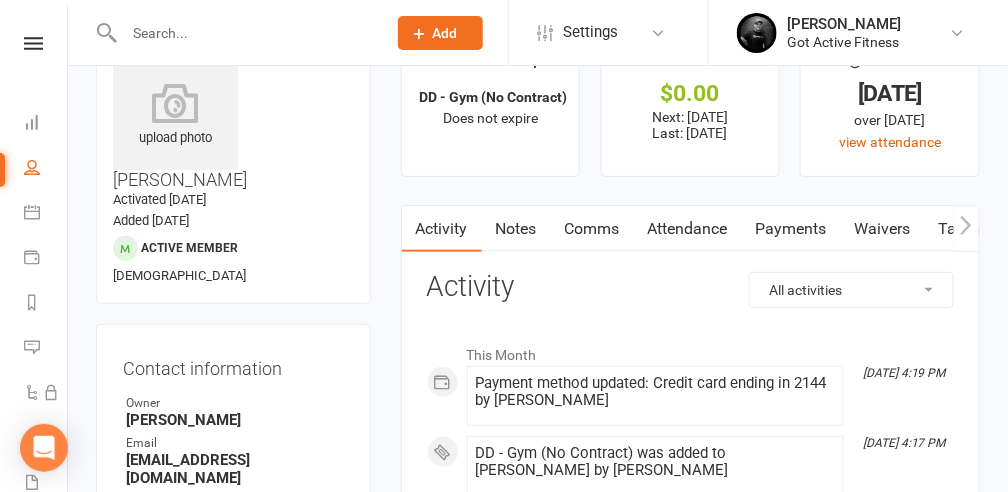 click on "Payments" at bounding box center [791, 229] 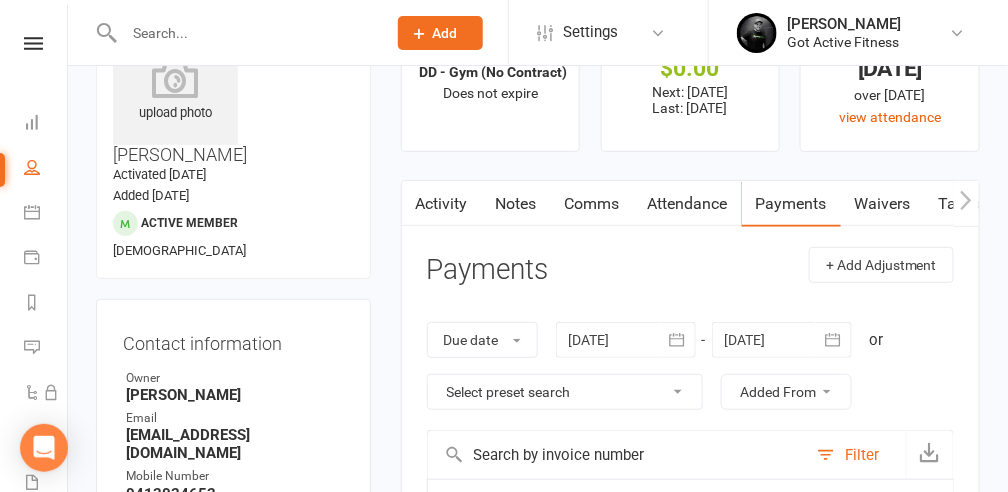 scroll, scrollTop: 0, scrollLeft: 0, axis: both 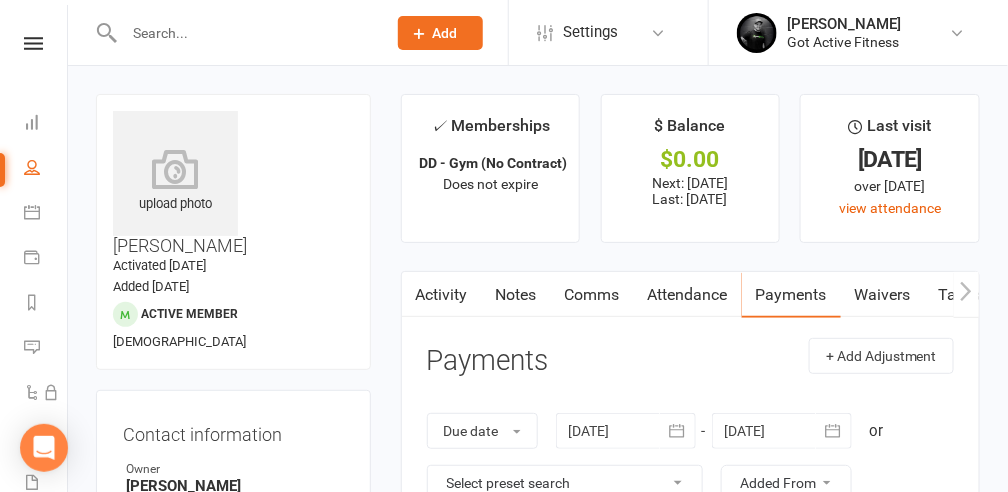 click at bounding box center [245, 33] 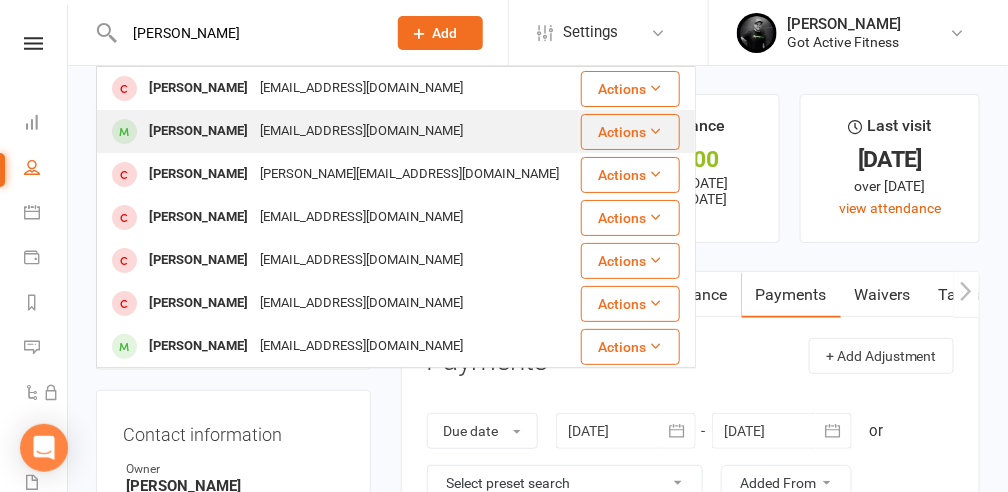 type on "[PERSON_NAME]" 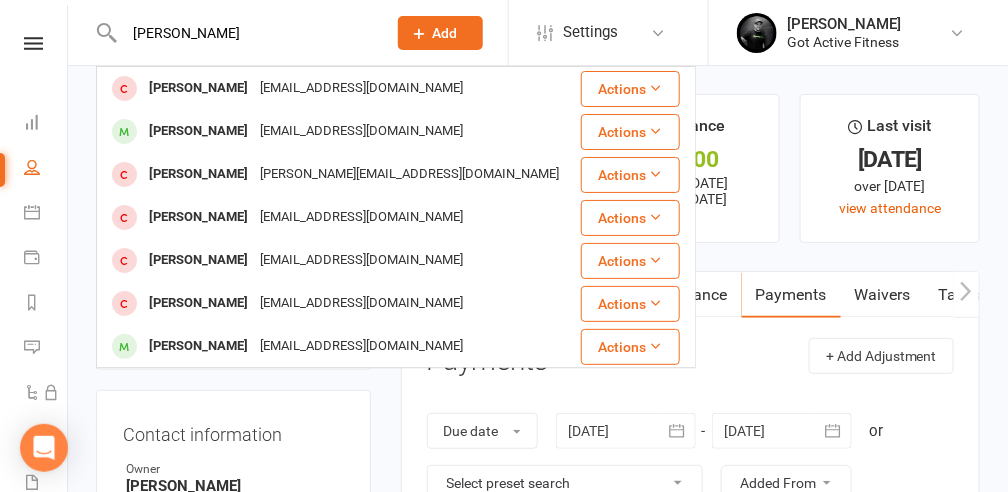 click on "[PERSON_NAME]" at bounding box center [198, 131] 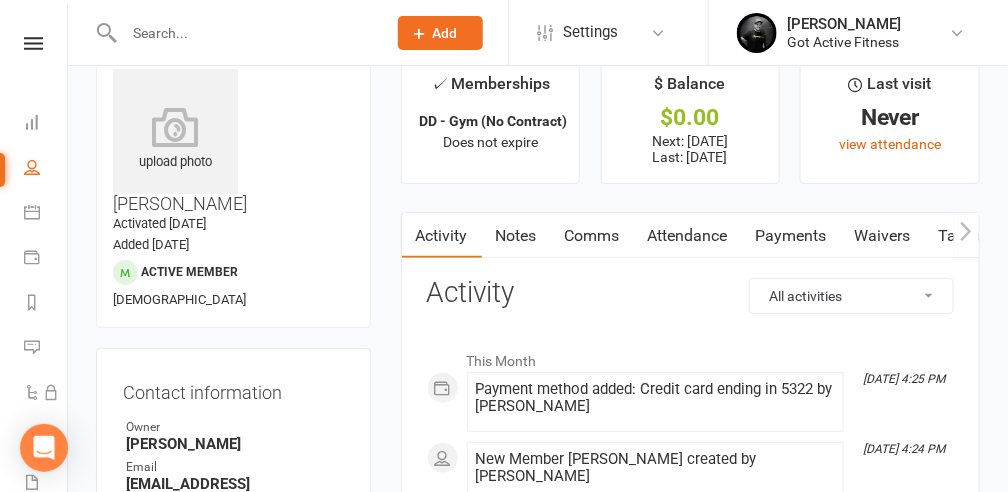 scroll, scrollTop: 133, scrollLeft: 0, axis: vertical 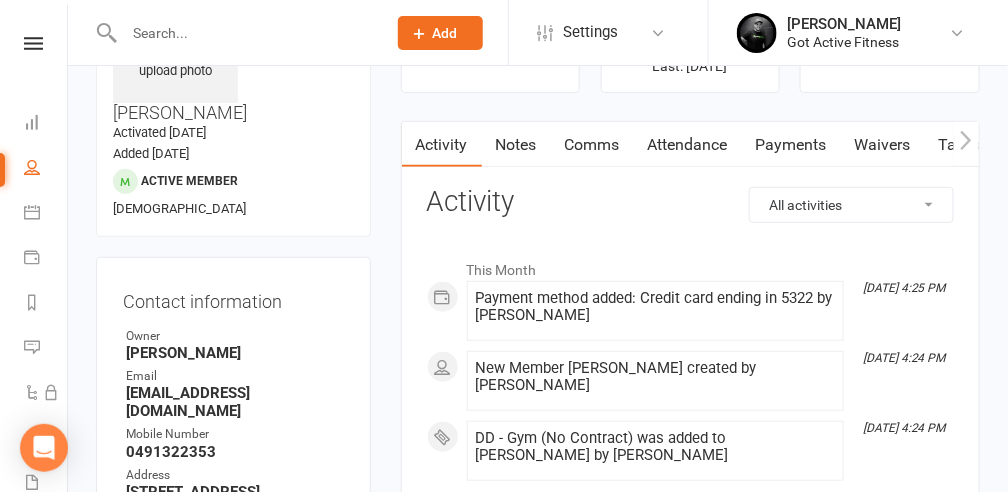 click on "Payments" at bounding box center (791, 145) 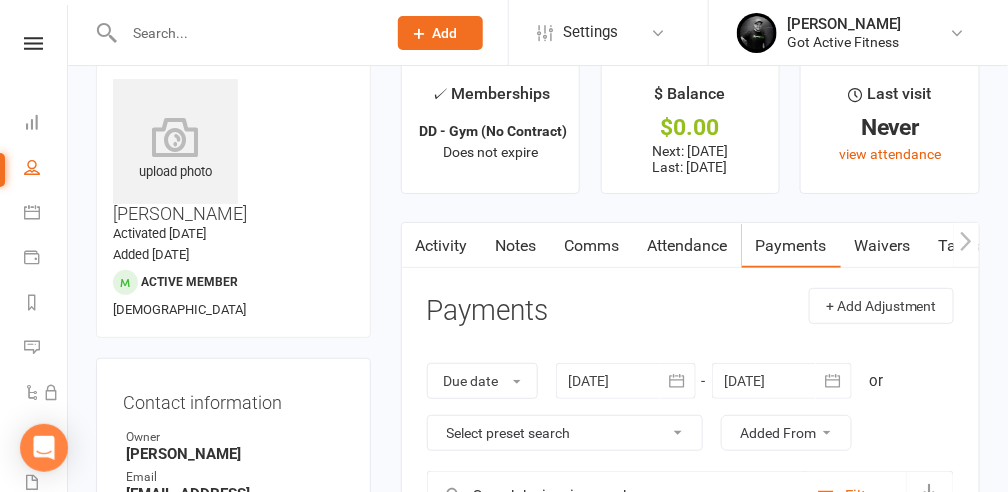 scroll, scrollTop: 0, scrollLeft: 0, axis: both 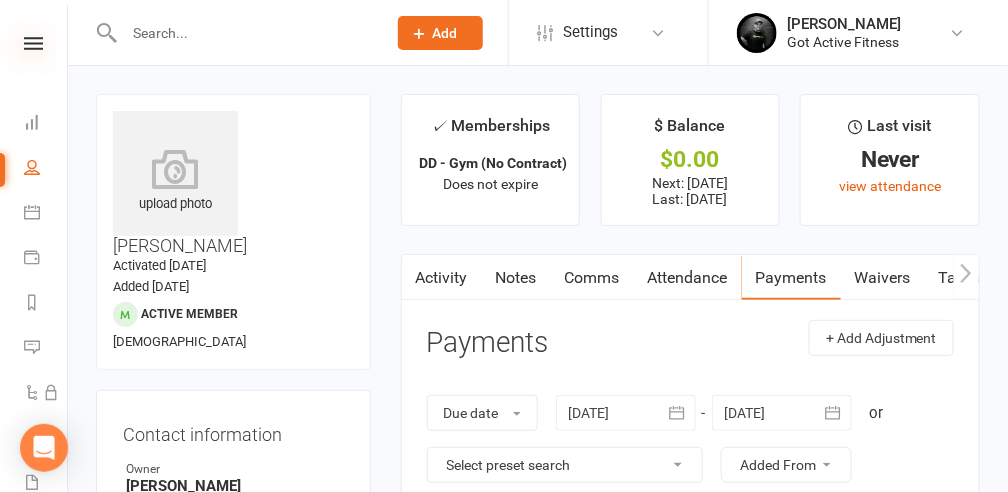 click at bounding box center [33, 43] 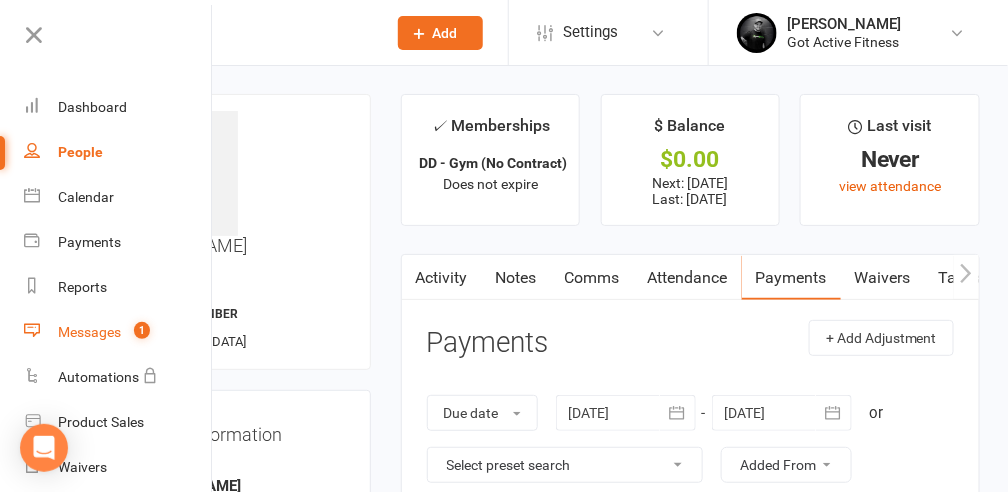 click on "Messages" at bounding box center [89, 332] 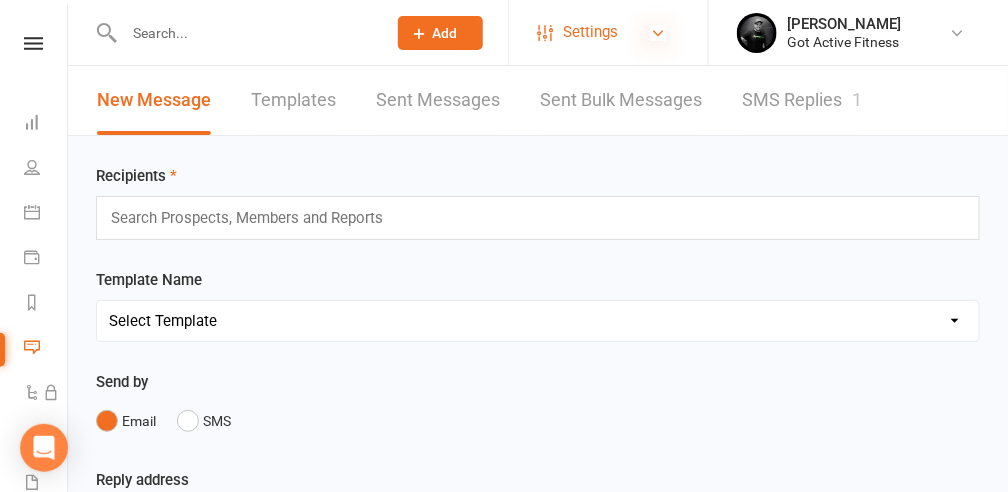 click at bounding box center [658, 33] 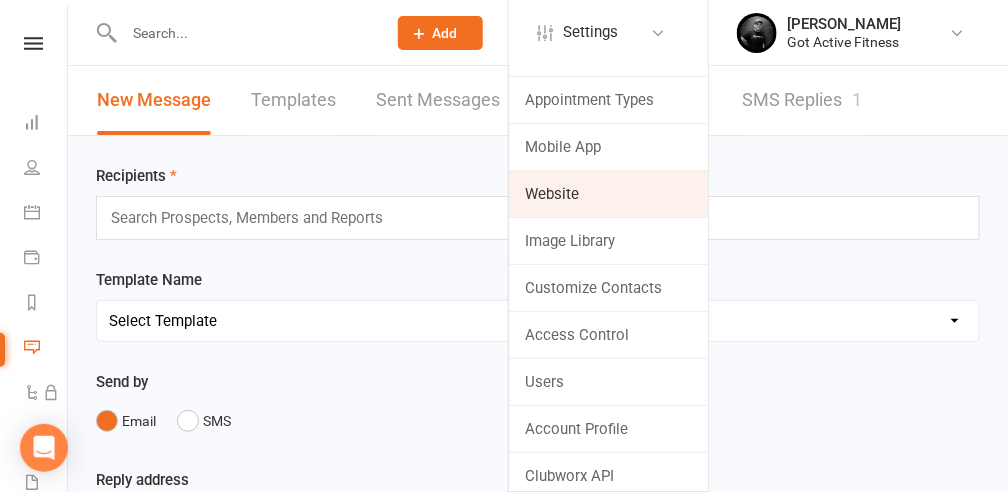 scroll, scrollTop: 85, scrollLeft: 0, axis: vertical 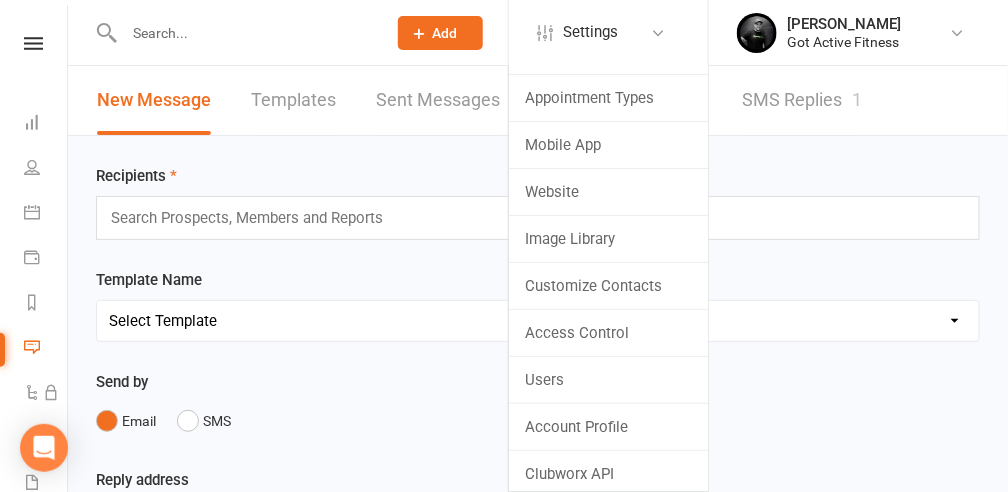 click on "Select Template [SMS] Blank [Email] FAILED PAYMENT email [Email] Failed Payment - FINAL NOTICE [SMS] Failed Payment - FINAL NOTICE (SMS) [SMS] Failed Payment (SMS) [SMS] Cancelled Membership [Email] Cancelled Memebership [Email] Membership due to expire [Email] Previous arrears on account" at bounding box center (538, 321) 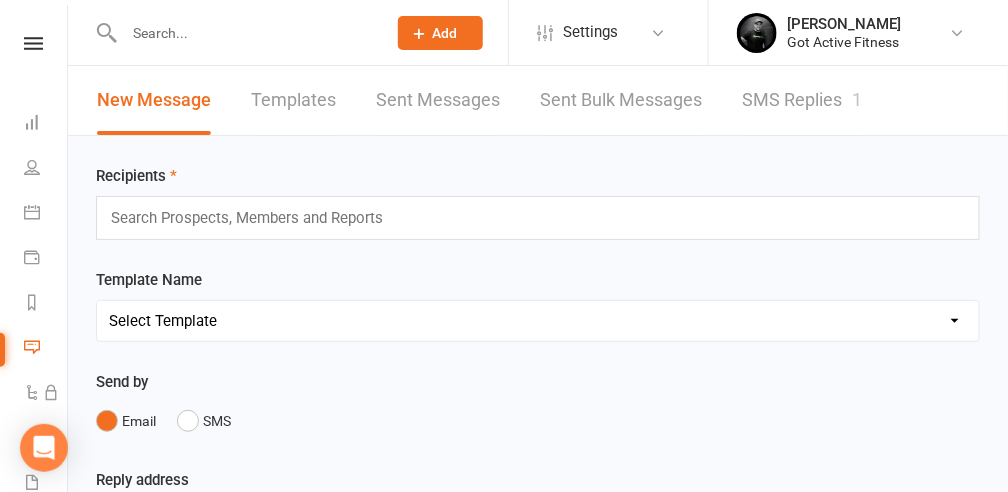 click on "Email SMS" at bounding box center (538, 421) 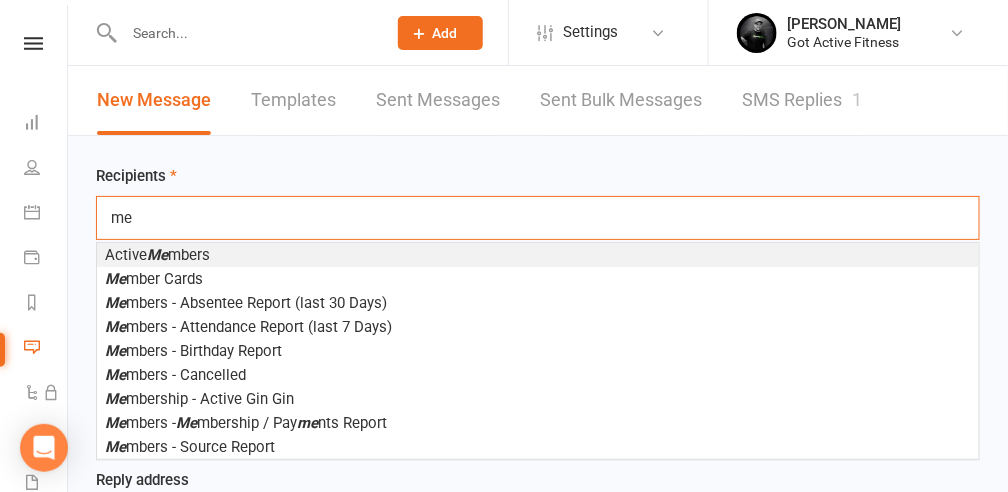 type on "me" 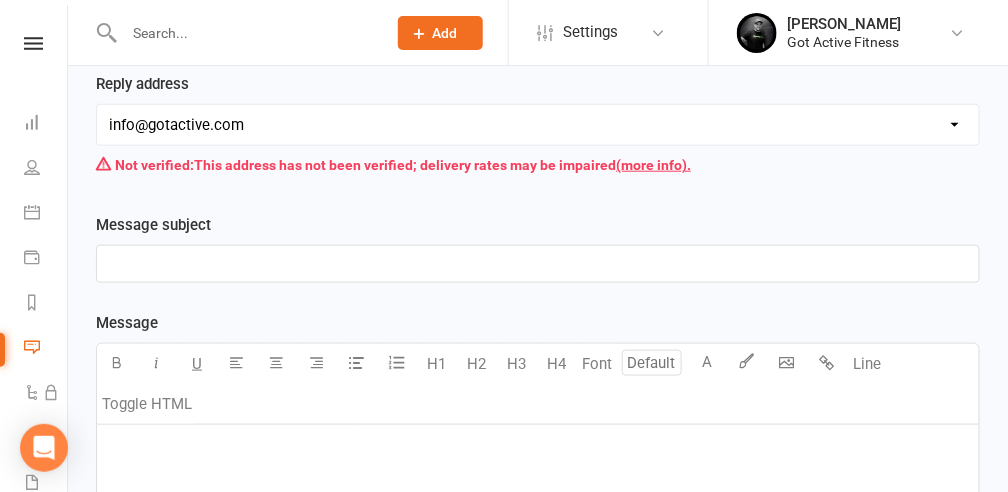 scroll, scrollTop: 466, scrollLeft: 0, axis: vertical 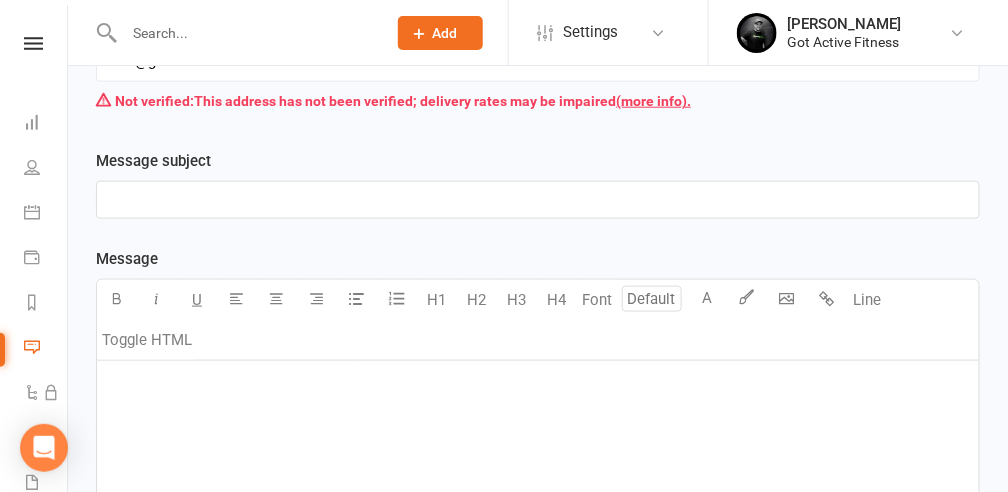 click on "﻿" at bounding box center [538, 200] 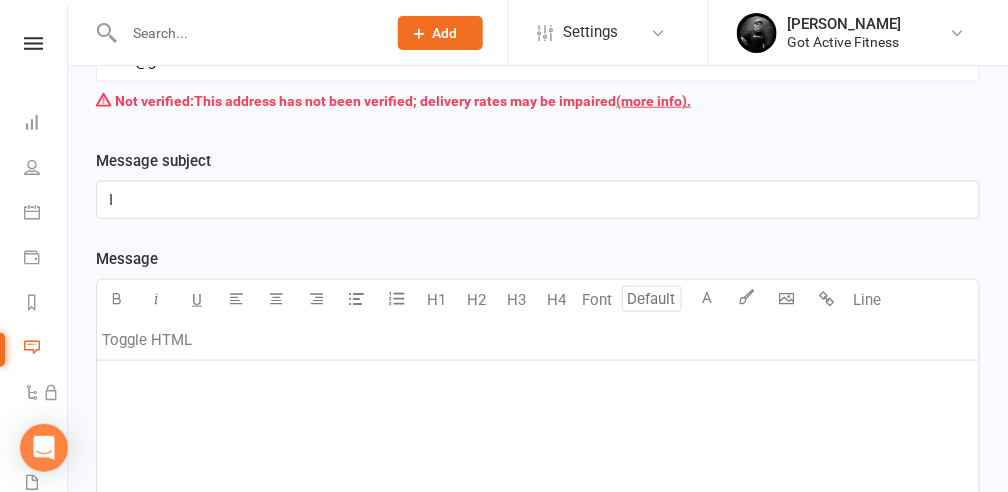 type 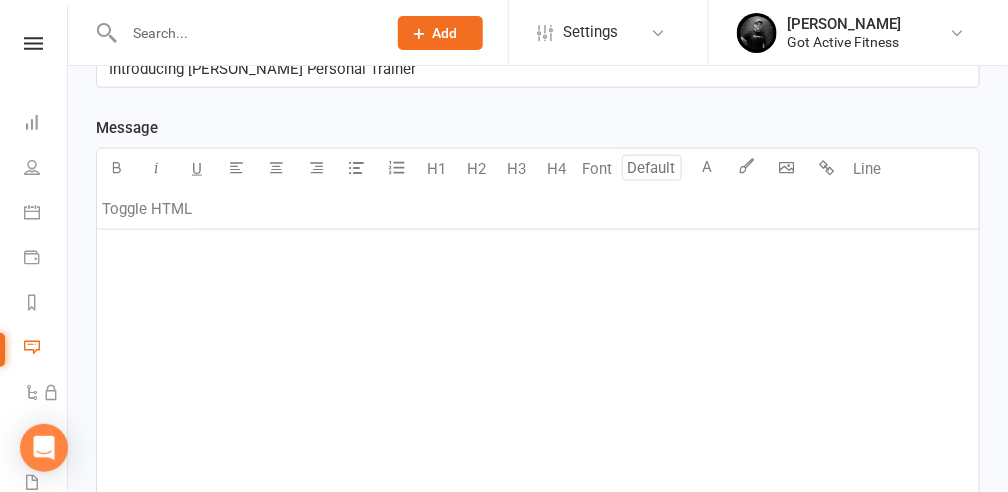 scroll, scrollTop: 600, scrollLeft: 0, axis: vertical 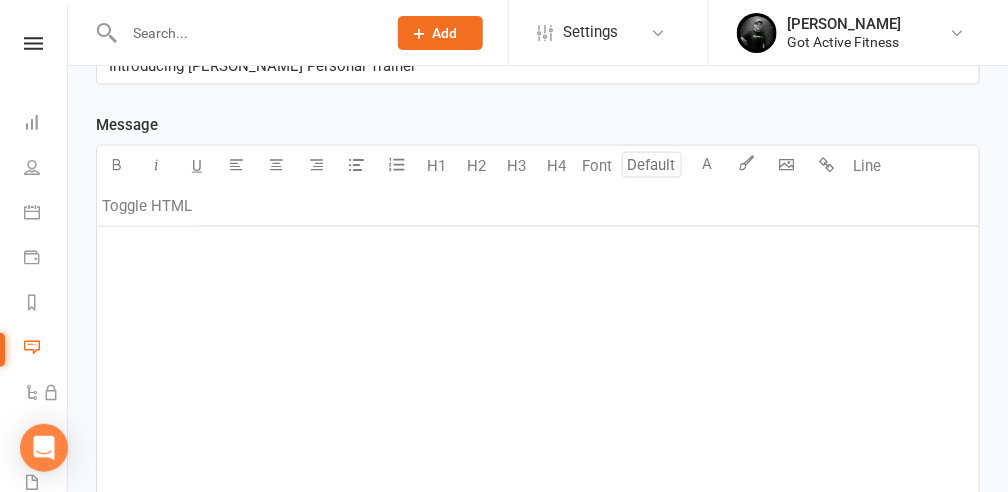 click on "﻿" at bounding box center (538, 377) 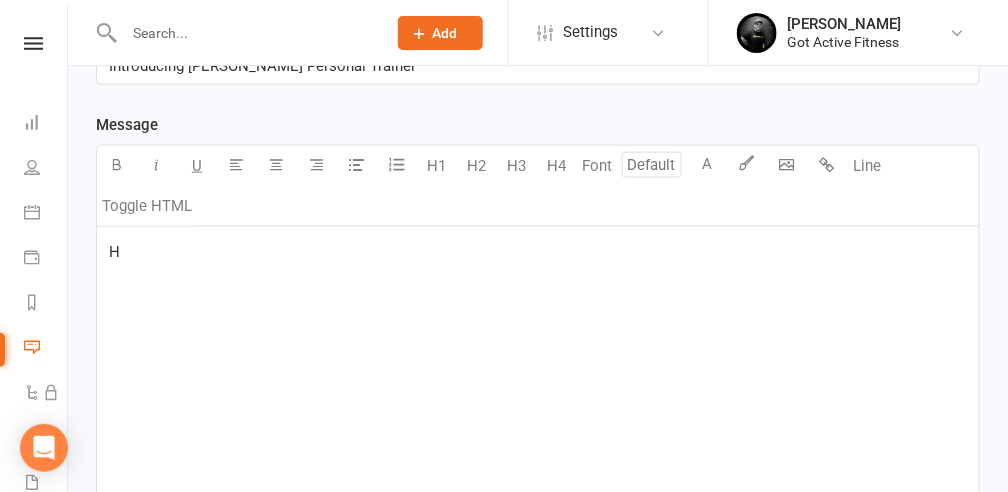 type 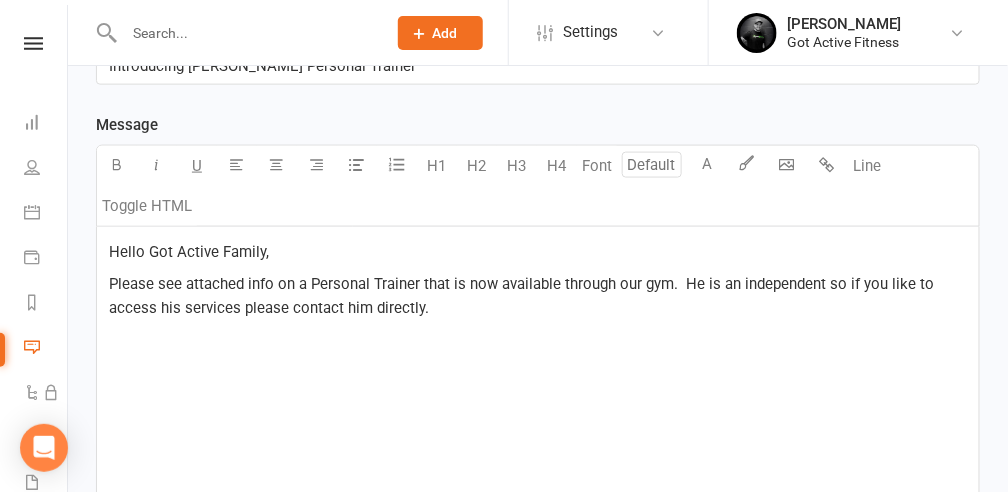 click on "Please see attached info on a Personal Trainer that is now available through our gym.  He is an independent so if you like to access his services please contact him directly." at bounding box center [538, 296] 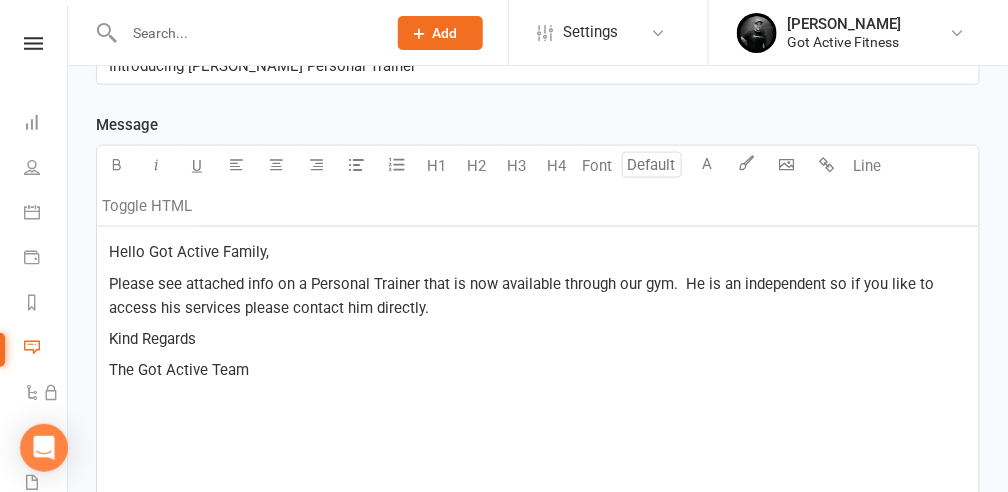 click on "Please see attached info on a Personal Trainer that is now available through our gym.  He is an independent so if you like to access his services please contact him directly." at bounding box center [538, 296] 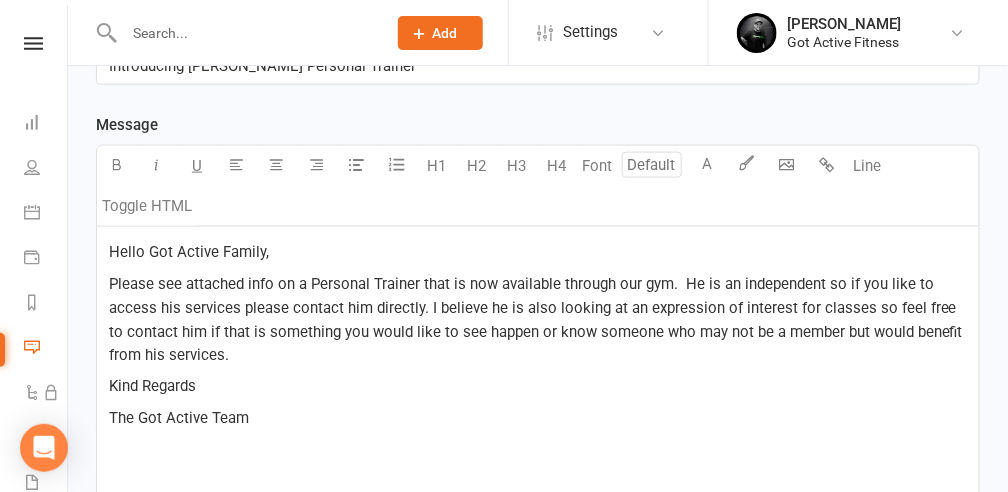 click on "Hello Got Active Family, Please see attached info on a Personal Trainer that is now available through our gym.  He is an independent so if you like to access his services please contact him directly. I believe he is also looking at an expression of interest for classes so feel free to contact him if that is something you would like to see happen or know someone who may not be a member but would benefit from his services. Kind Regards The Got Active Team" at bounding box center (538, 377) 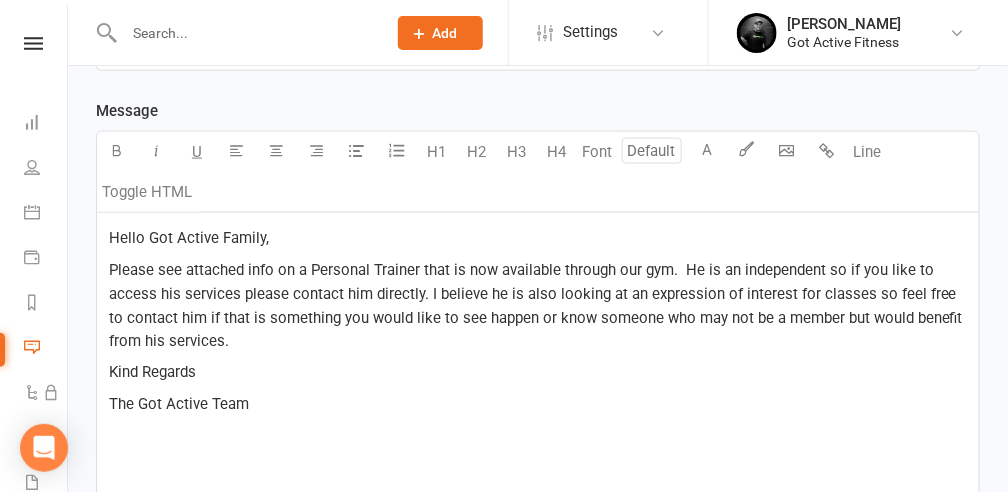 scroll, scrollTop: 585, scrollLeft: 0, axis: vertical 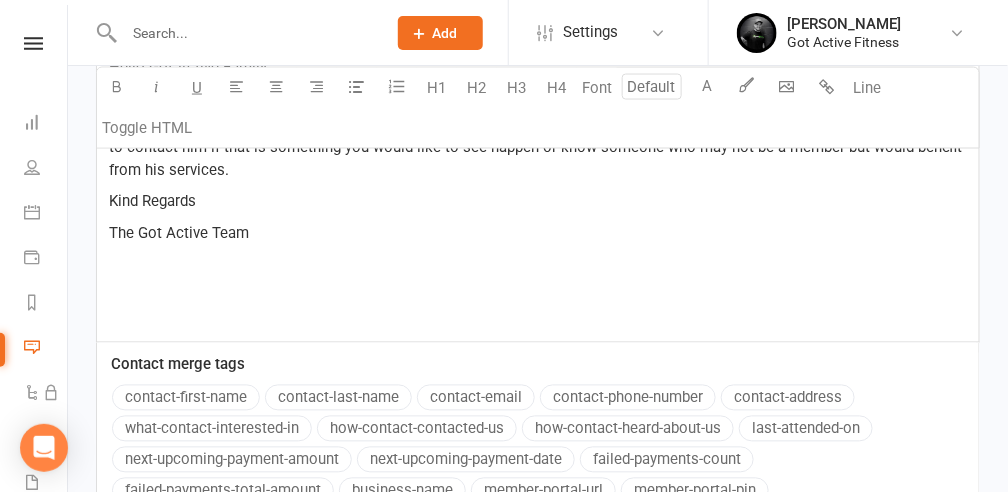 click on "The Got Active Team" at bounding box center [538, 234] 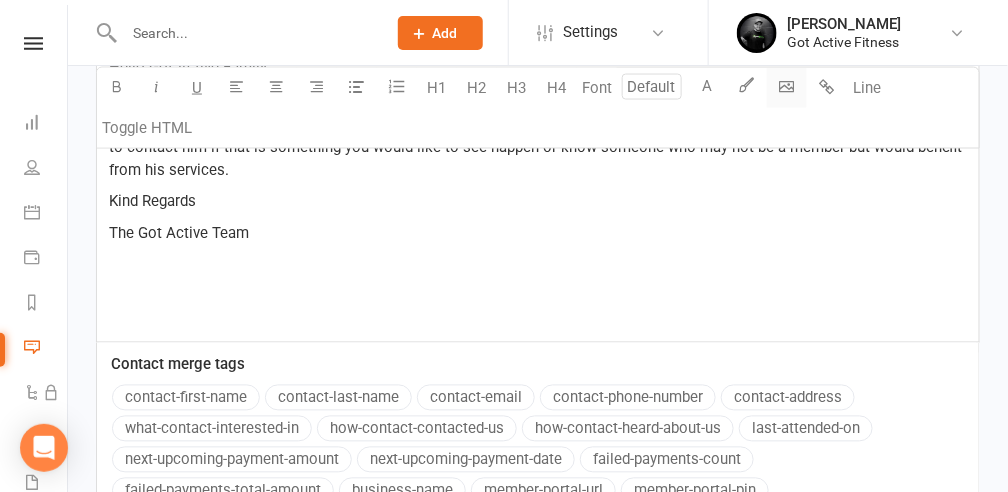 click on "Prospect
Member
Non-attending contact
Class / event
Appointment
Task
Membership plan
Bulk message
Add
Settings Membership Plans Event Templates Appointment Types Mobile App  Website Image Library Customize Contacts Access Control Users Account Profile Clubworx API [PERSON_NAME] Got Active Fitness My profile My subscription Help Terms & conditions  Privacy policy  Sign out Clubworx Dashboard People Calendar Payments Reports Messages   1 Automations   Product Sales Waivers   Workouts   Assessments  Tasks   What's New Check-in Kiosk modes General attendance Roll call Class check-in Signed in successfully. × × Contact Information saved × × New Message Templates Sent Messages Sent Bulk Messages SMS Replies  1
Recipients × Active Members  (125 recipients) Send by U" at bounding box center (504, -53) 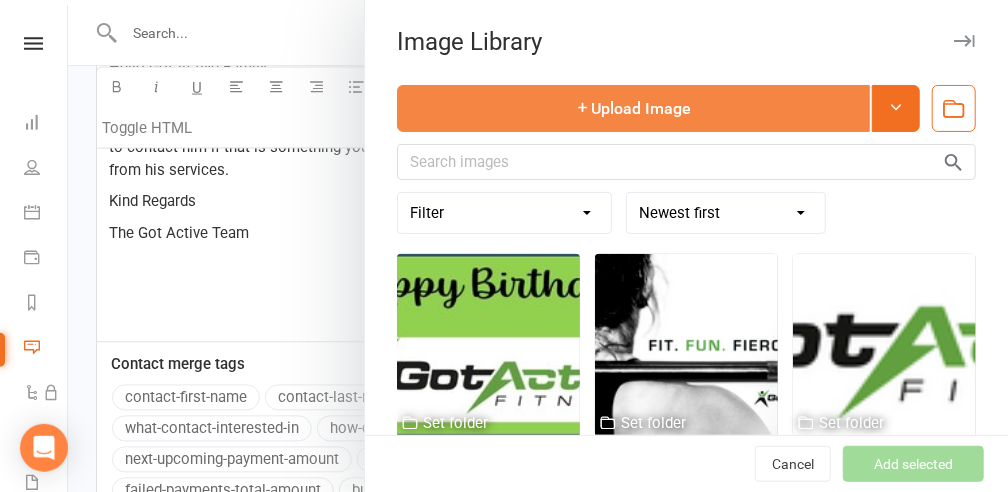 click on "Upload Image" at bounding box center (633, 108) 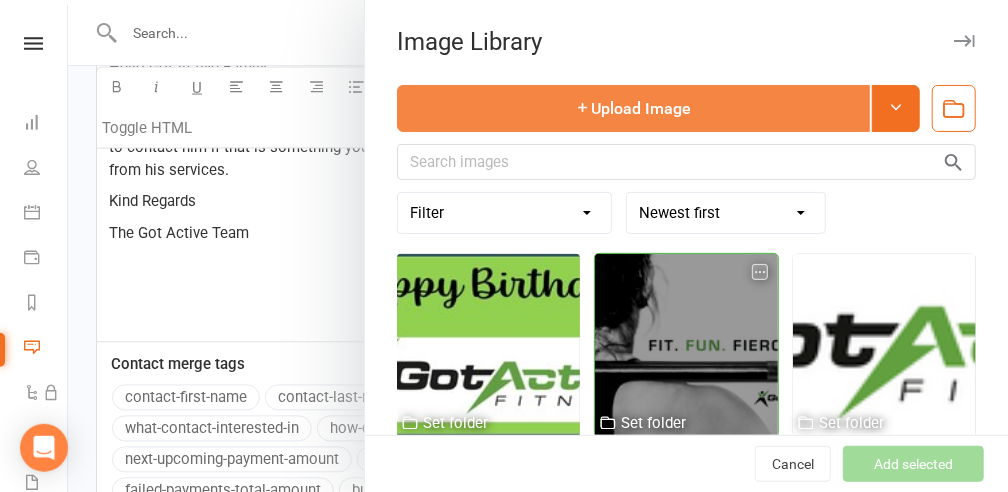 scroll, scrollTop: 48, scrollLeft: 0, axis: vertical 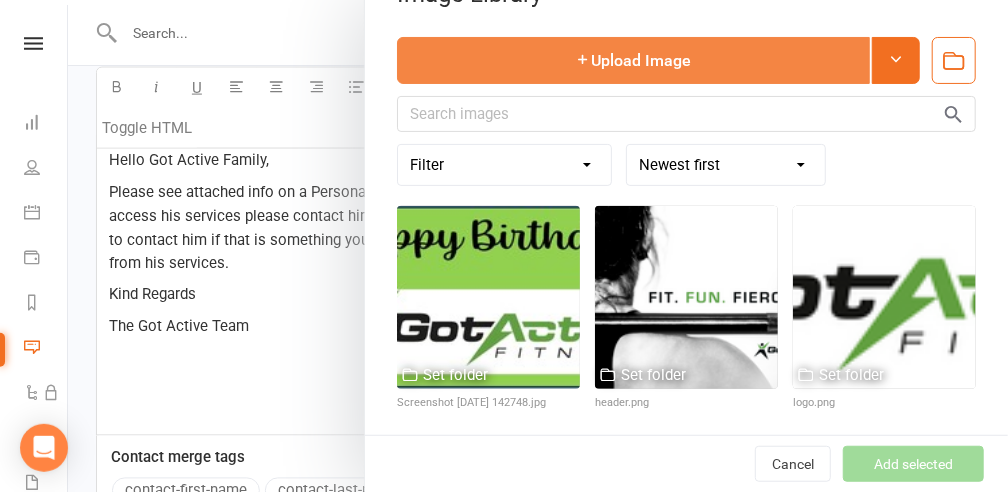click on "Upload Image" at bounding box center [633, 60] 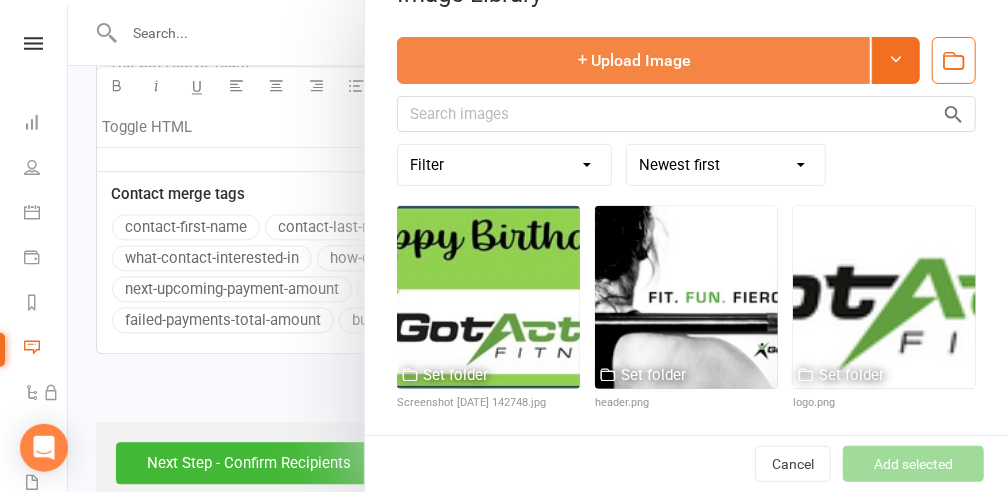 scroll, scrollTop: 958, scrollLeft: 0, axis: vertical 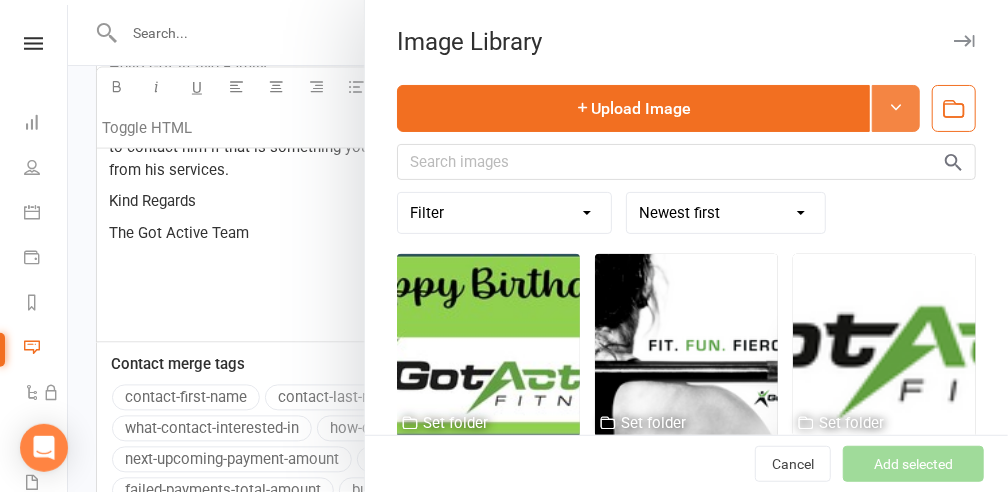click at bounding box center [896, 107] 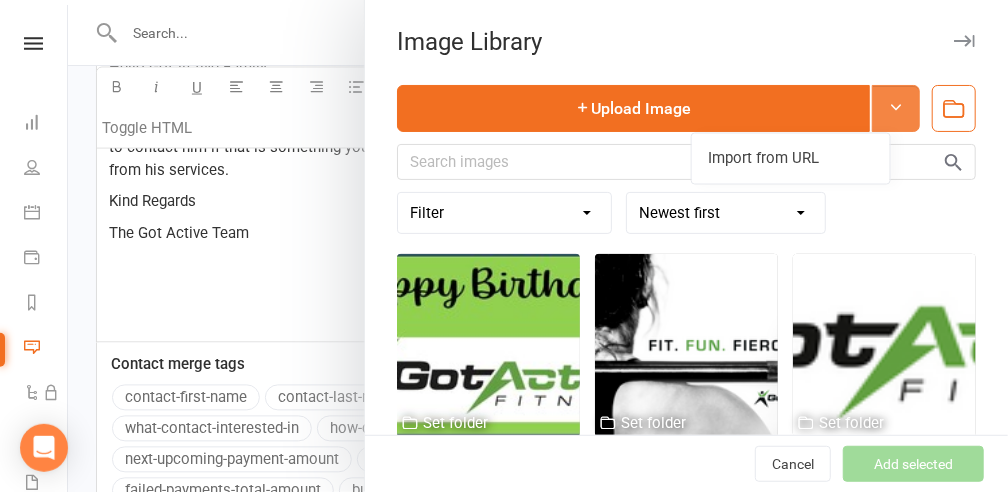 click at bounding box center [896, 107] 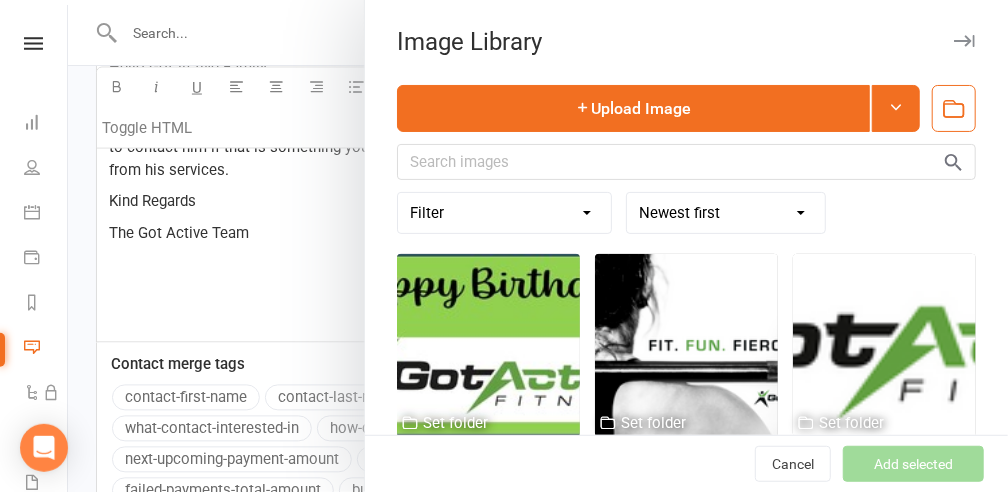 click 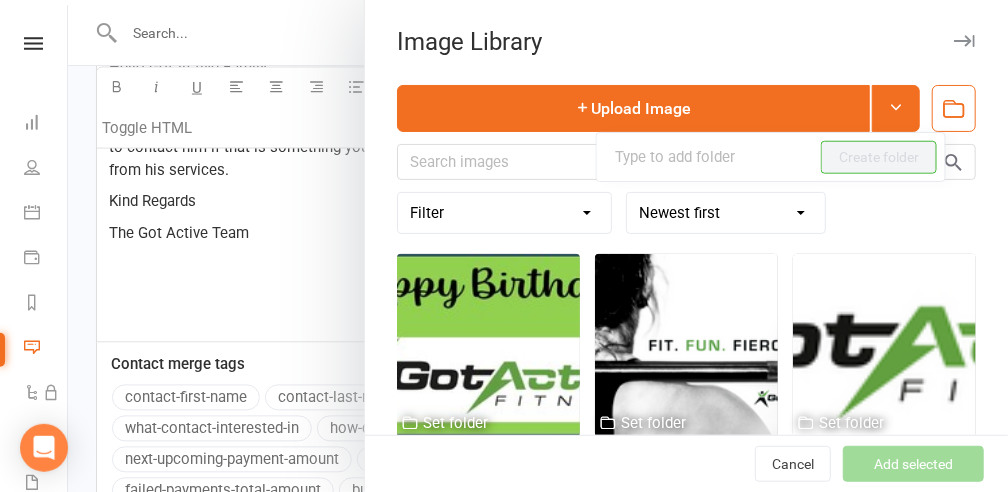 click 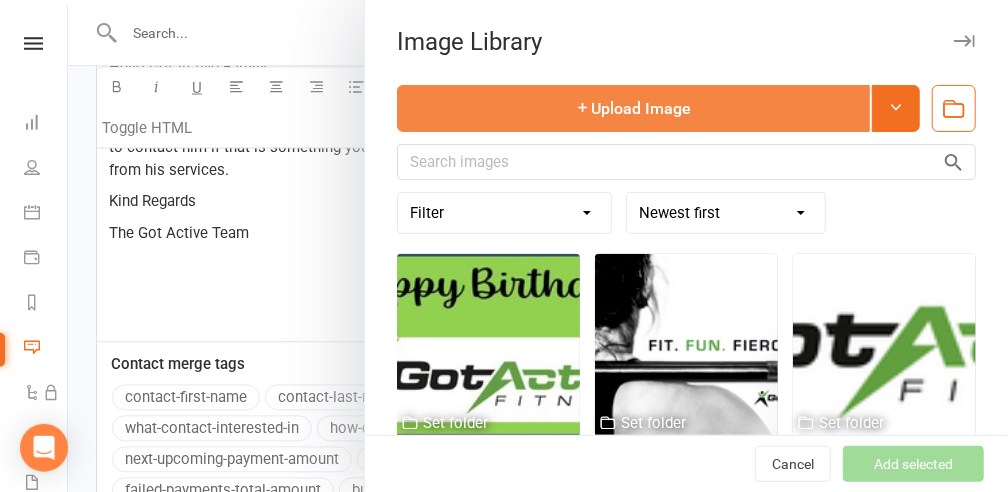 click on "Upload Image" at bounding box center (633, 108) 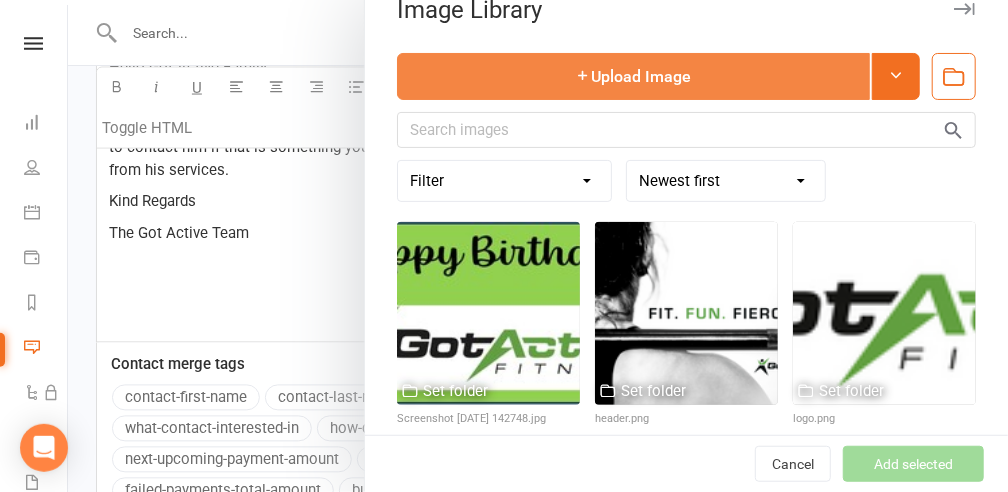 scroll, scrollTop: 48, scrollLeft: 0, axis: vertical 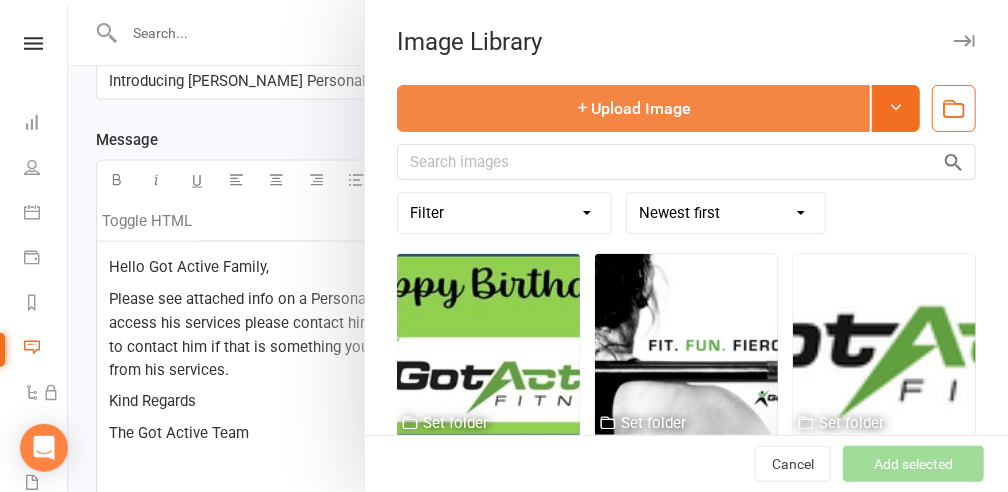 click on "Upload Image" at bounding box center (633, 108) 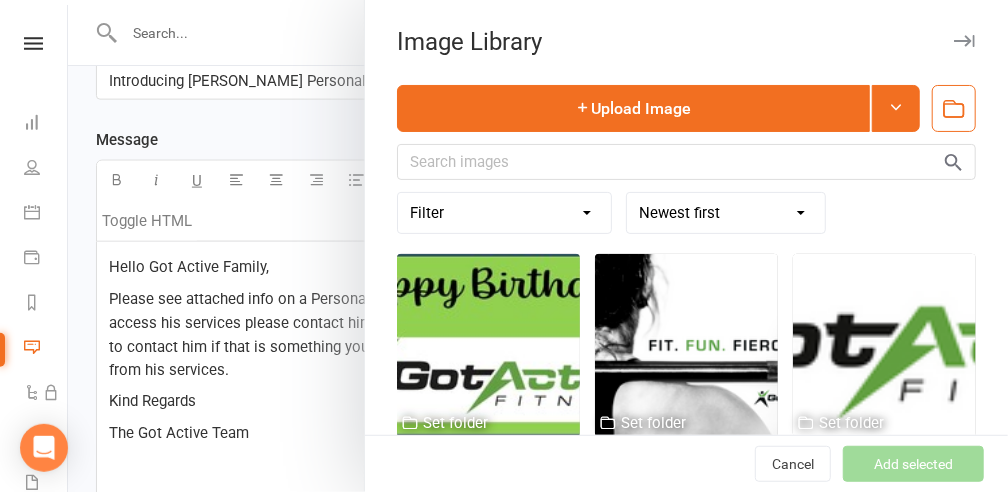 click at bounding box center [538, 246] 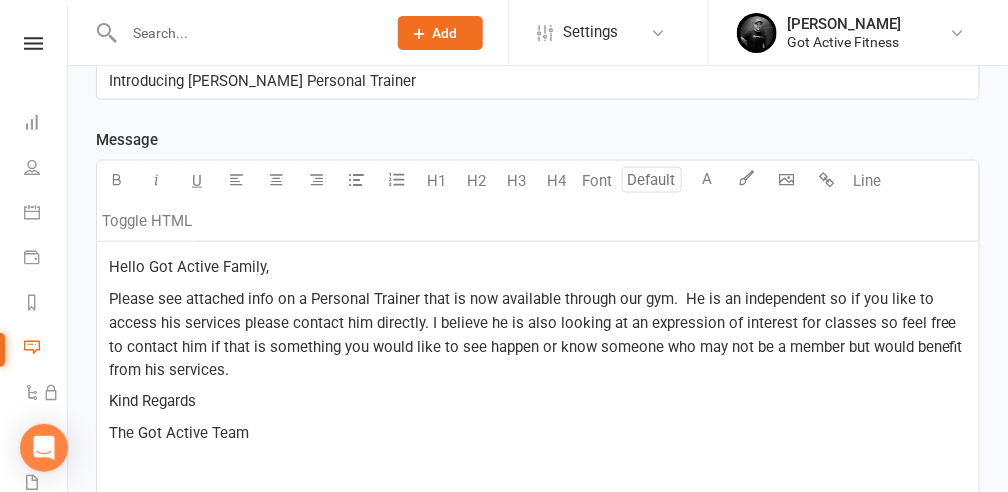 click on "The Got Active Team" at bounding box center (538, 434) 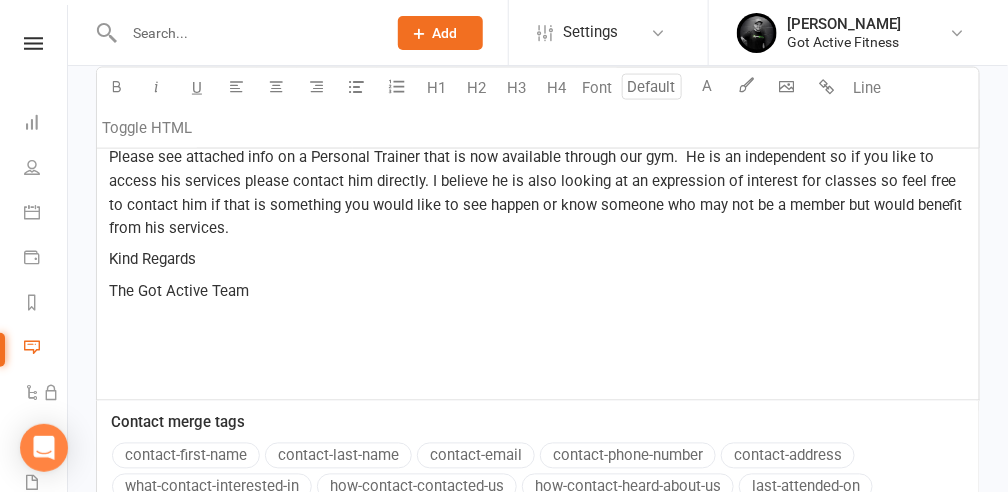 scroll, scrollTop: 718, scrollLeft: 0, axis: vertical 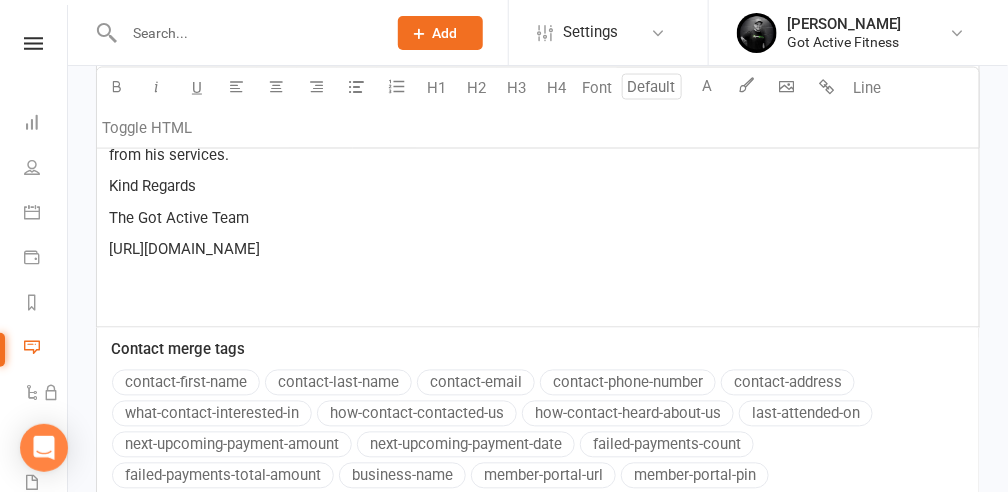 click on "Hello Got Active Family, Please see attached info on a Personal Trainer that is now available through our gym.  He is an independent so if you like to access his services please contact him directly. I believe he is also looking at an expression of interest for classes so feel free to contact him if that is something you would like to see happen or know someone who may not be a member but would benefit from his services. Kind Regards The Got Active Team [URL][DOMAIN_NAME] ﻿" at bounding box center [538, 177] 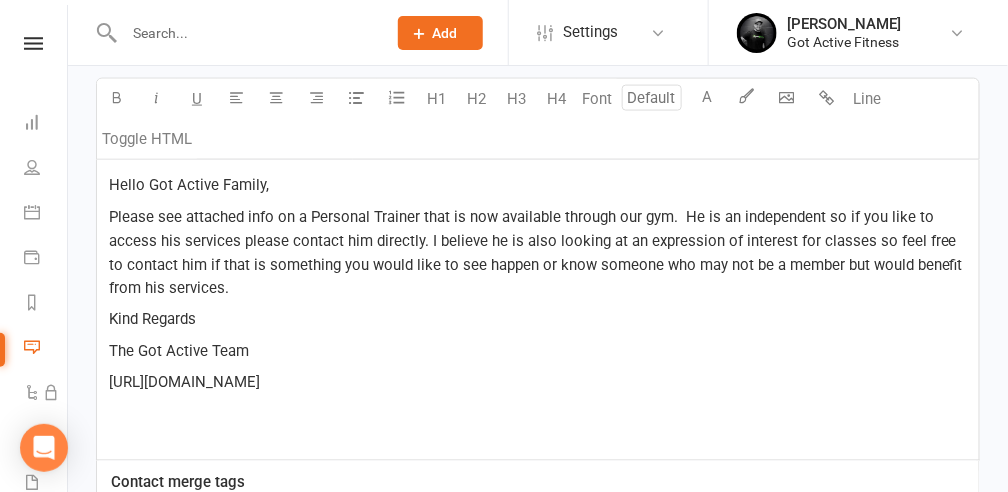 scroll, scrollTop: 666, scrollLeft: 0, axis: vertical 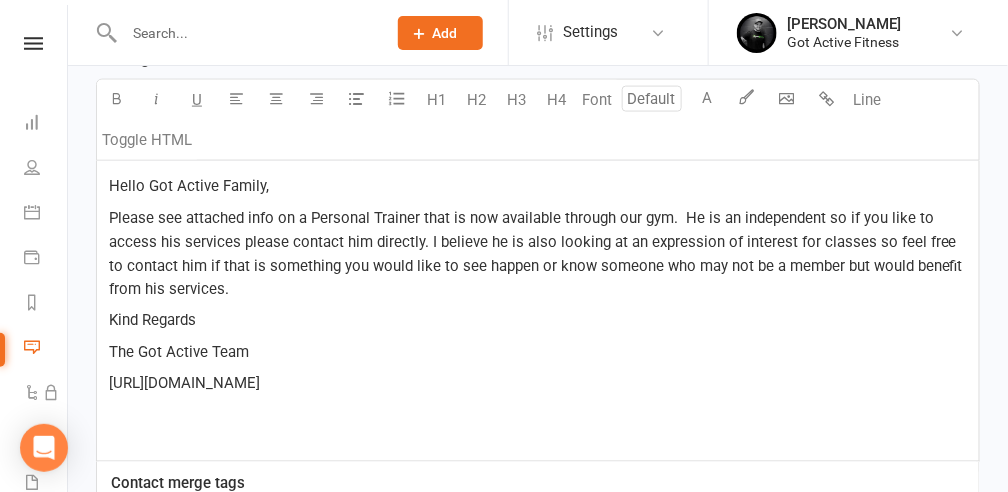 click on "Please see attached info on a Personal Trainer that is now available through our gym.  He is an independent so if you like to access his services please contact him directly. I believe he is also looking at an expression of interest for classes so feel free to contact him if that is something you would like to see happen or know someone who may not be a member but would benefit from his services." at bounding box center (538, 254) 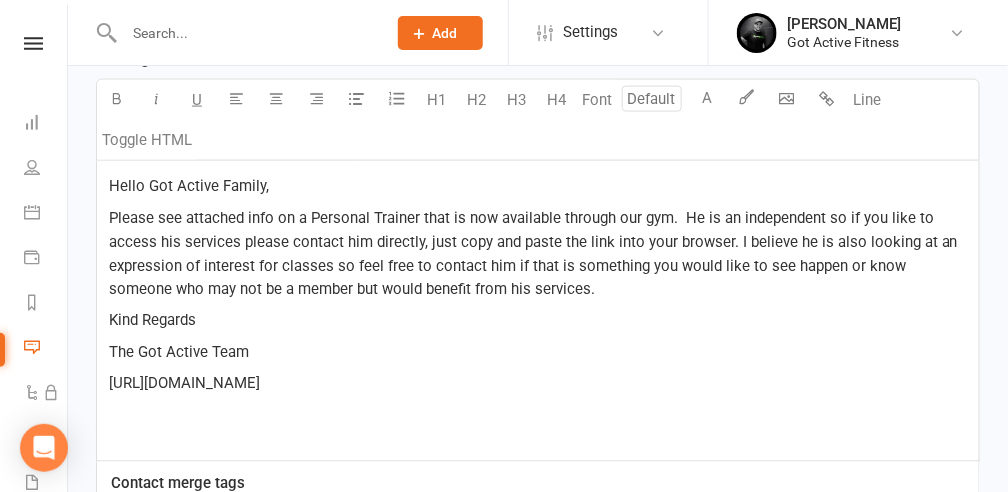 click on "Please see attached info on a Personal Trainer that is now available through our gym.  He is an independent so if you like to access his services please contact him directly, just copy and paste the link into your browser. I believe he is also looking at an expression of interest for classes so feel free to contact him if that is something you would like to see happen or know someone who may not be a member but would benefit from his services." at bounding box center (535, 254) 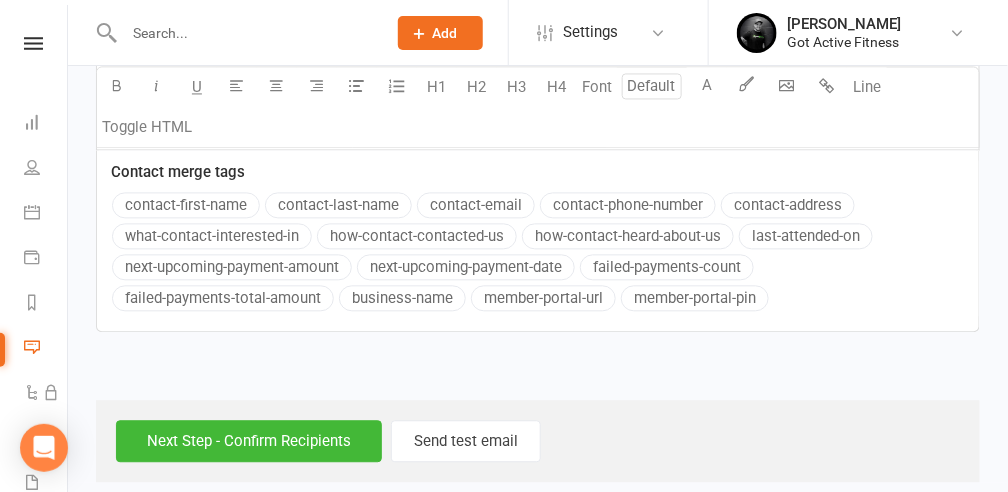 scroll, scrollTop: 1014, scrollLeft: 0, axis: vertical 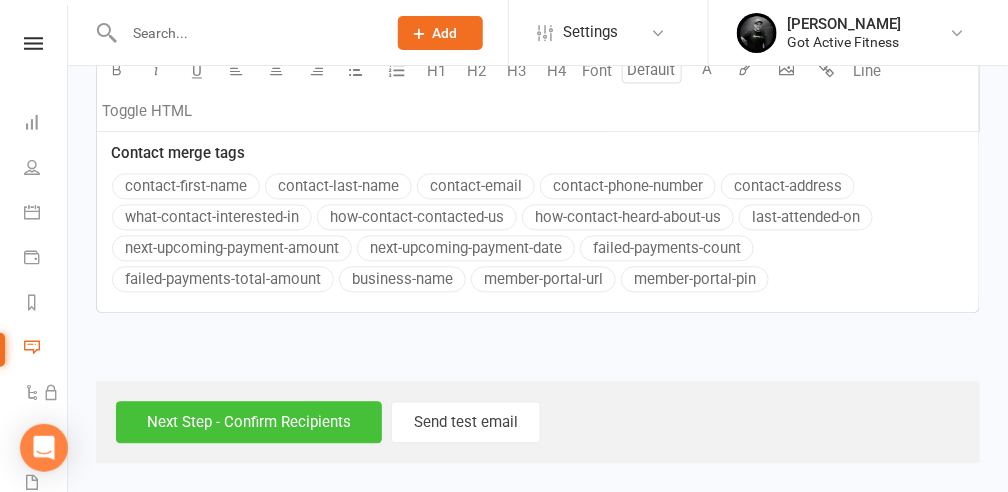 click on "Next Step - Confirm Recipients" at bounding box center (249, 422) 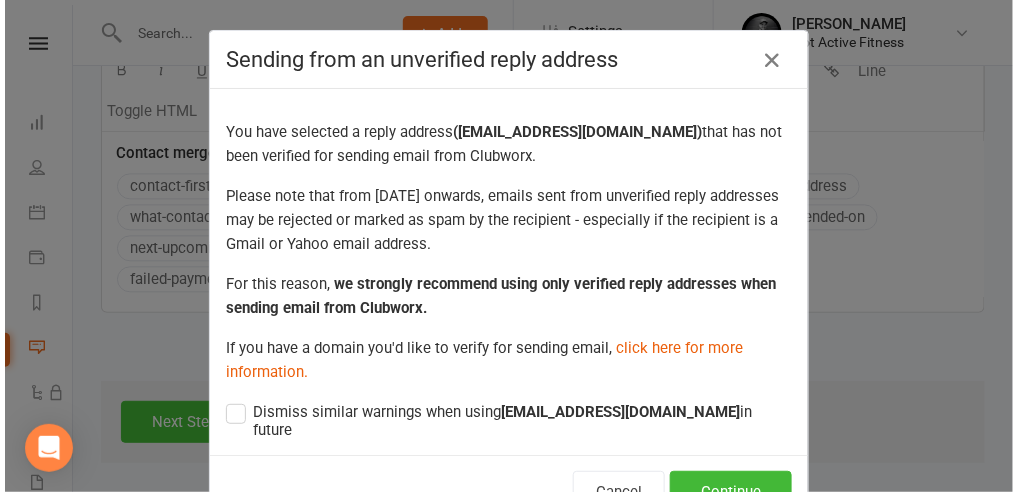 scroll, scrollTop: 950, scrollLeft: 0, axis: vertical 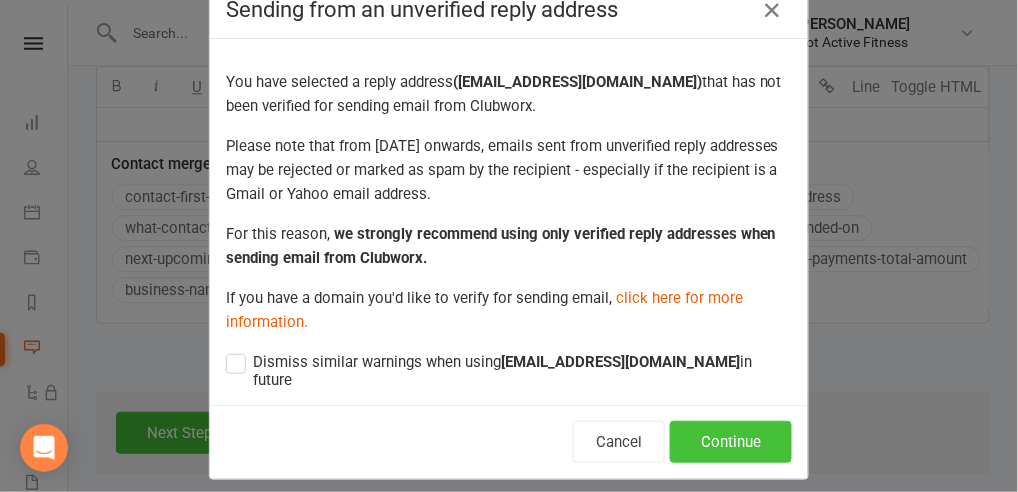click on "Continue" at bounding box center [731, 442] 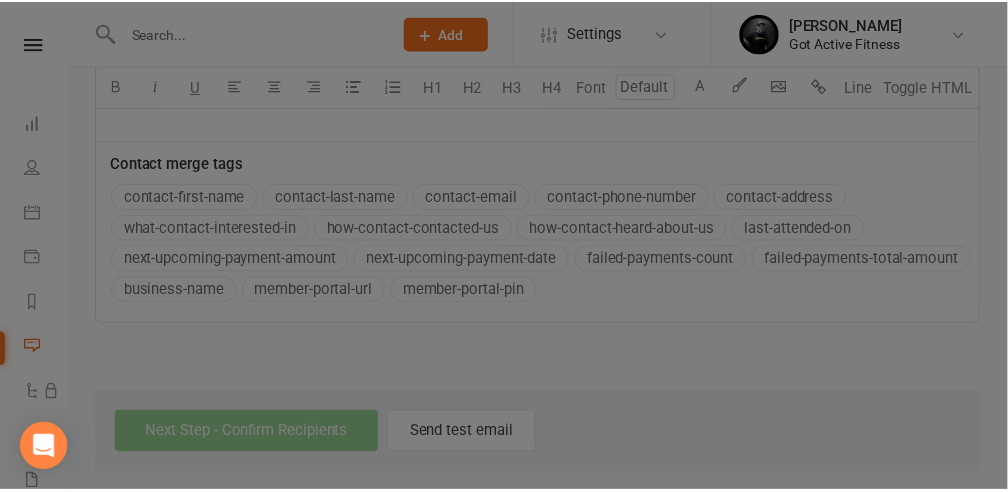 scroll, scrollTop: 1014, scrollLeft: 0, axis: vertical 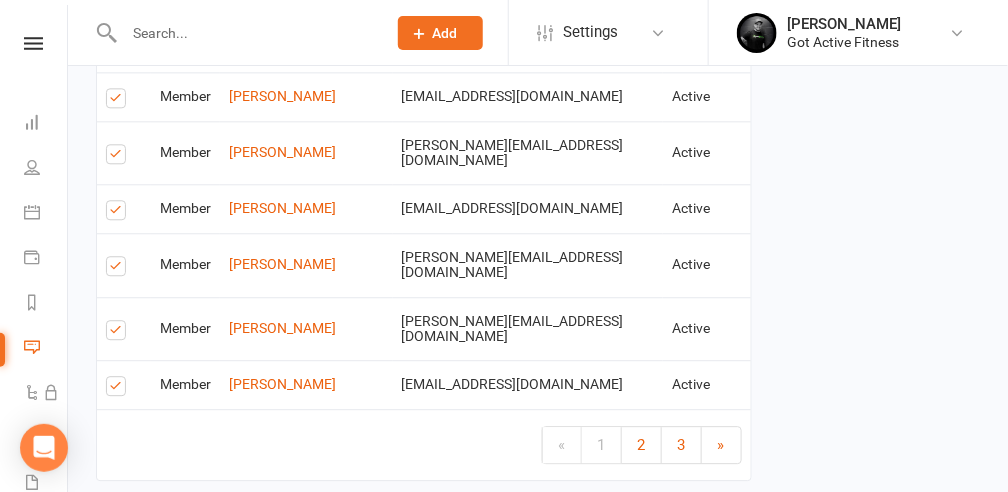 click on "Send Emails" at bounding box center [168, 530] 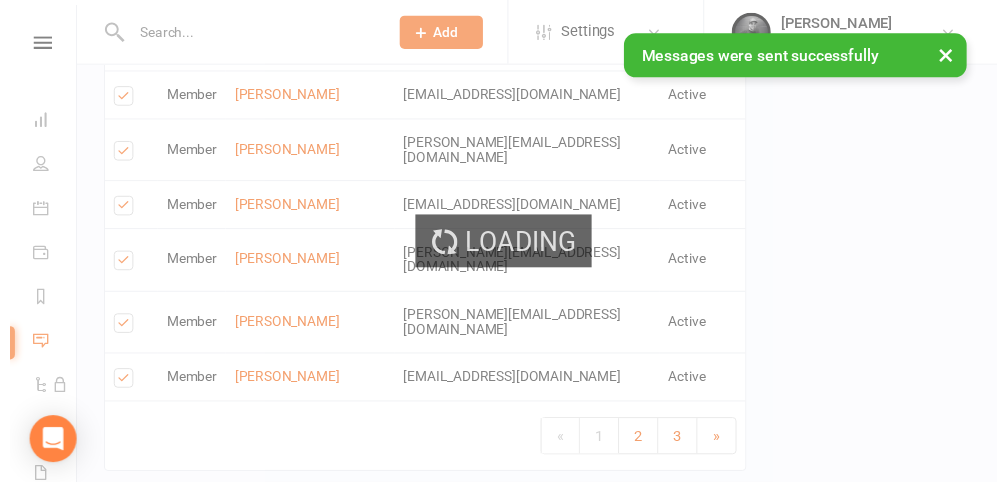 scroll, scrollTop: 3024, scrollLeft: 0, axis: vertical 